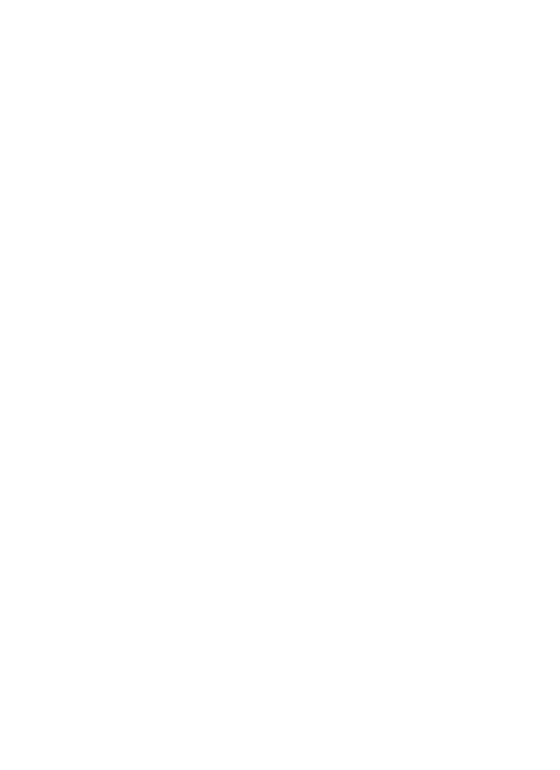 scroll, scrollTop: 0, scrollLeft: 0, axis: both 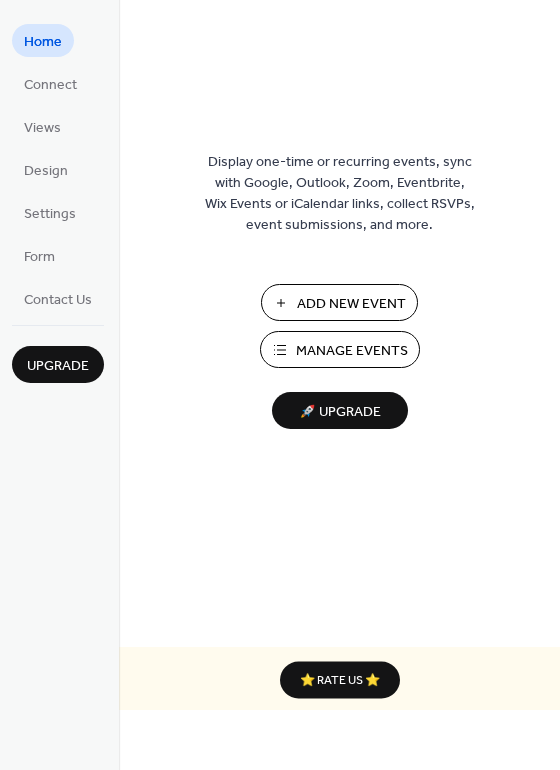 click on "Manage Events" at bounding box center [340, 349] 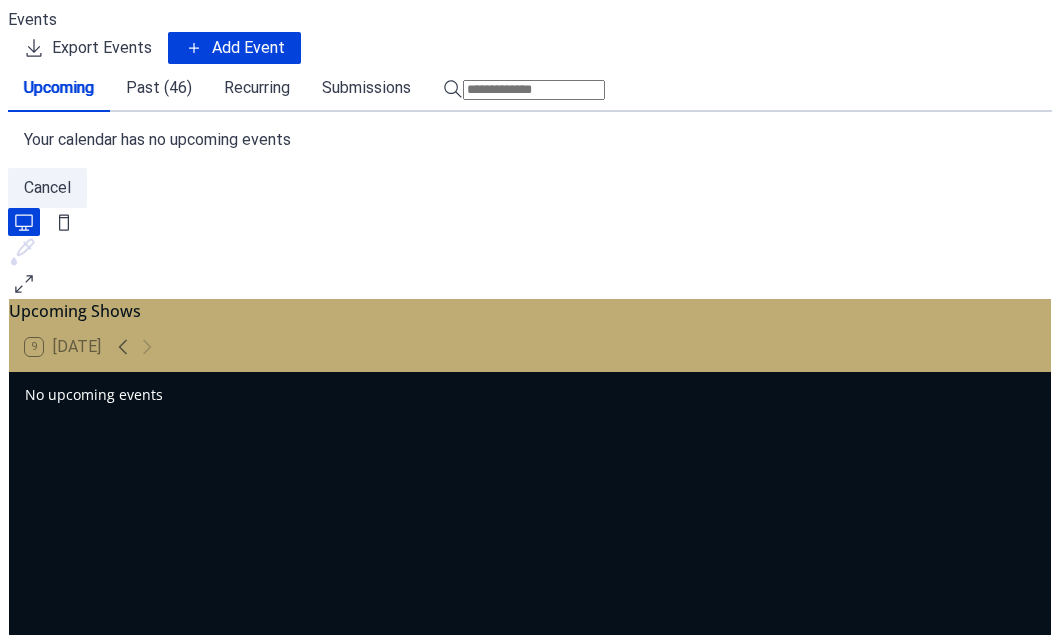 click on "Past  (46)" at bounding box center (159, 88) 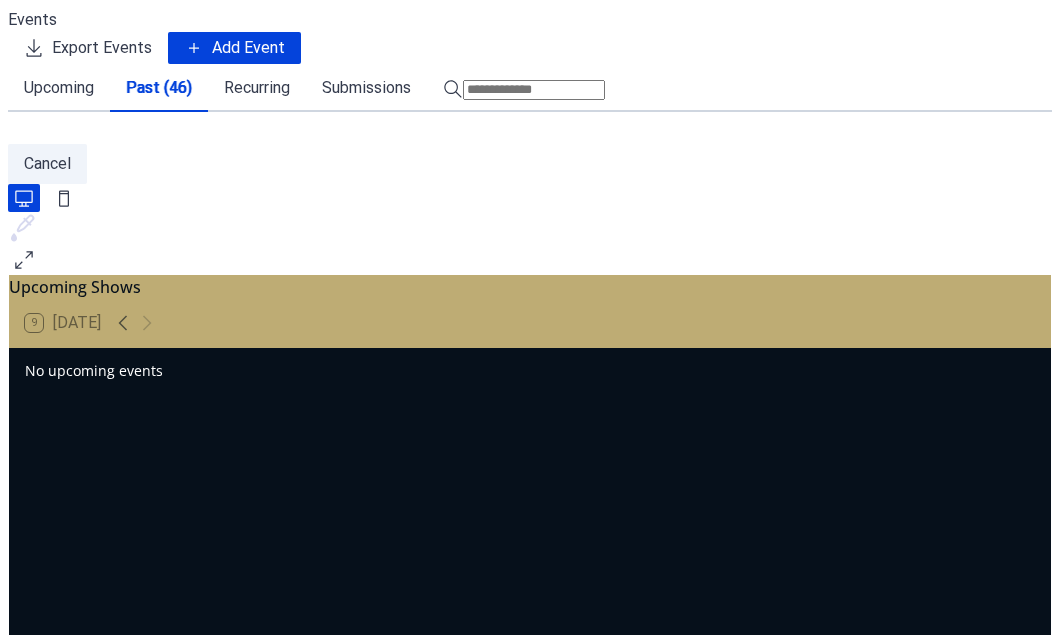 scroll, scrollTop: 0, scrollLeft: 0, axis: both 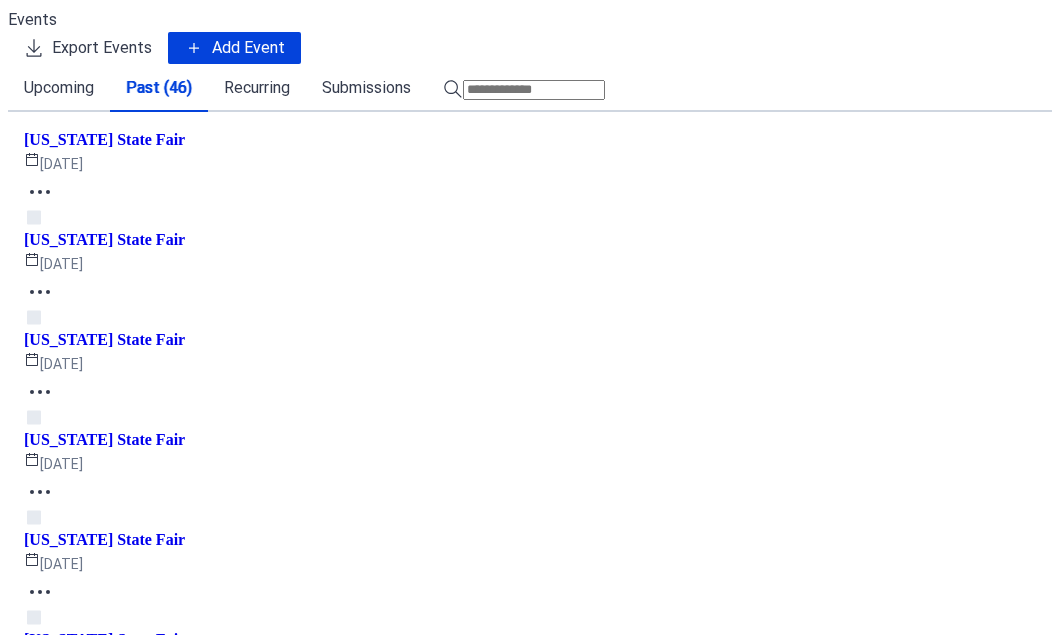 click 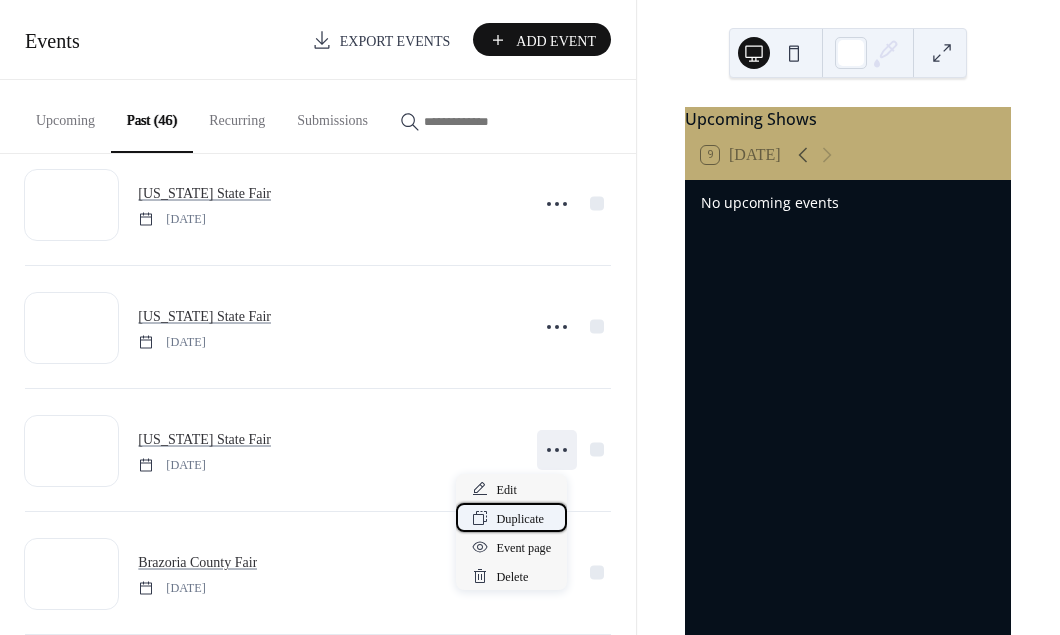 click on "Duplicate" at bounding box center [520, 519] 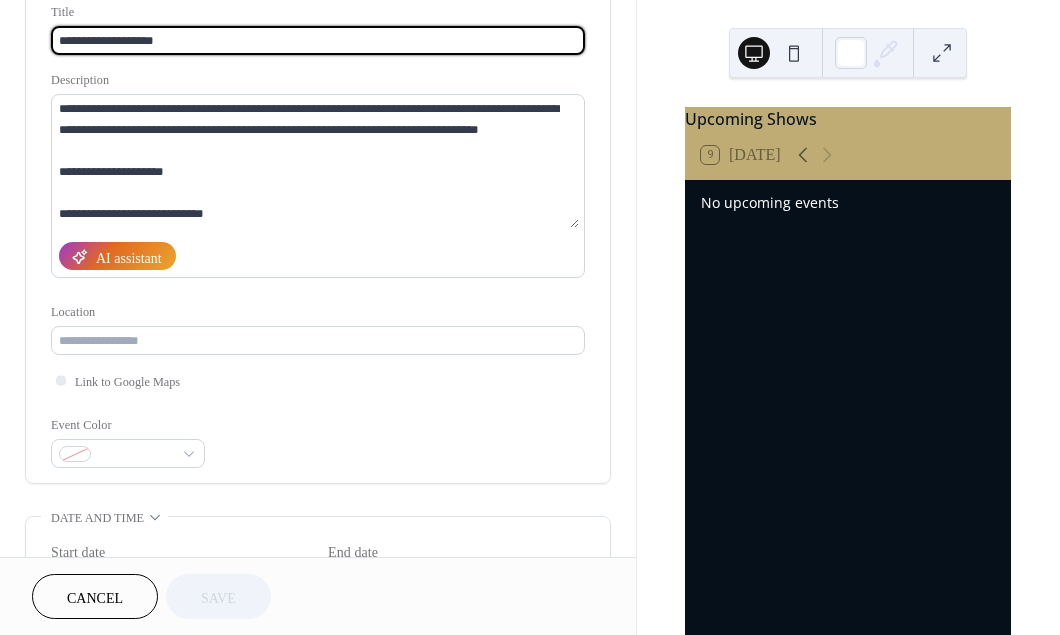 scroll, scrollTop: 311, scrollLeft: 0, axis: vertical 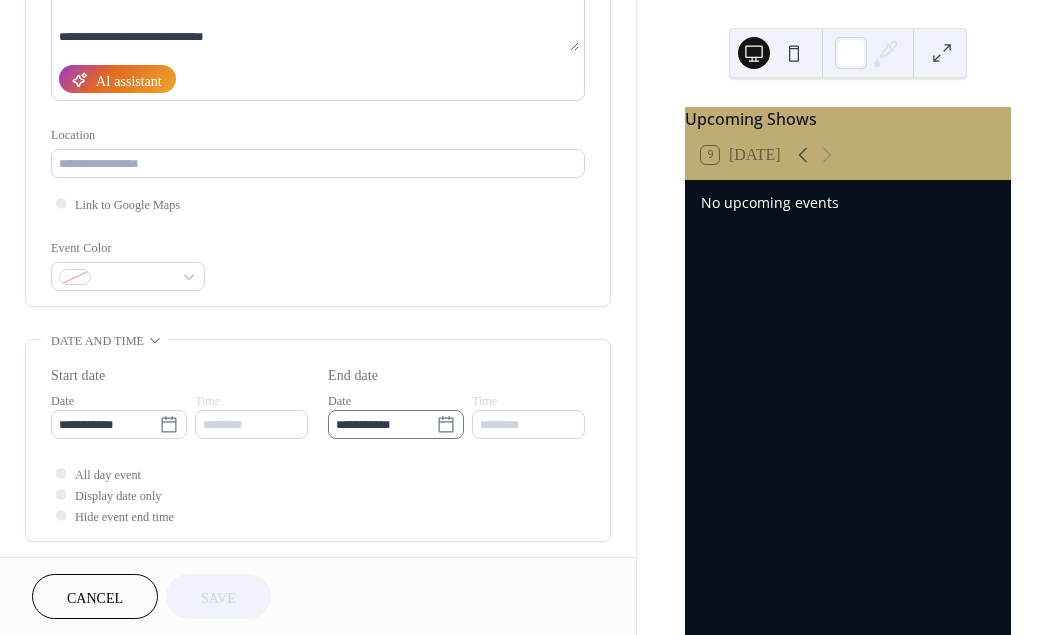 click 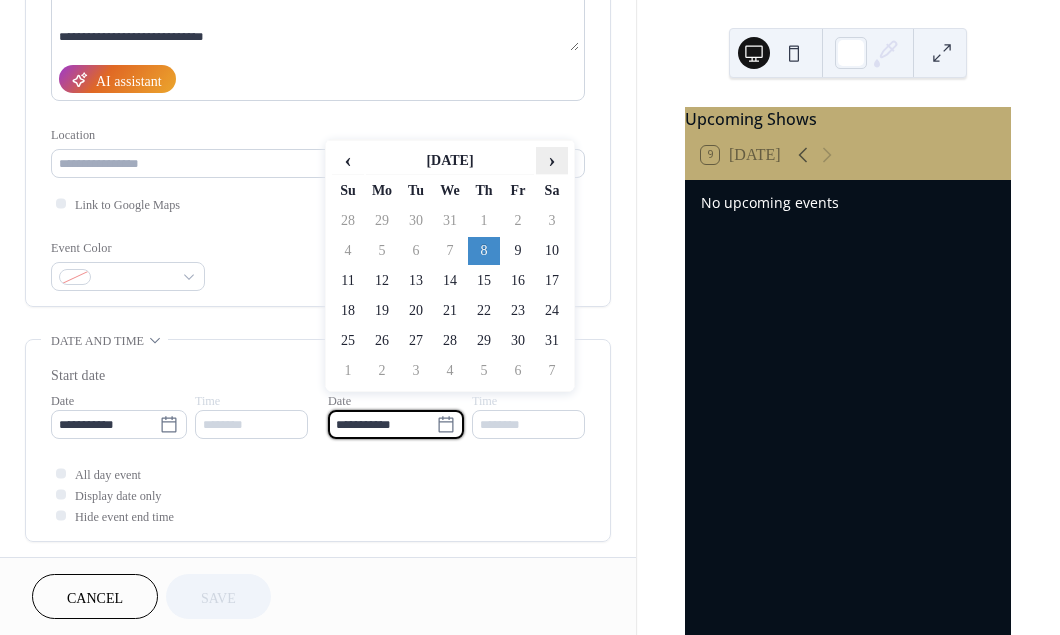 click on "›" at bounding box center (552, 160) 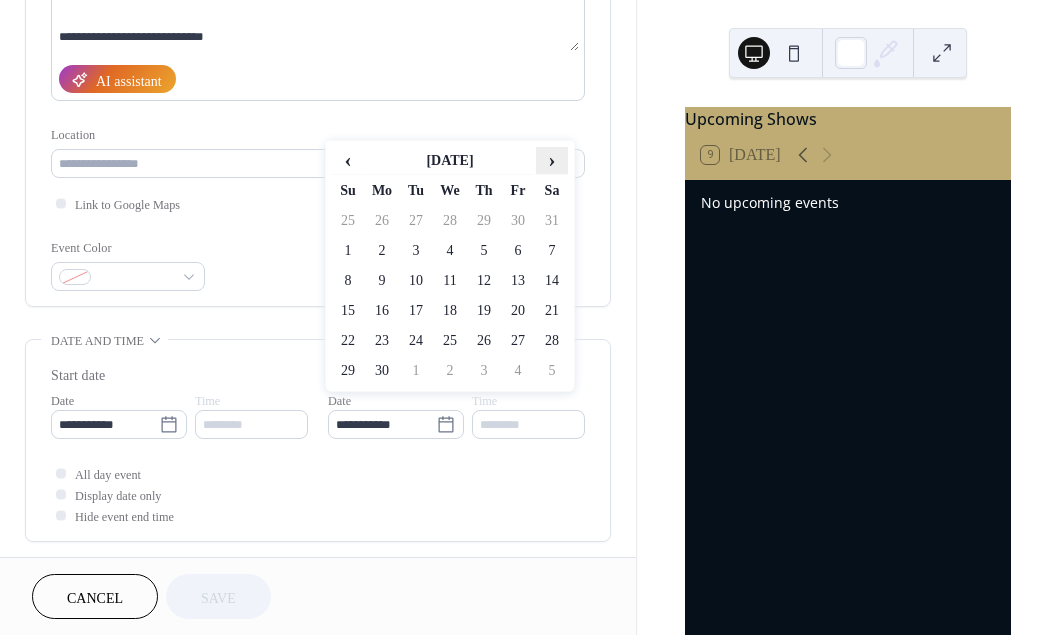 click on "›" at bounding box center [552, 160] 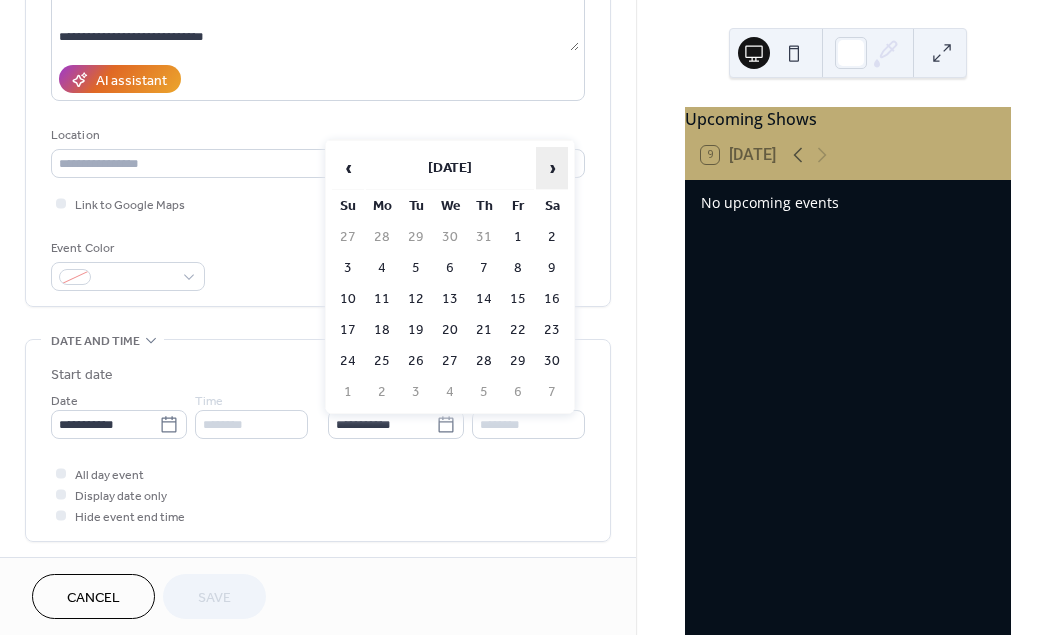 click on "›" at bounding box center (552, 168) 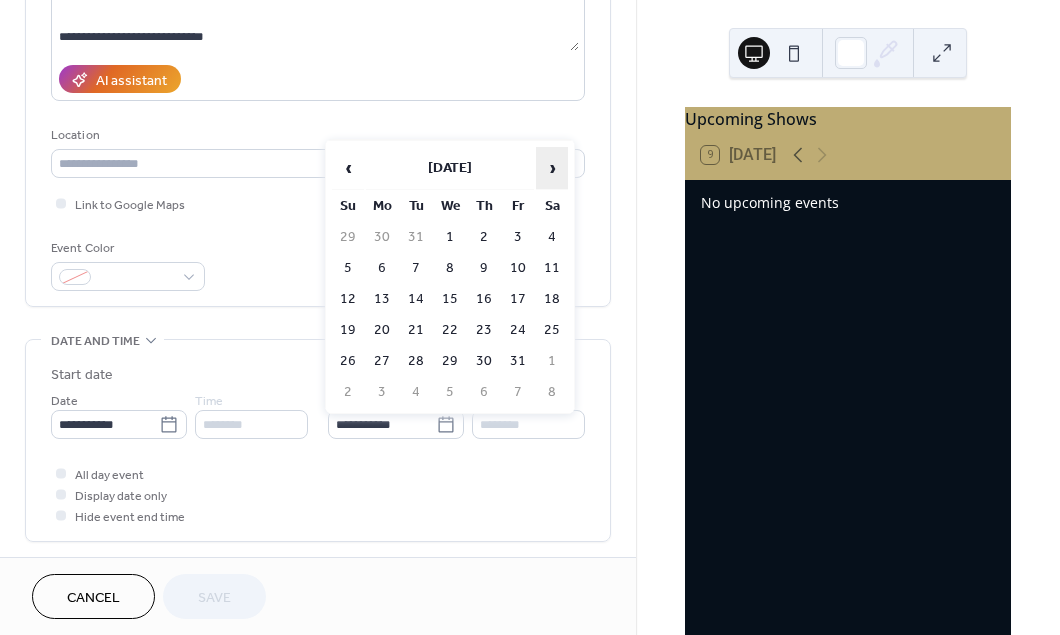 click on "›" at bounding box center (552, 168) 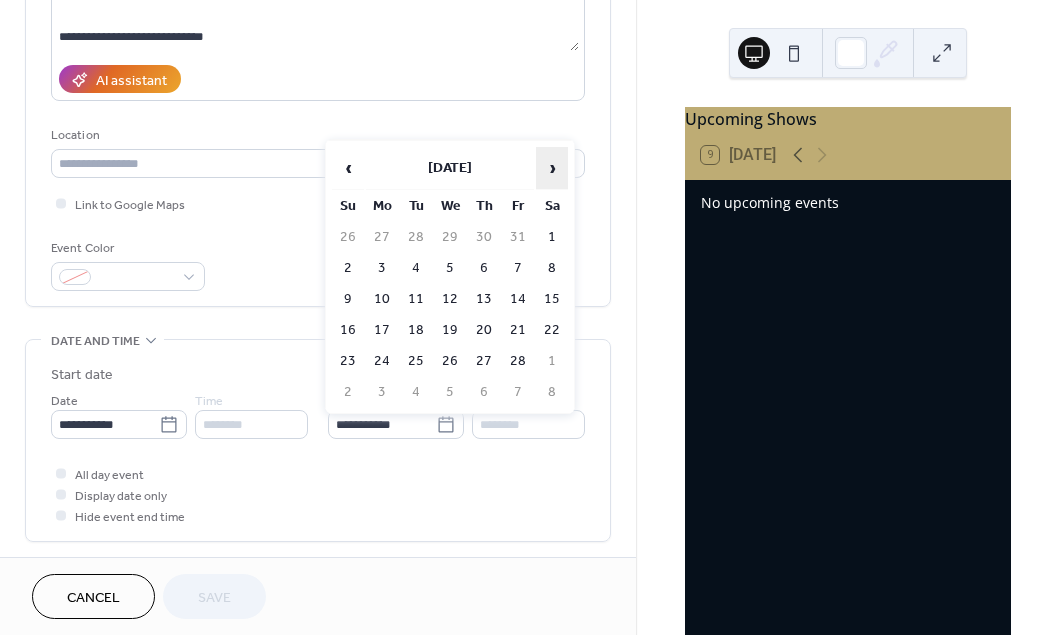 click on "›" at bounding box center [552, 168] 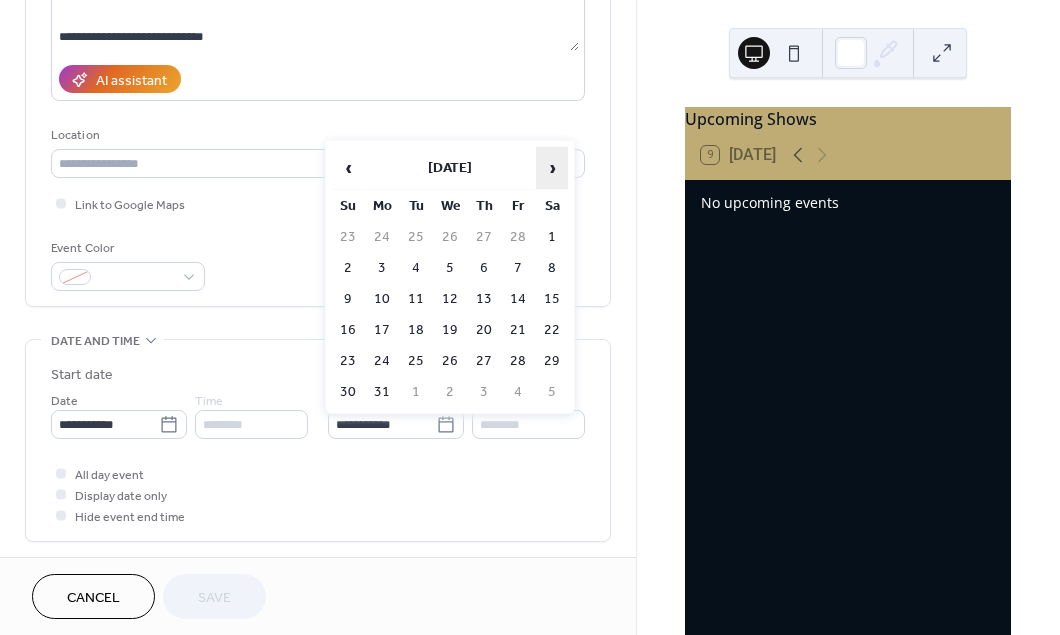 click on "›" at bounding box center [552, 168] 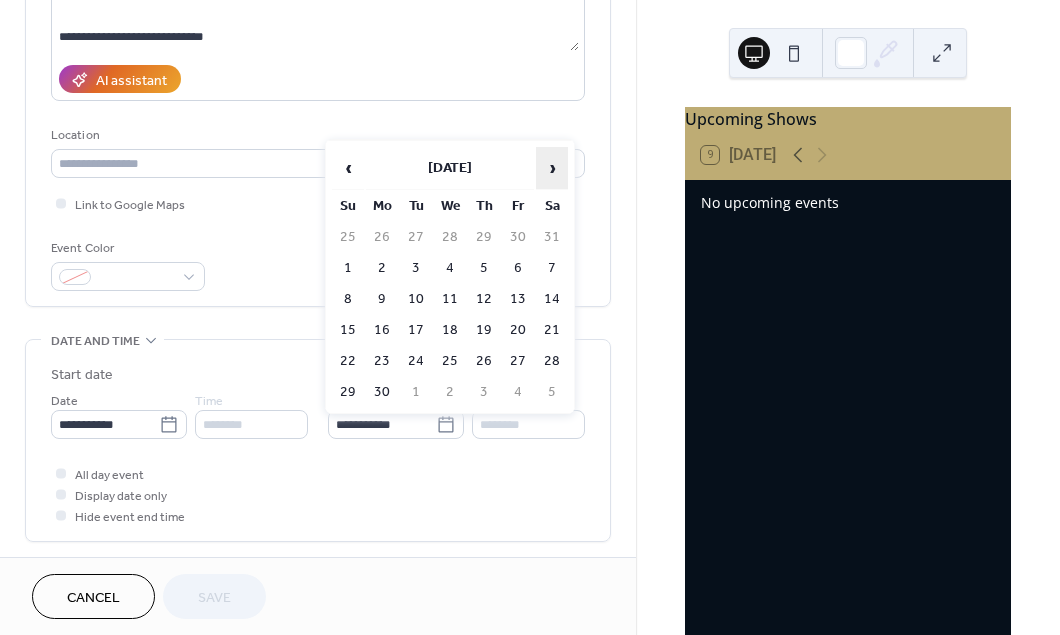 click on "›" at bounding box center [552, 168] 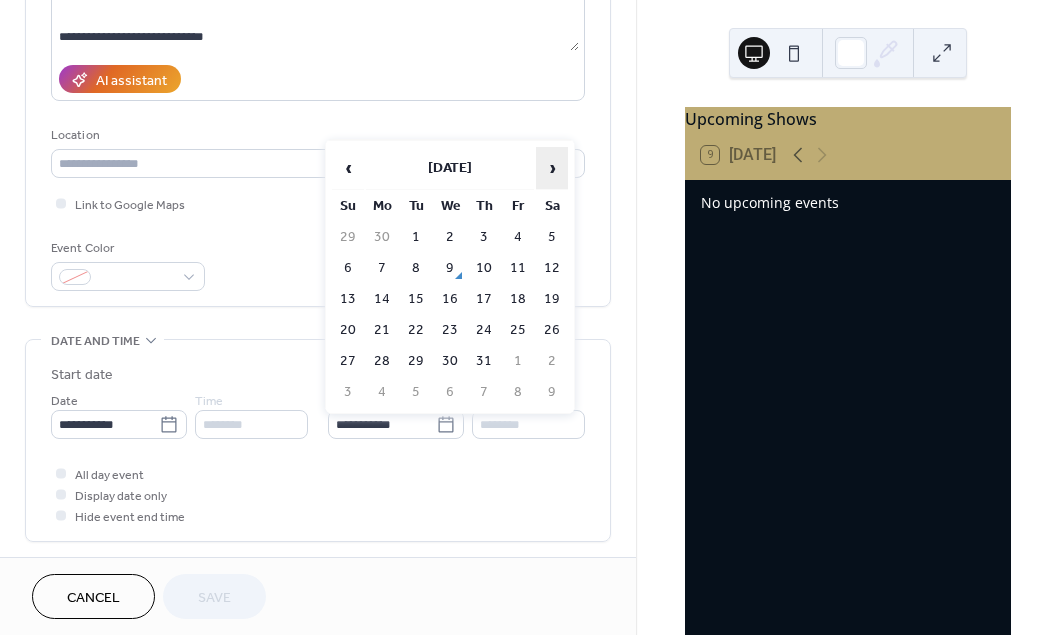 click on "›" at bounding box center [552, 168] 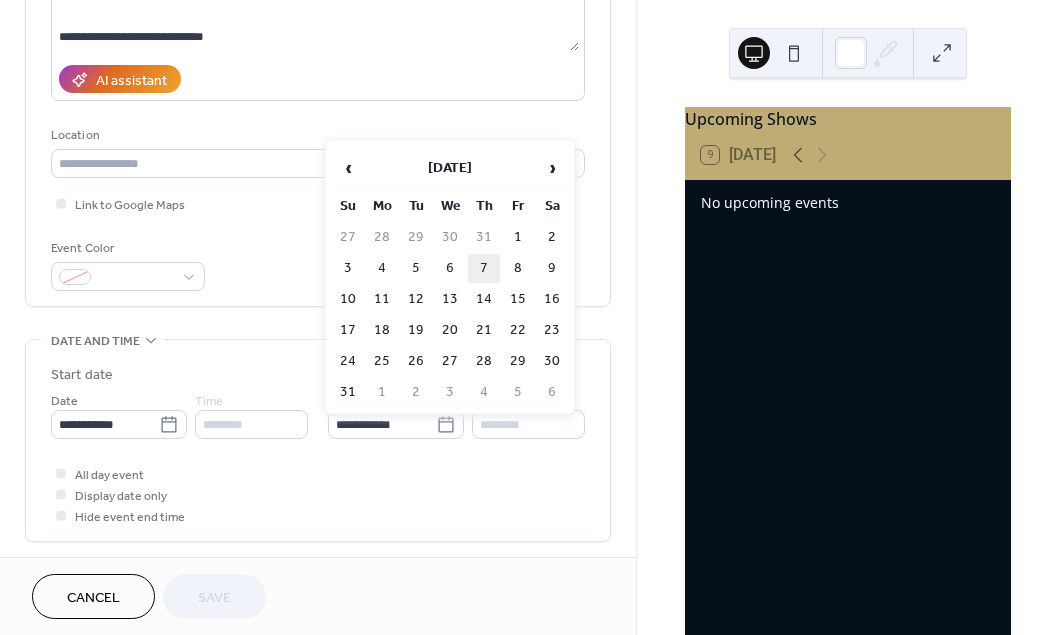 click on "7" at bounding box center [484, 268] 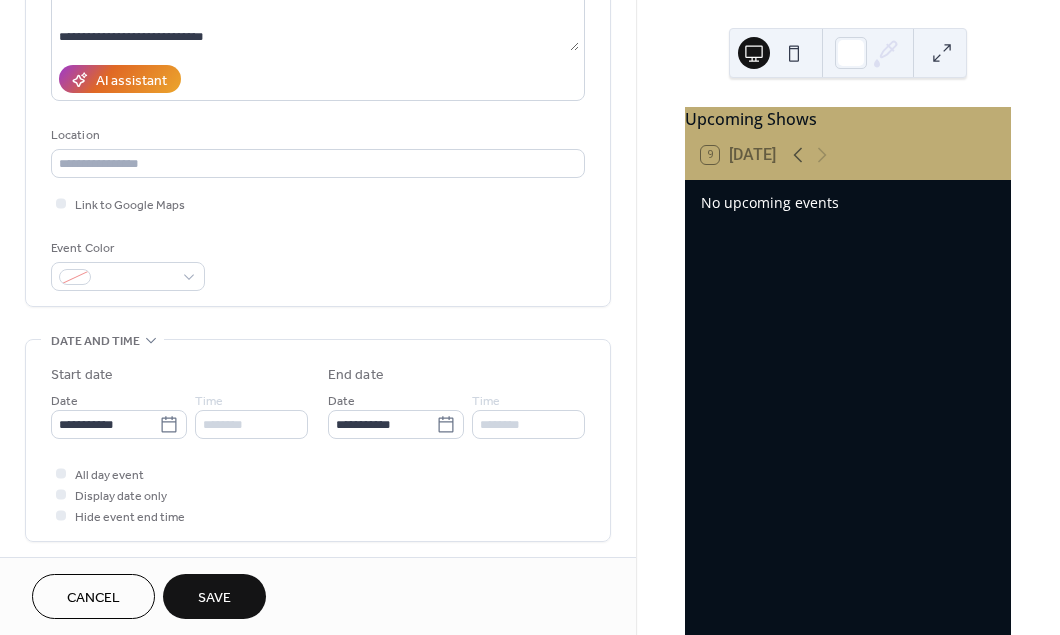 type on "**********" 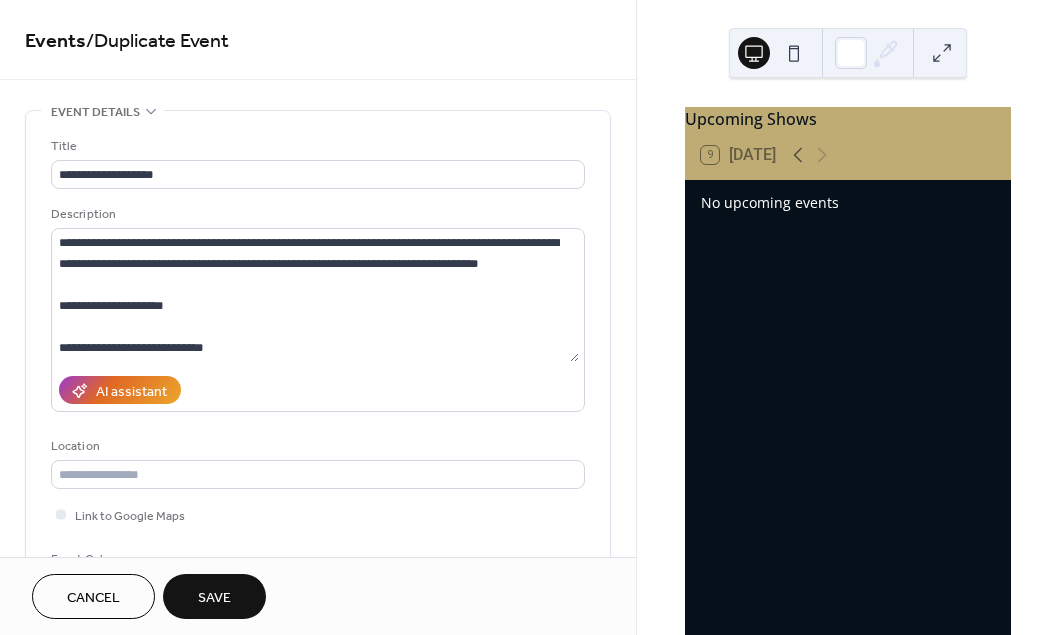 scroll, scrollTop: 0, scrollLeft: 0, axis: both 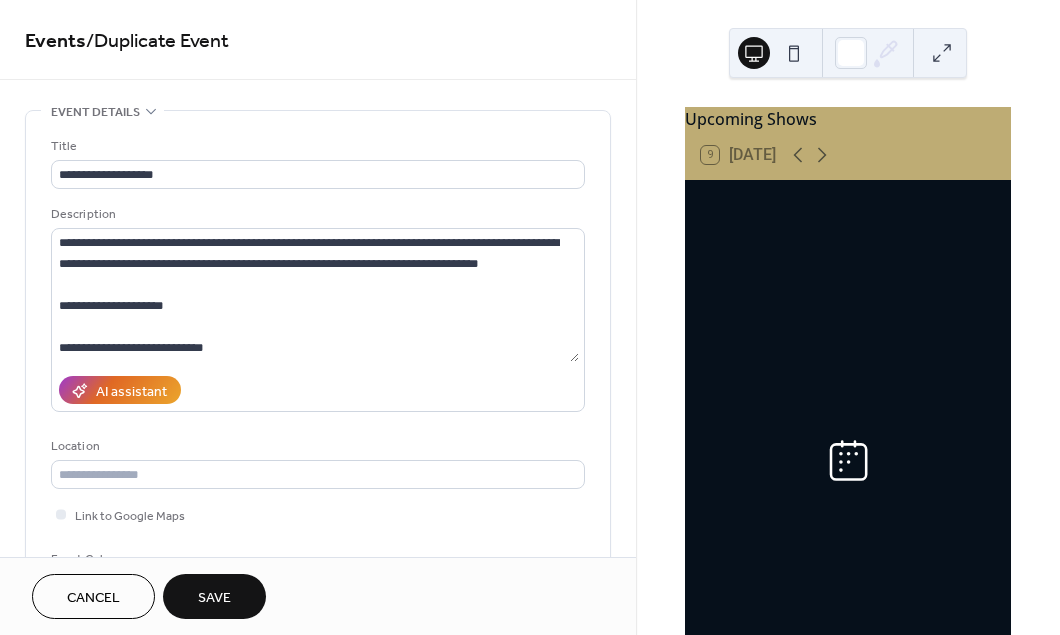 type 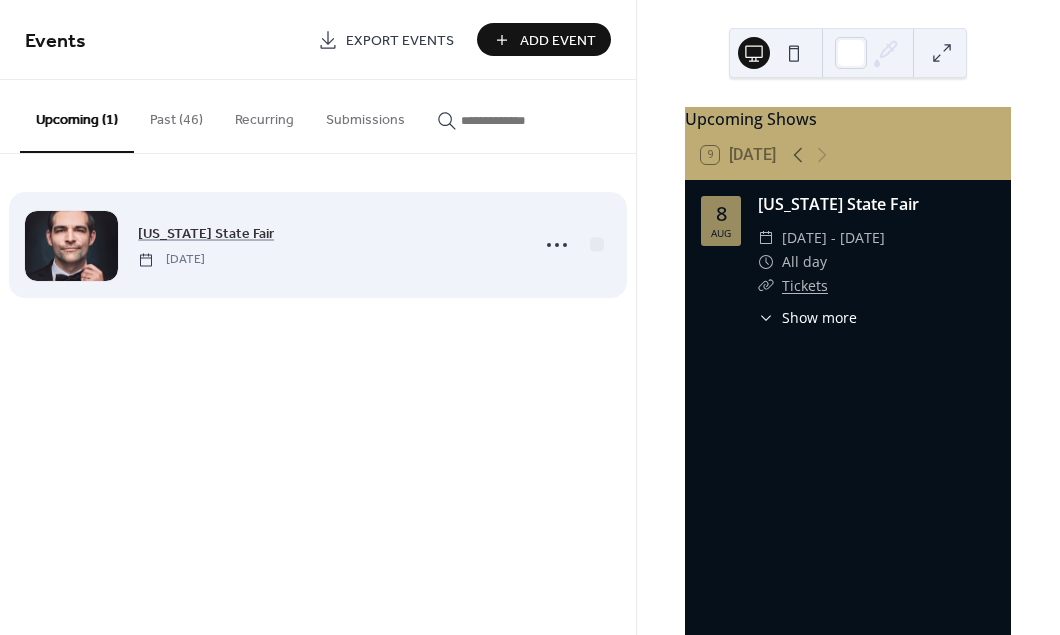 click on "[DATE]" at bounding box center (171, 260) 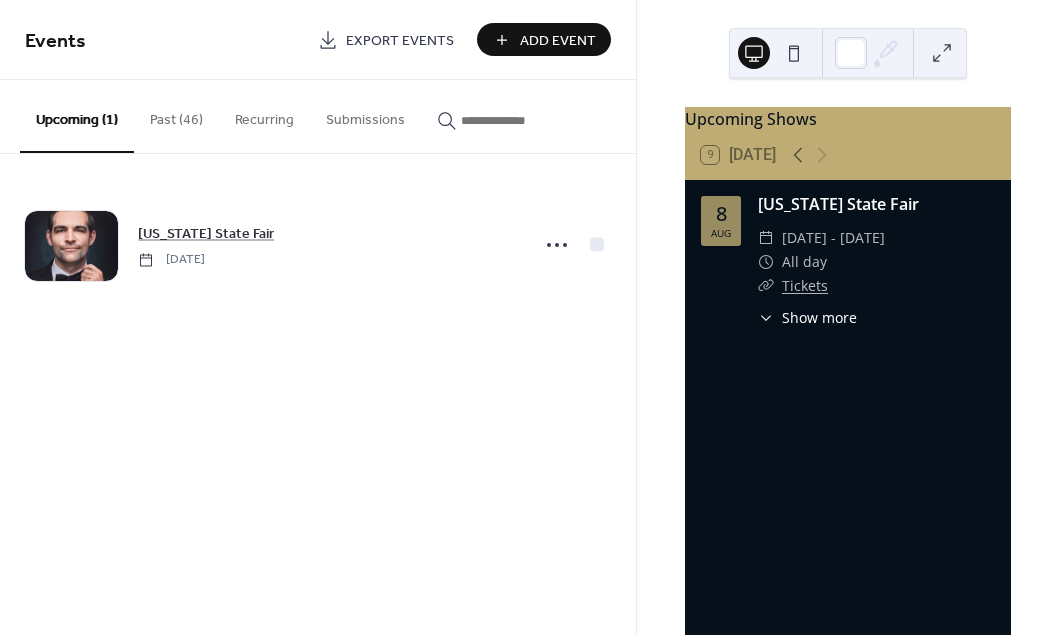 click on "Tickets" at bounding box center [805, 285] 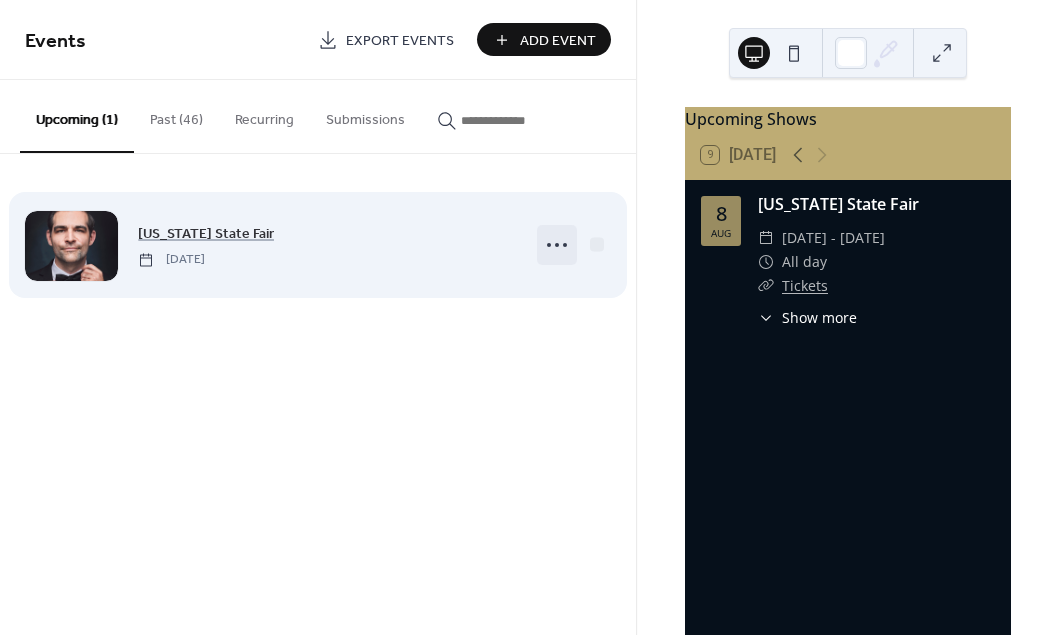 click 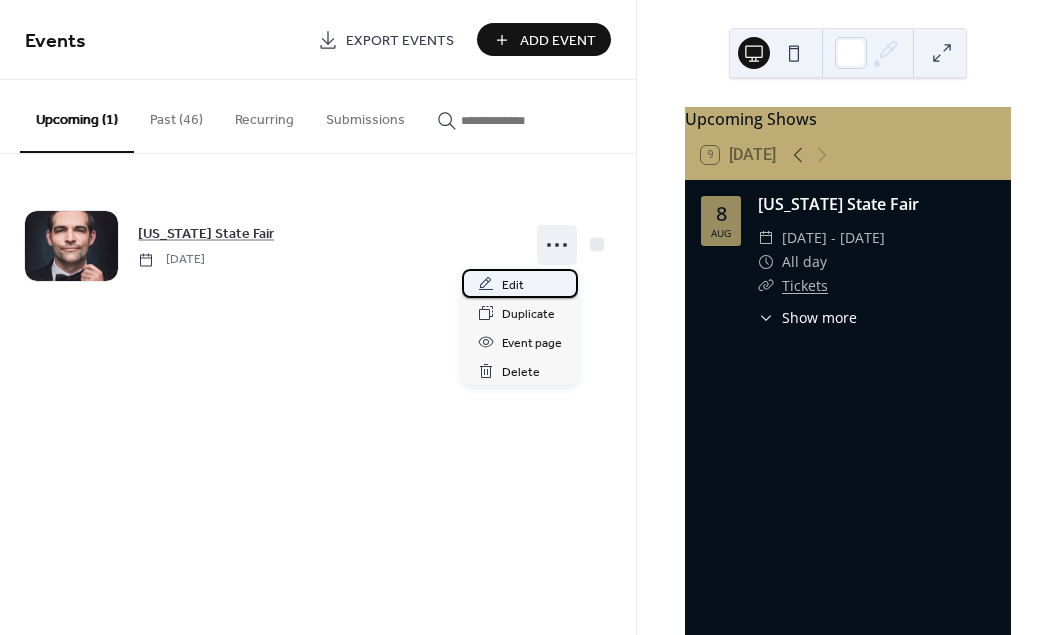 click on "Edit" at bounding box center [513, 285] 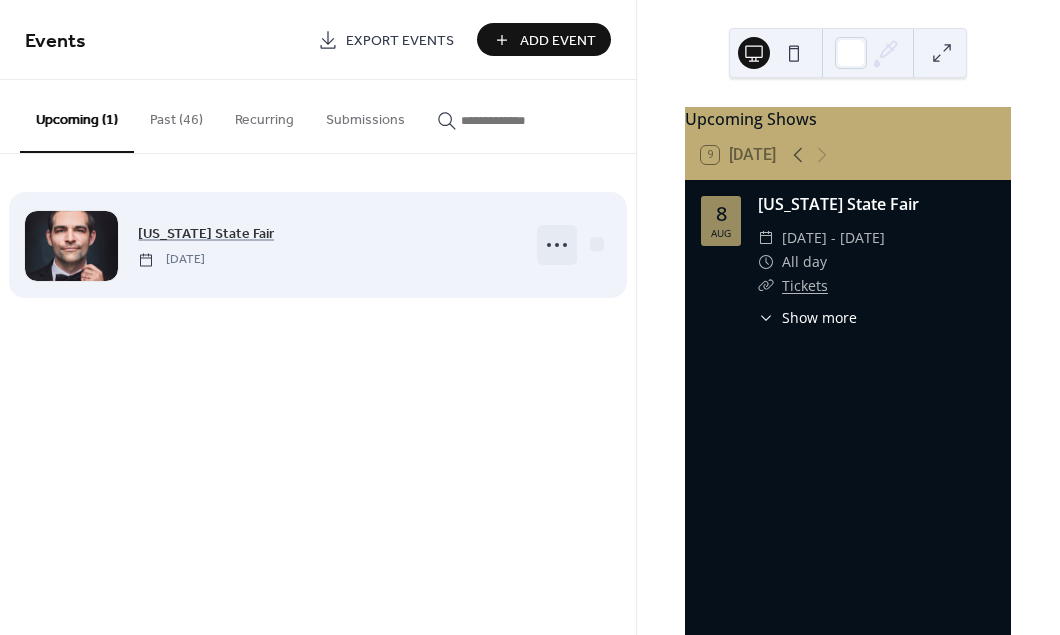 click 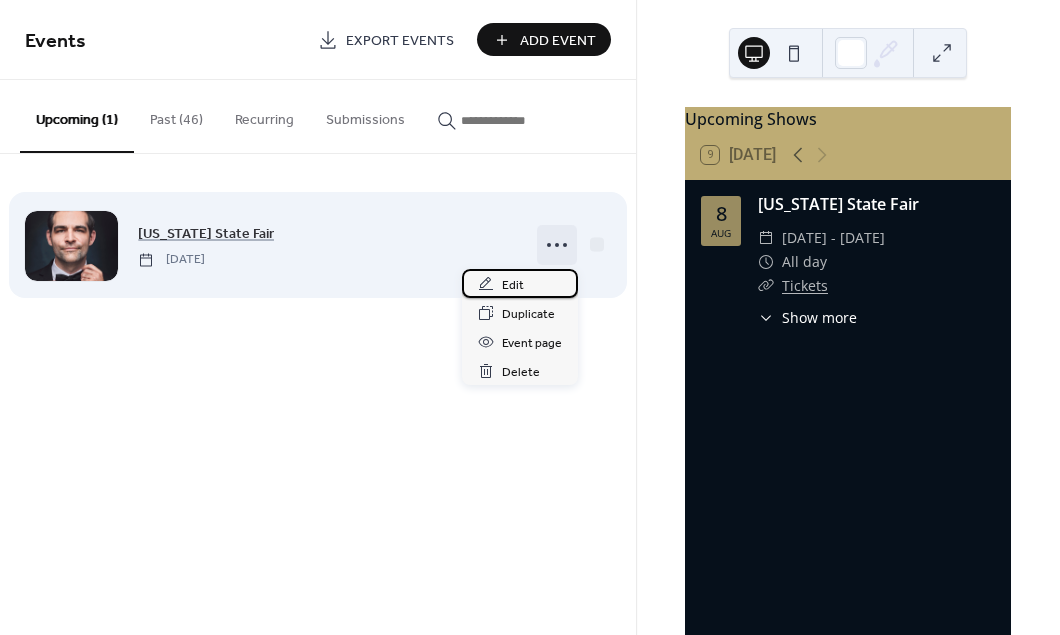 click on "Edit" at bounding box center (513, 285) 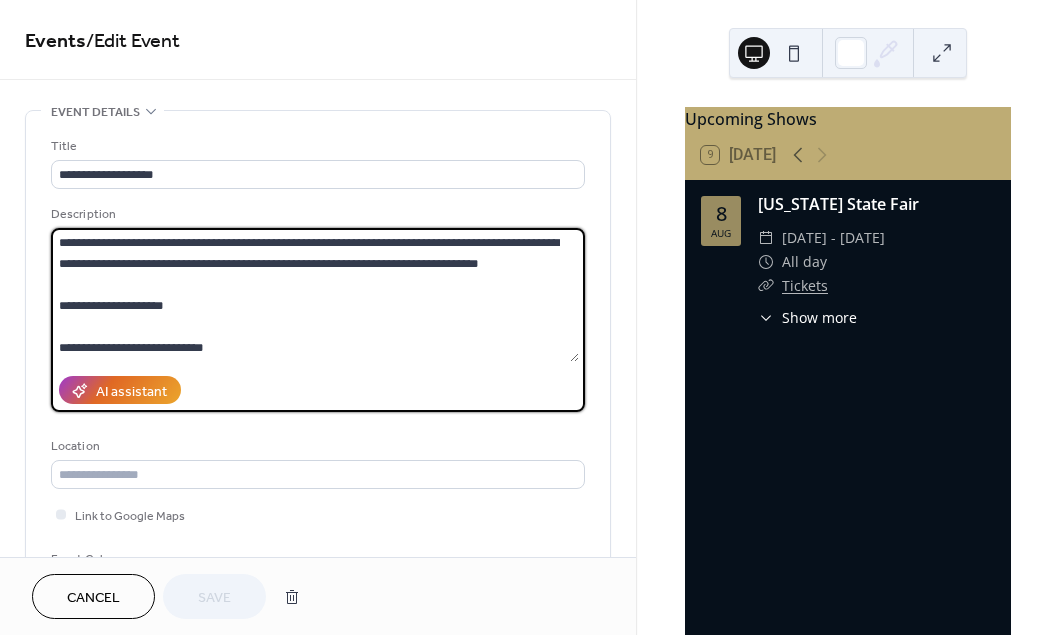drag, startPoint x: 168, startPoint y: 352, endPoint x: 136, endPoint y: 352, distance: 32 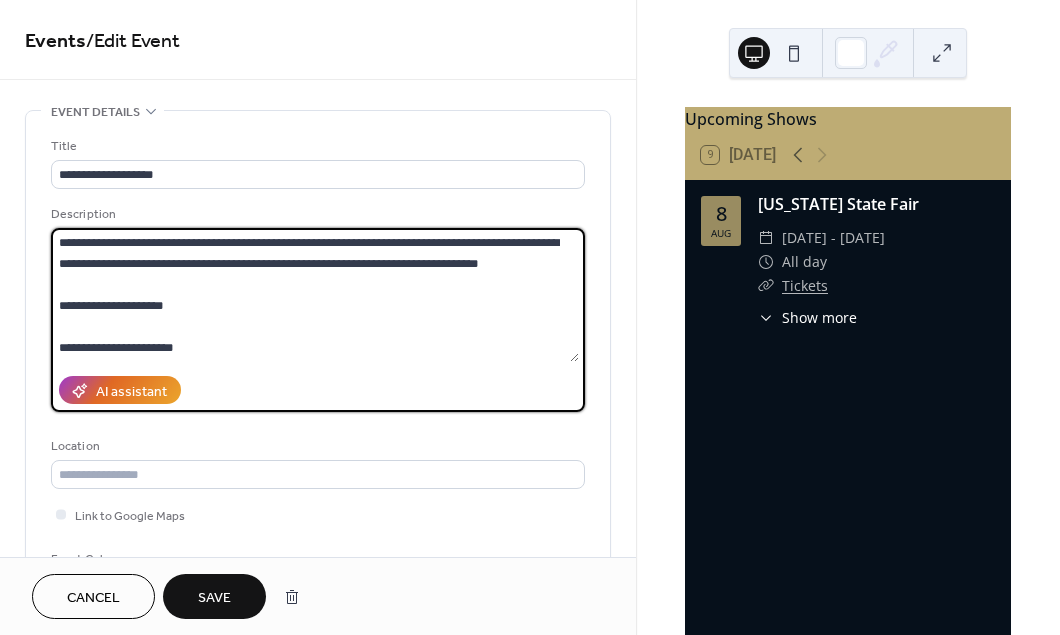 type on "**********" 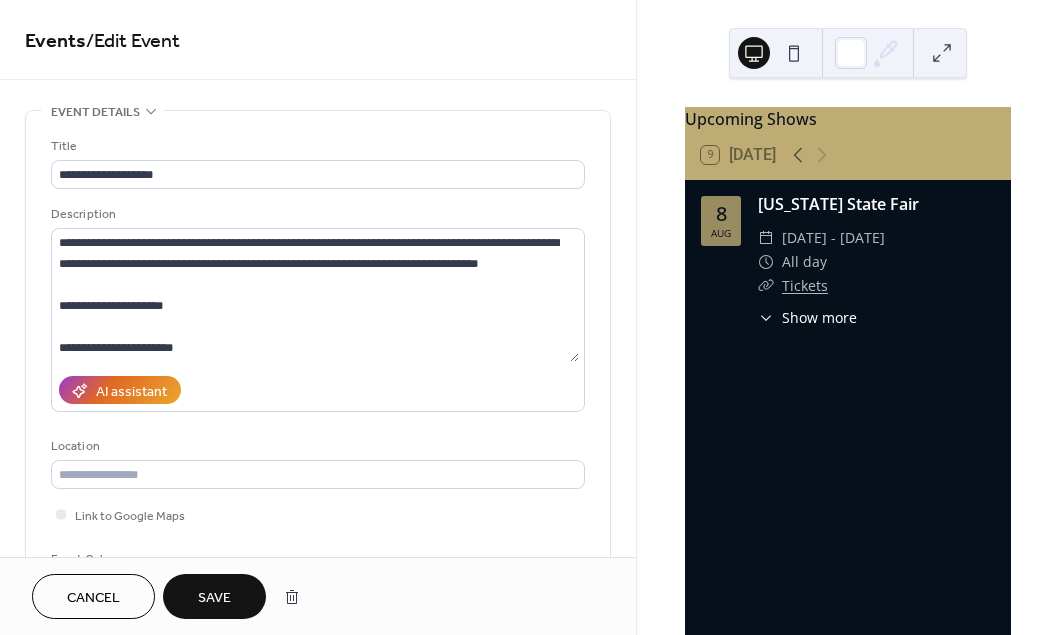 click on "Save" at bounding box center [214, 596] 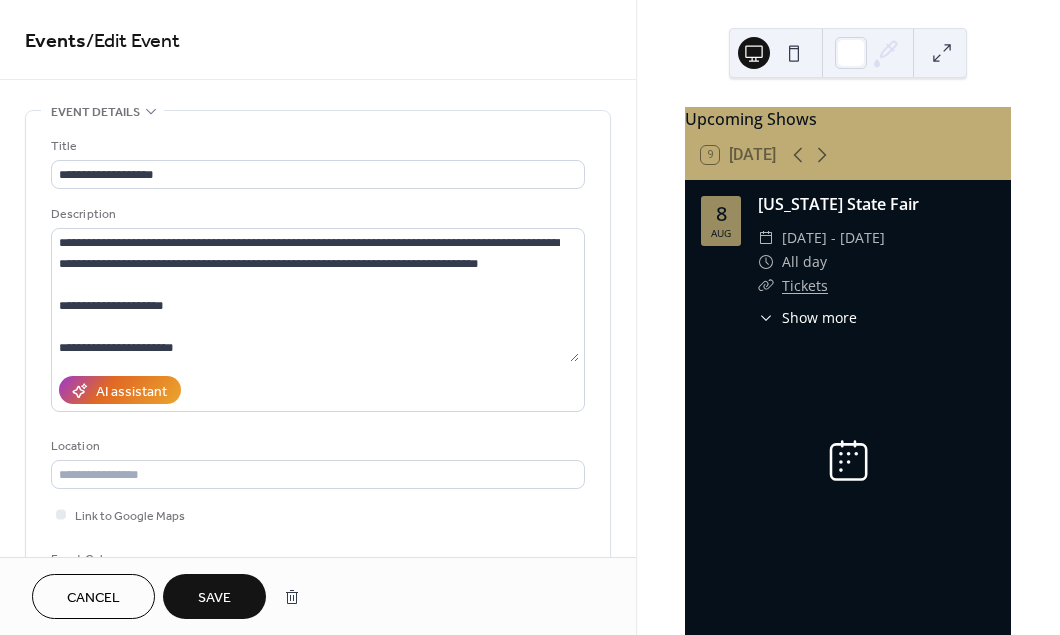 scroll, scrollTop: 790, scrollLeft: 0, axis: vertical 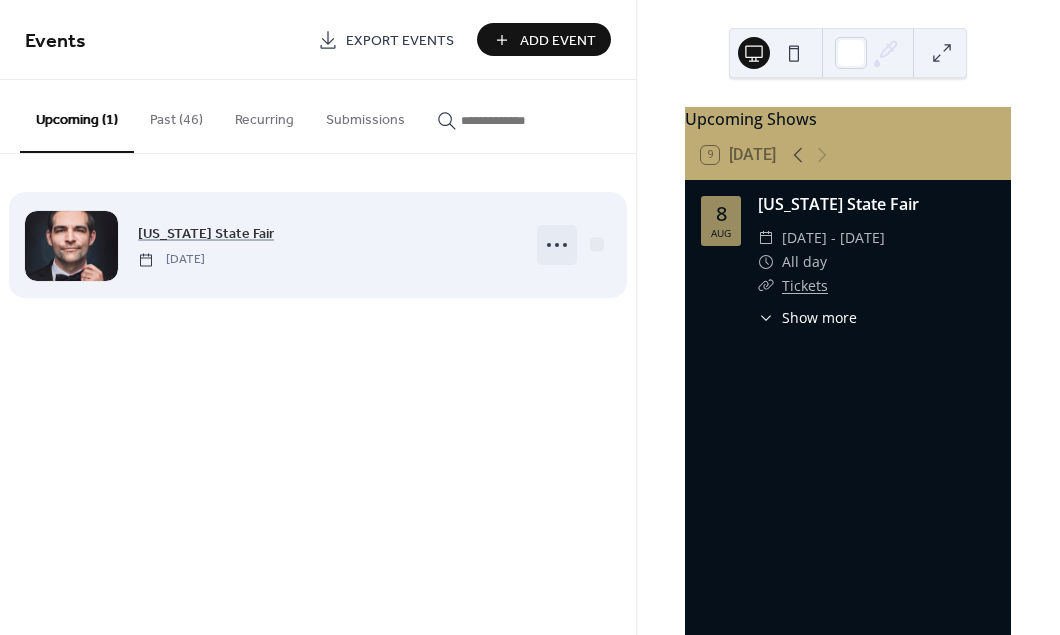 click 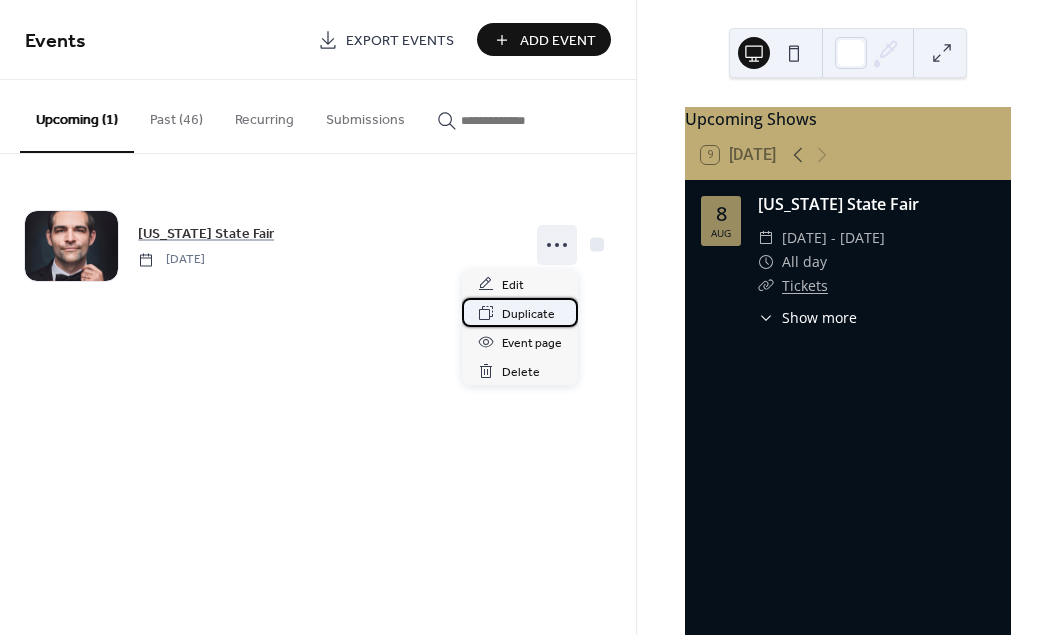 click on "Duplicate" at bounding box center (528, 314) 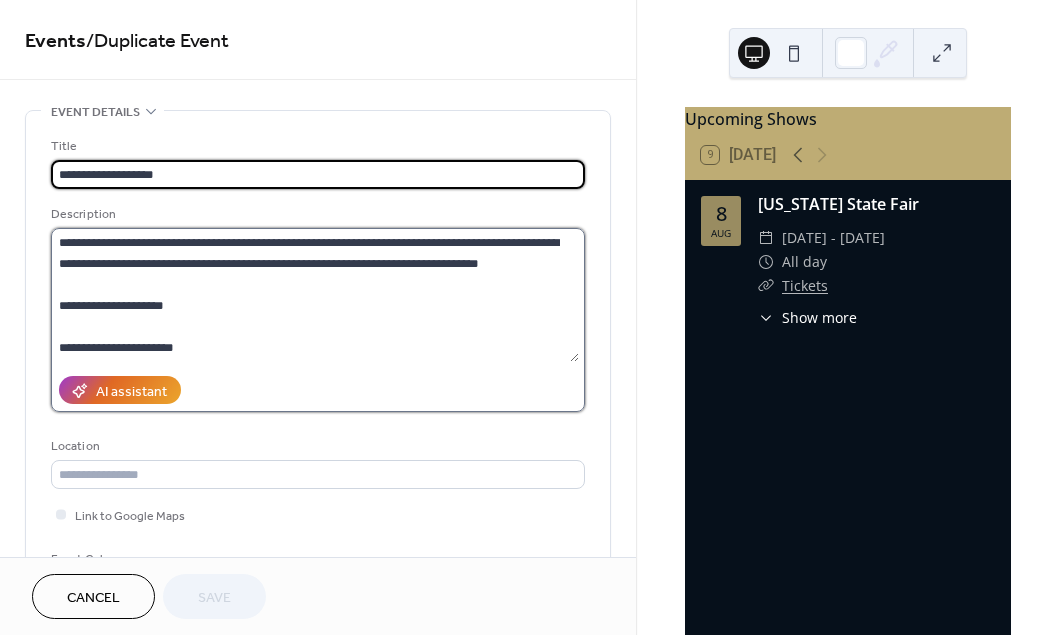 click on "**********" at bounding box center (315, 295) 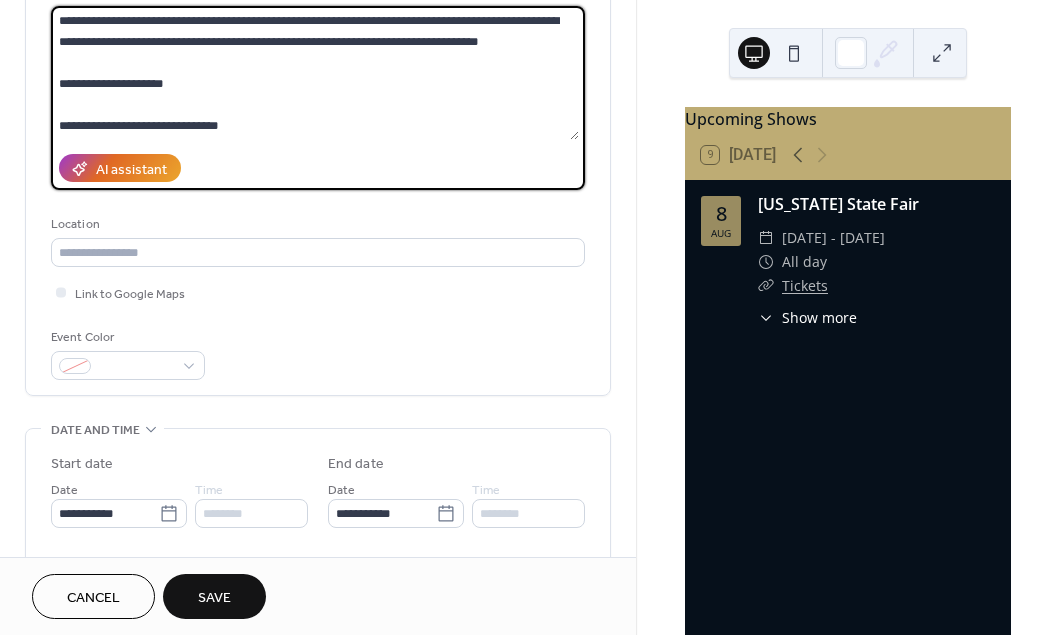 scroll, scrollTop: 336, scrollLeft: 0, axis: vertical 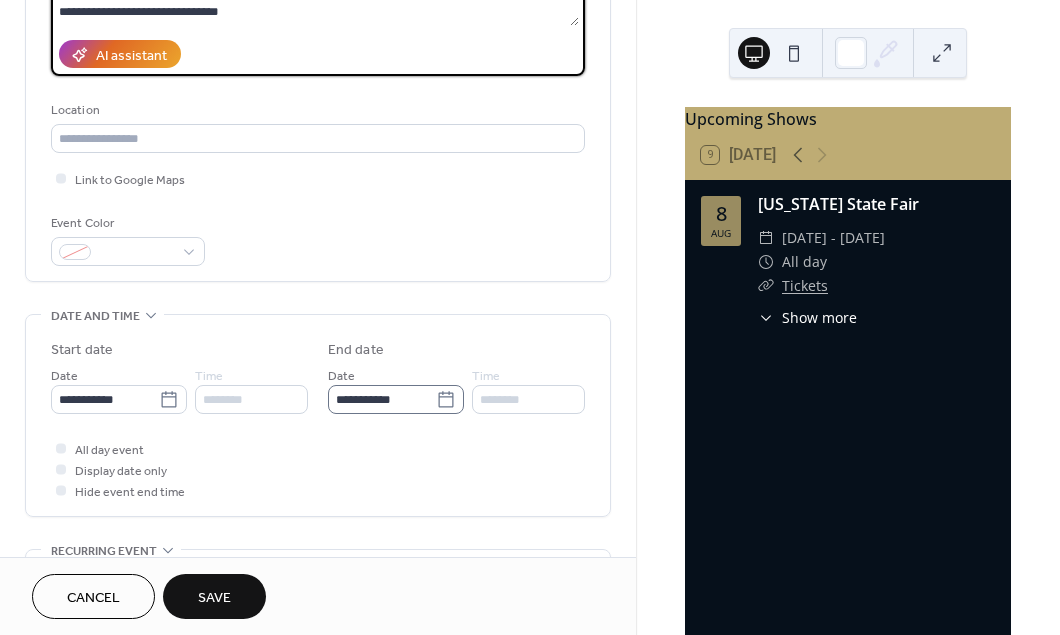type on "**********" 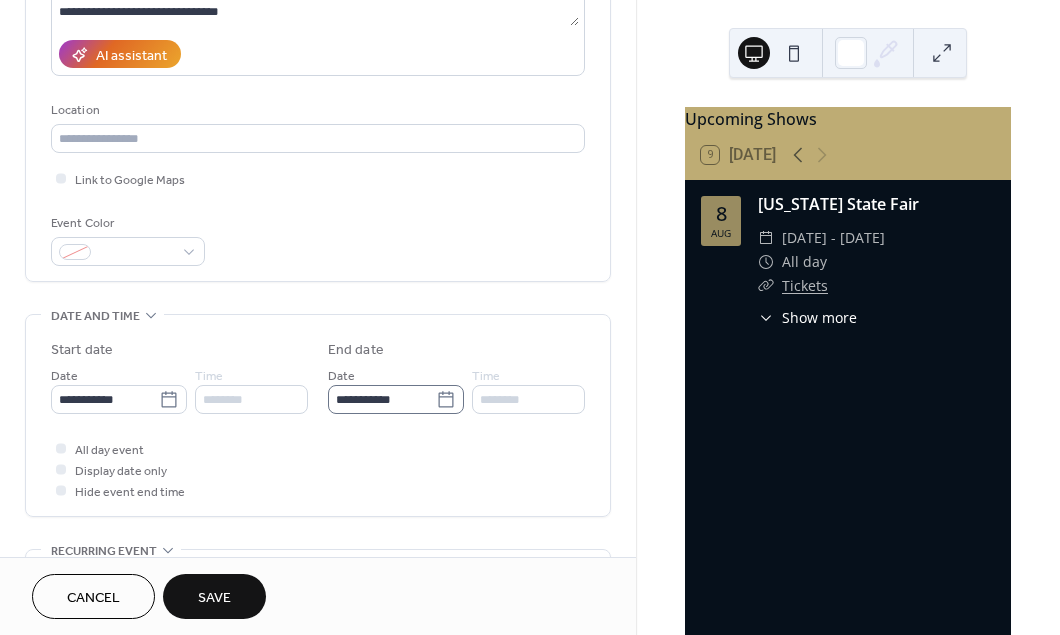 click 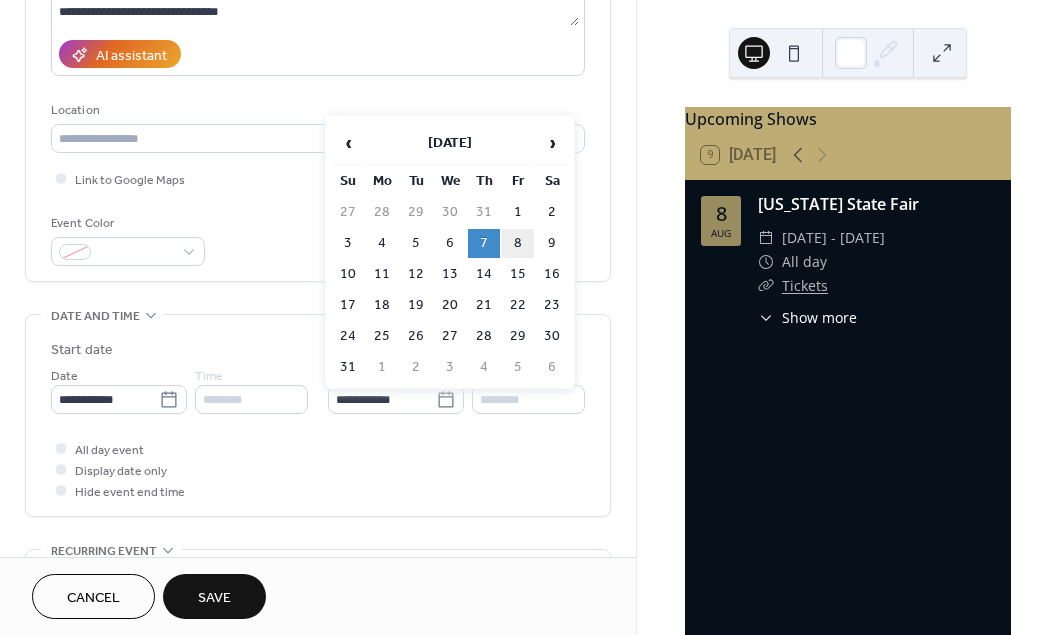 click on "8" at bounding box center [518, 243] 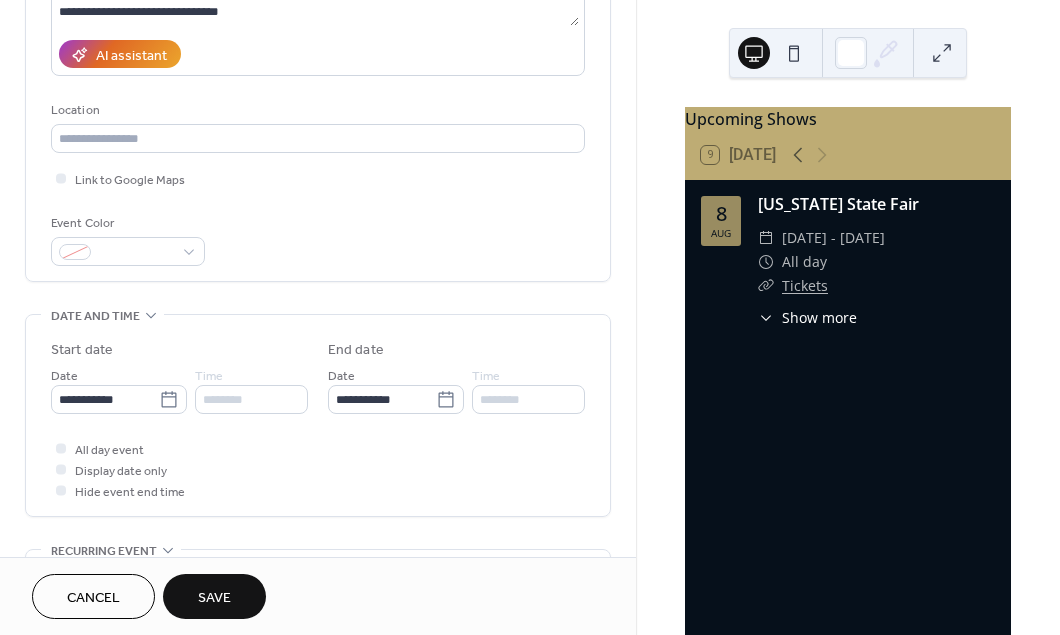 type on "**********" 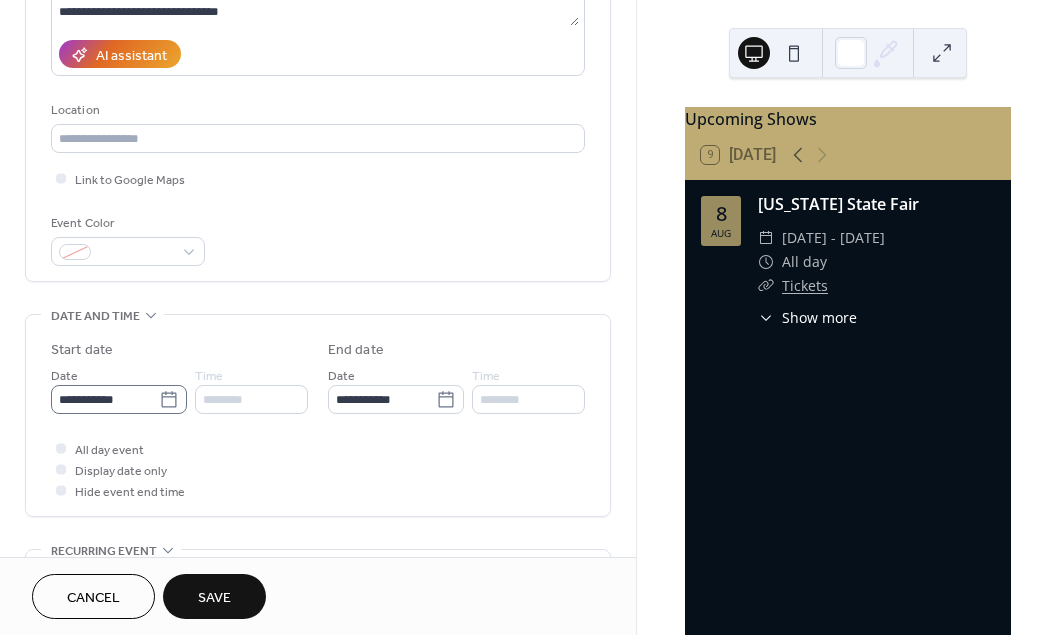 click 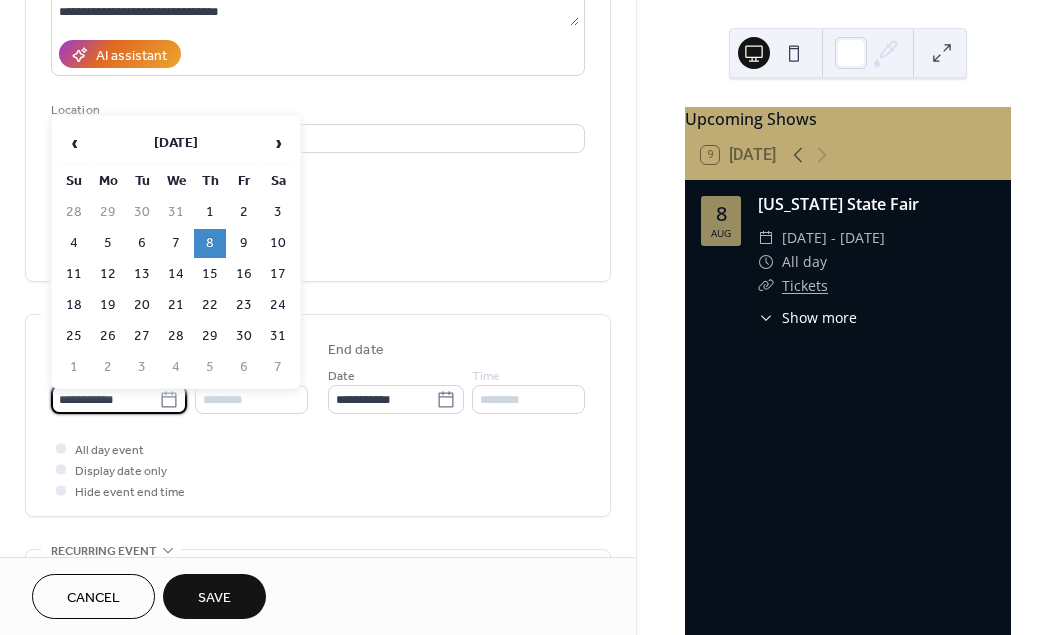 click on "8" at bounding box center (210, 243) 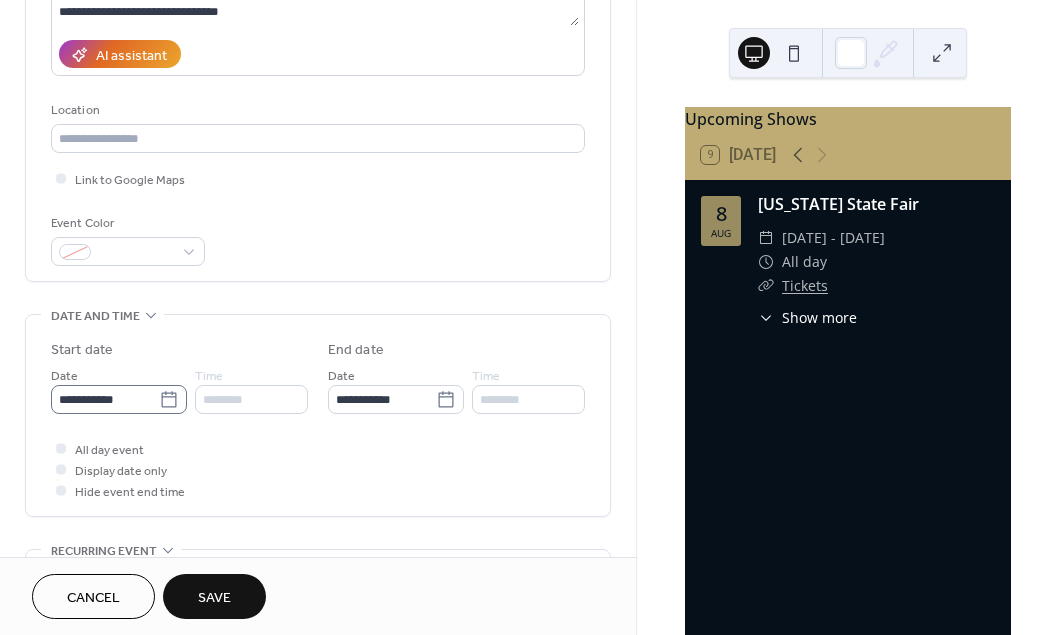 click 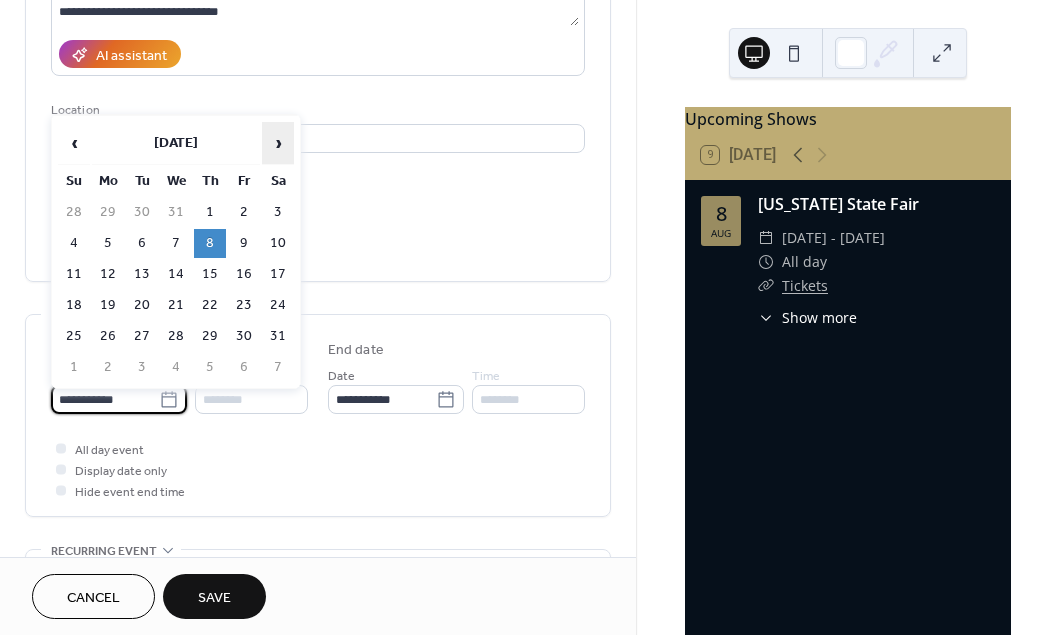 click on "›" at bounding box center (278, 143) 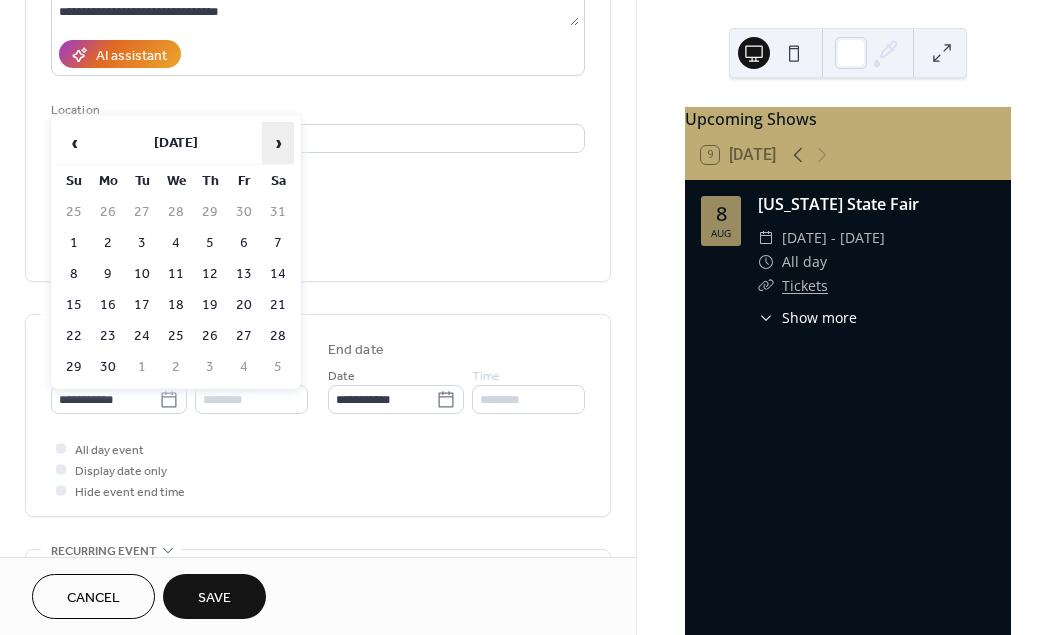 click on "›" at bounding box center [278, 143] 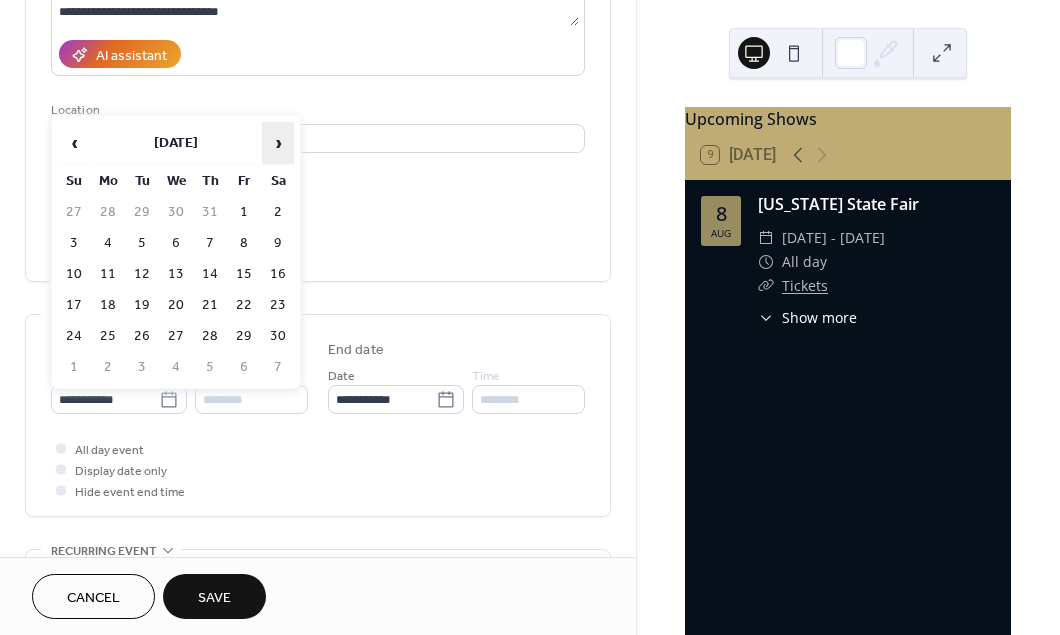 click on "›" at bounding box center [278, 143] 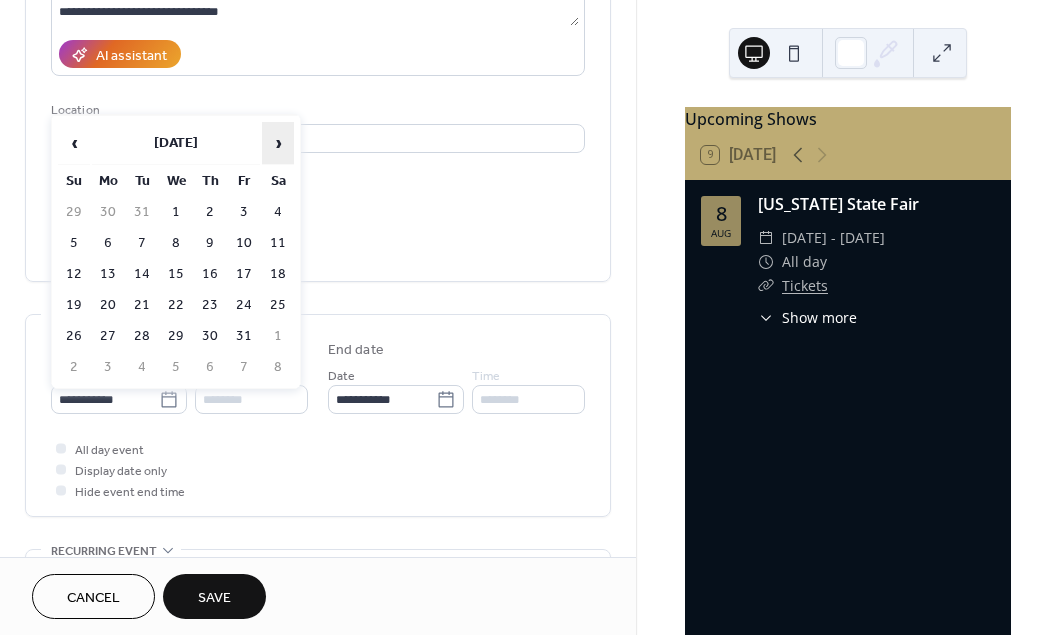 click on "›" at bounding box center [278, 143] 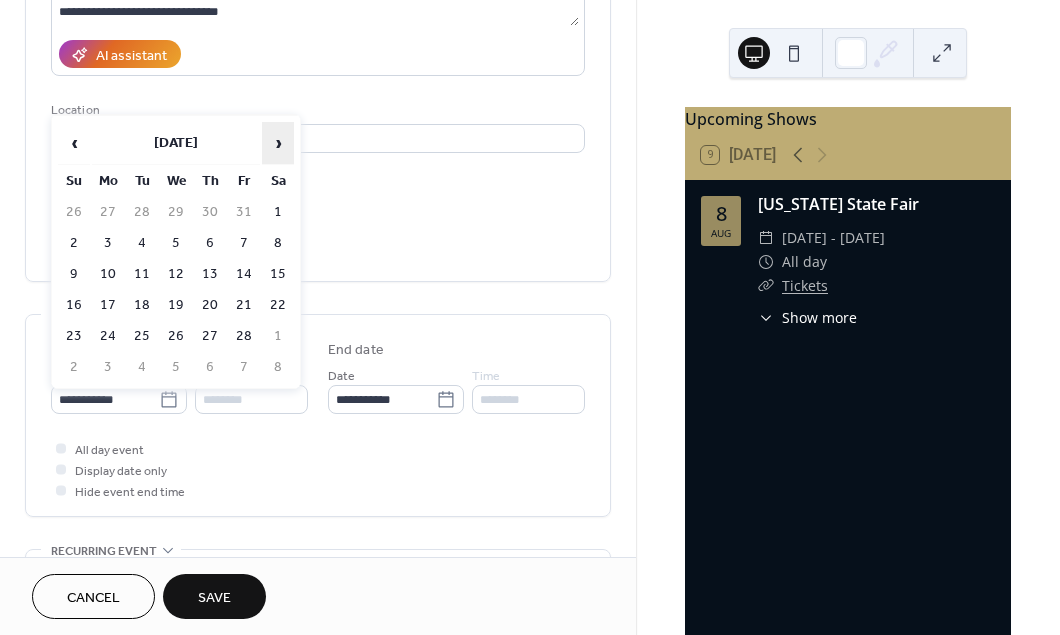 click on "›" at bounding box center [278, 143] 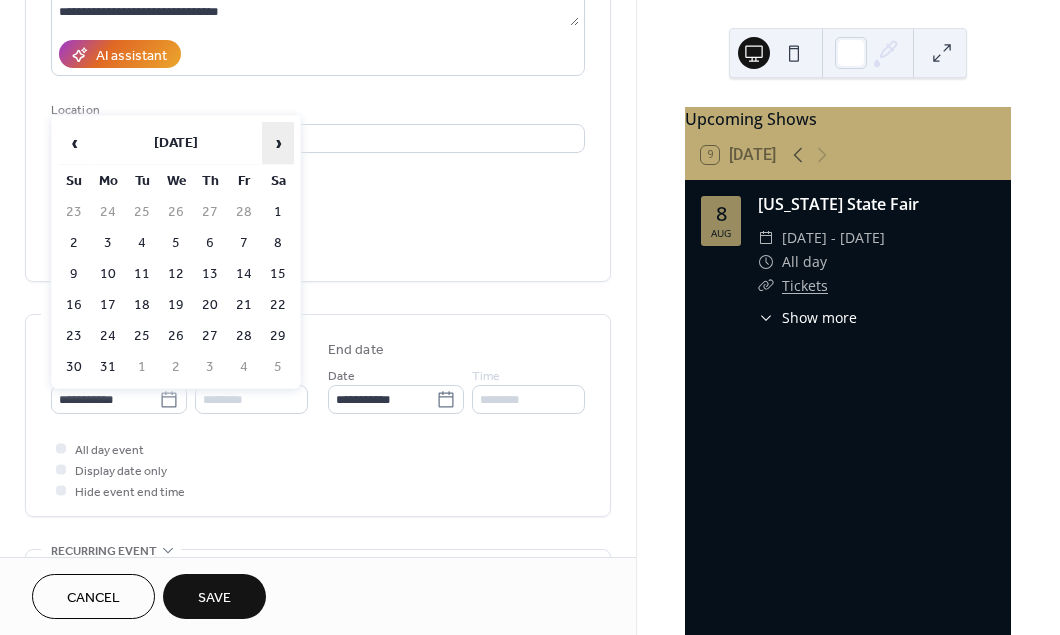 click on "›" at bounding box center (278, 143) 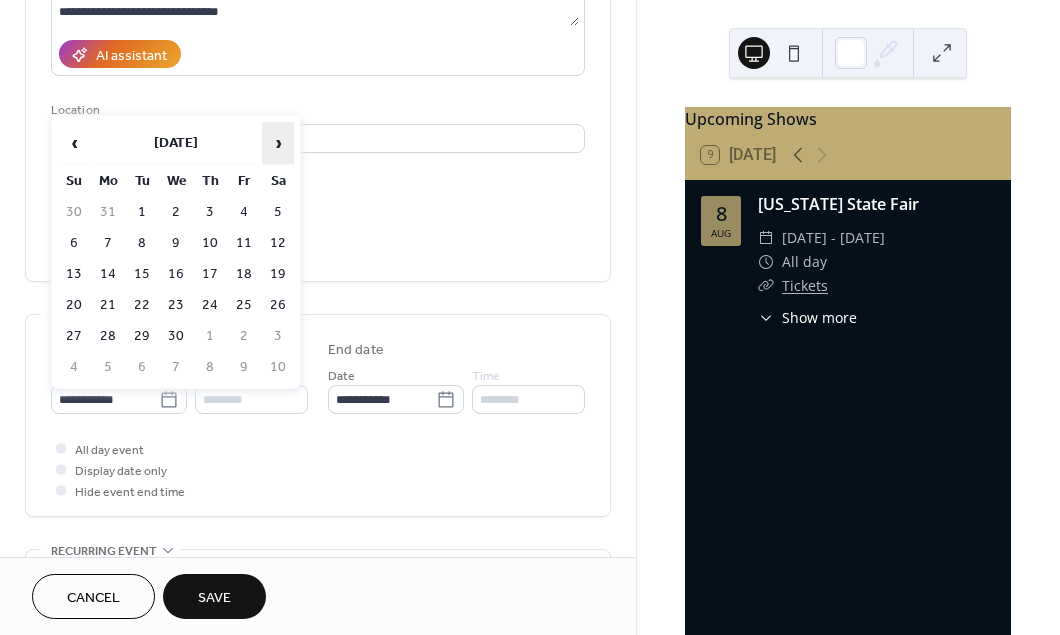 click on "›" at bounding box center [278, 143] 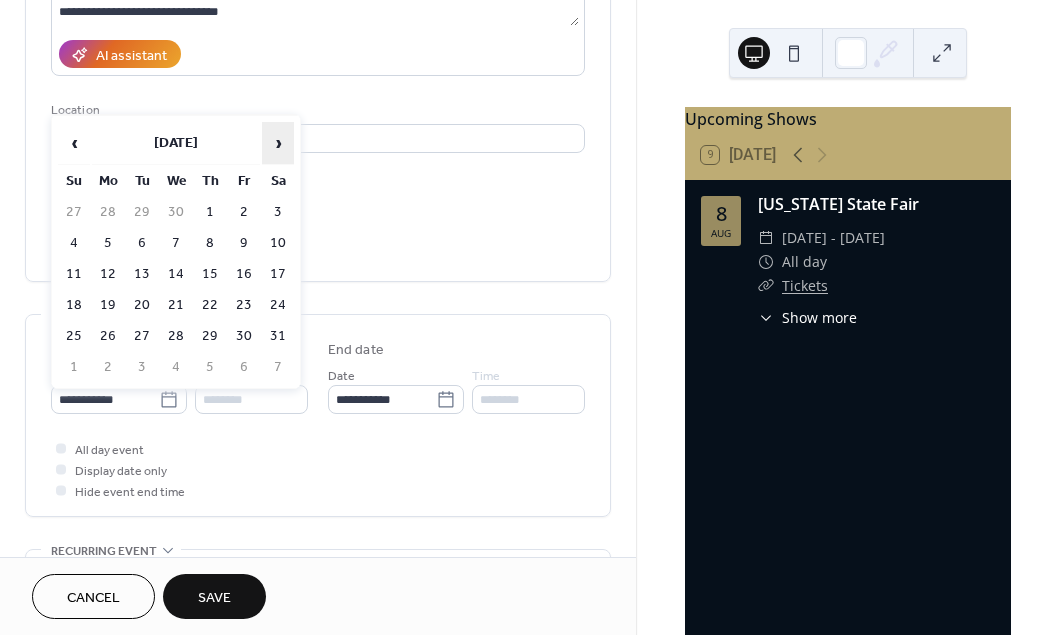 click on "›" at bounding box center (278, 143) 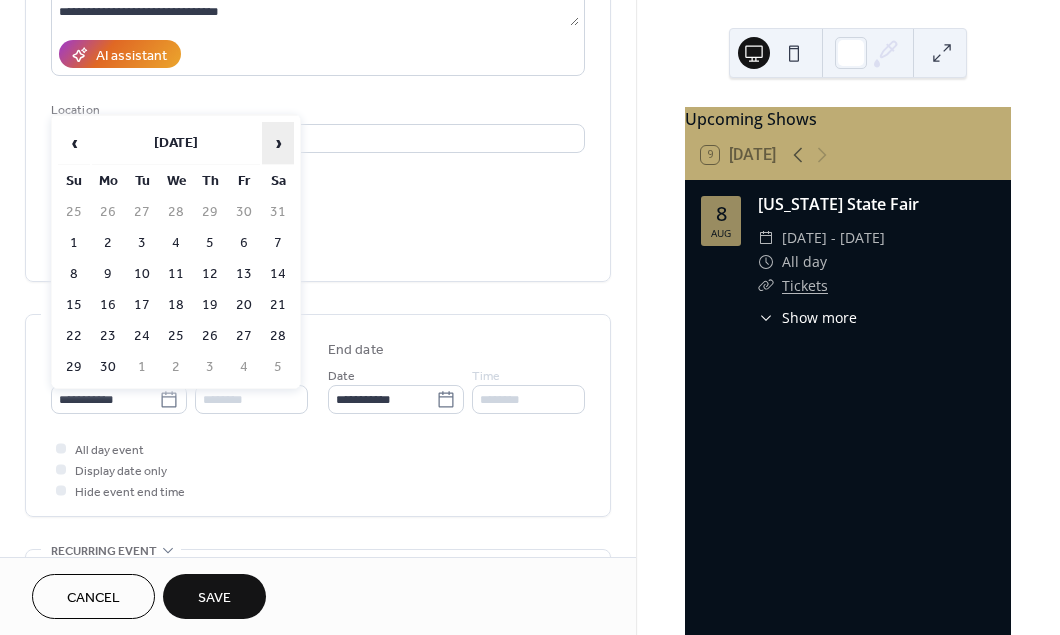 click on "›" at bounding box center (278, 143) 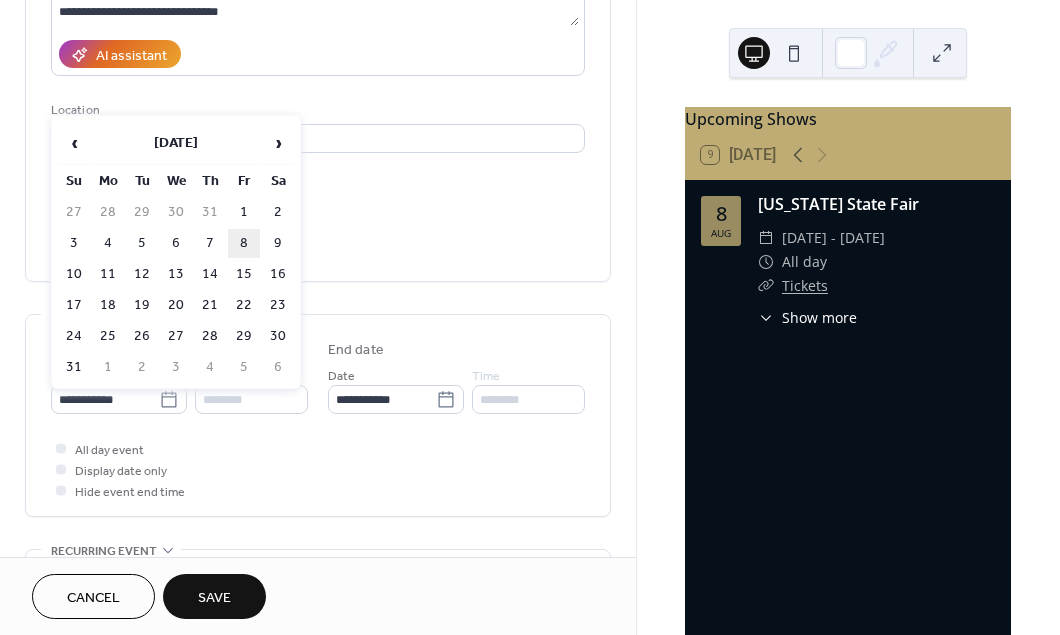 click on "8" at bounding box center (244, 243) 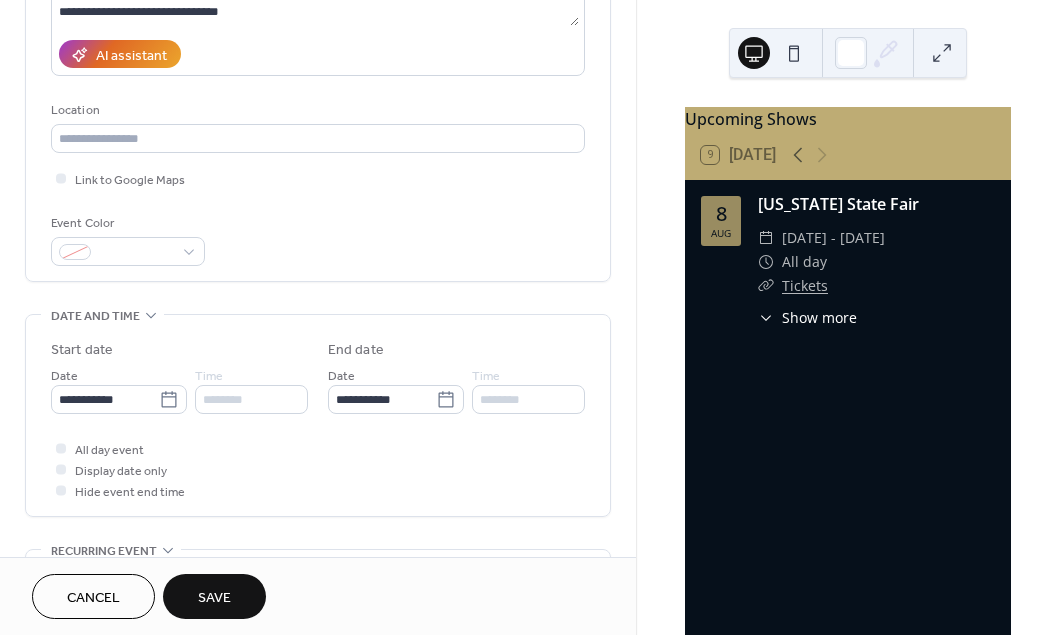 type on "**********" 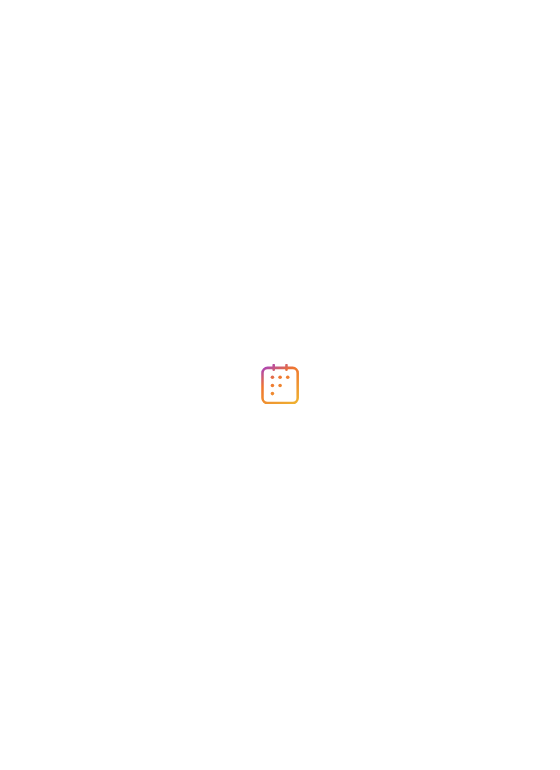 scroll, scrollTop: 0, scrollLeft: 0, axis: both 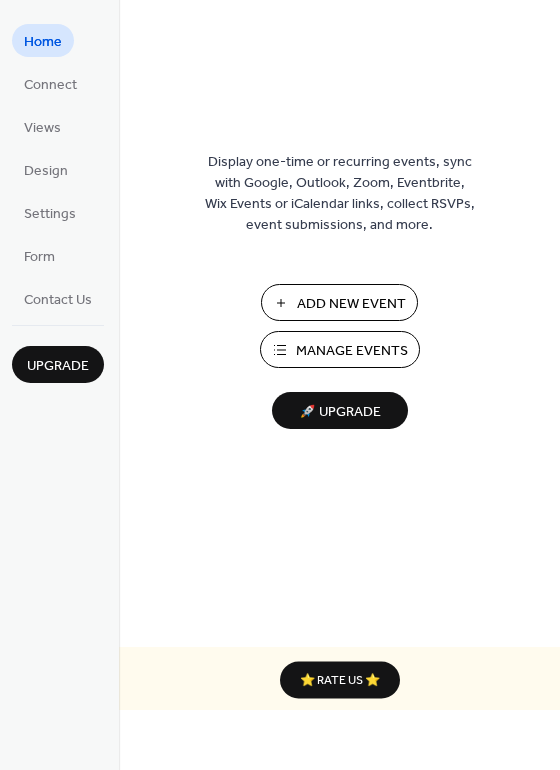 click on "Manage Events" at bounding box center [352, 351] 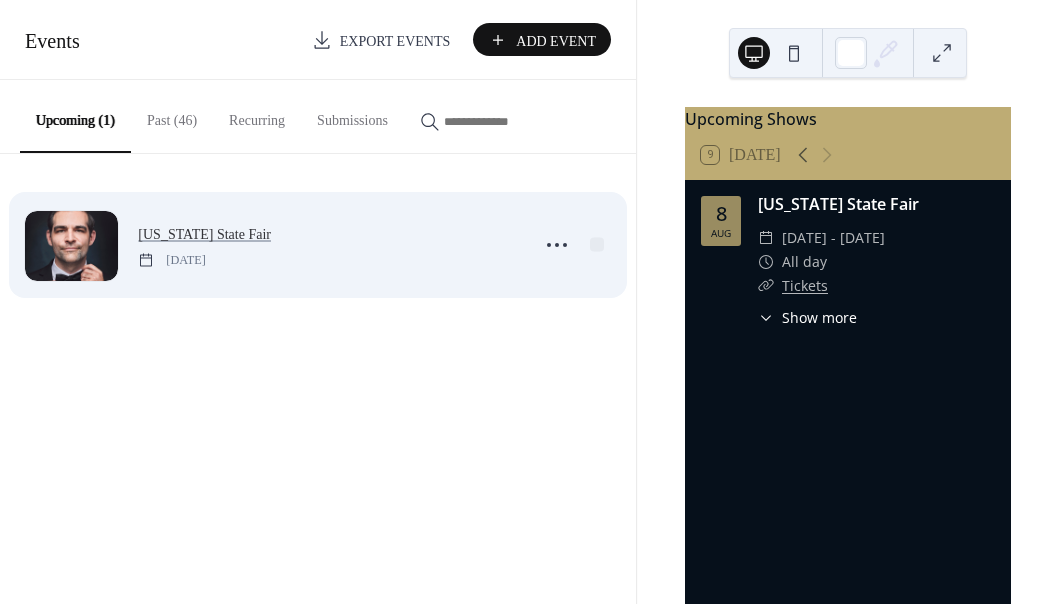 scroll, scrollTop: 0, scrollLeft: 0, axis: both 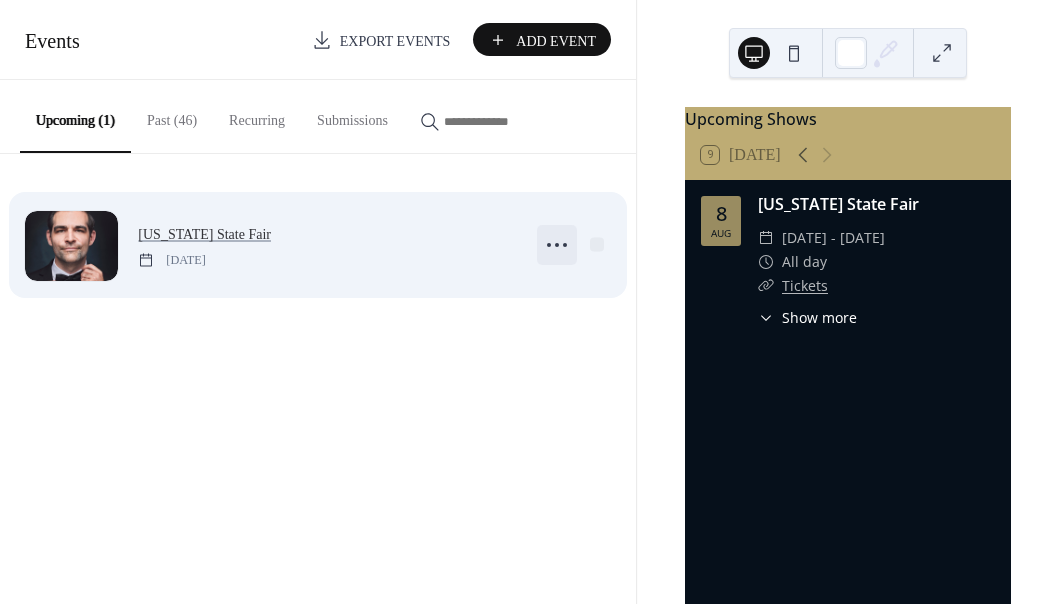 click 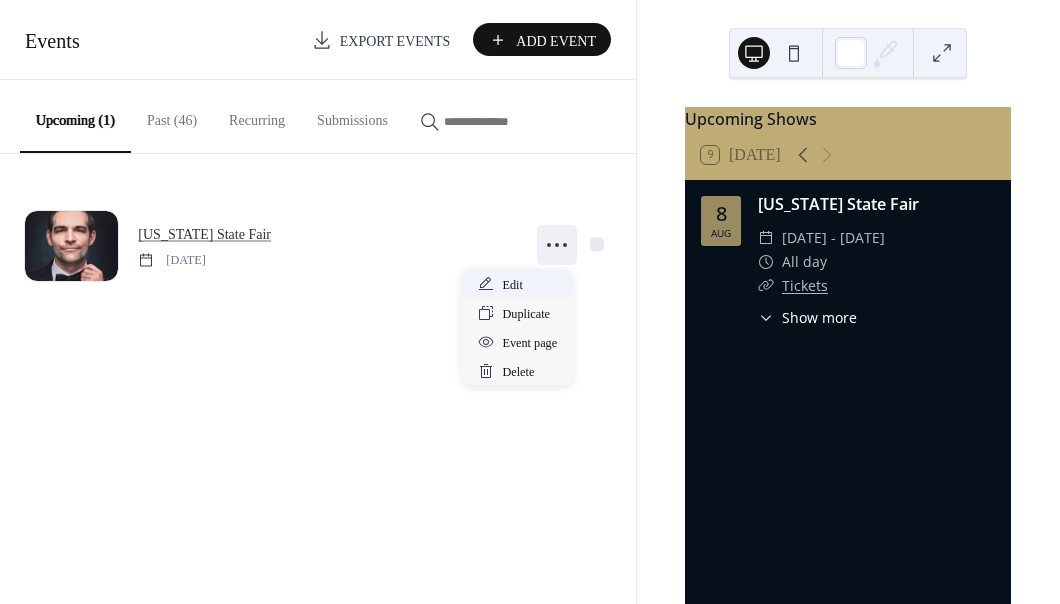 scroll, scrollTop: 0, scrollLeft: 0, axis: both 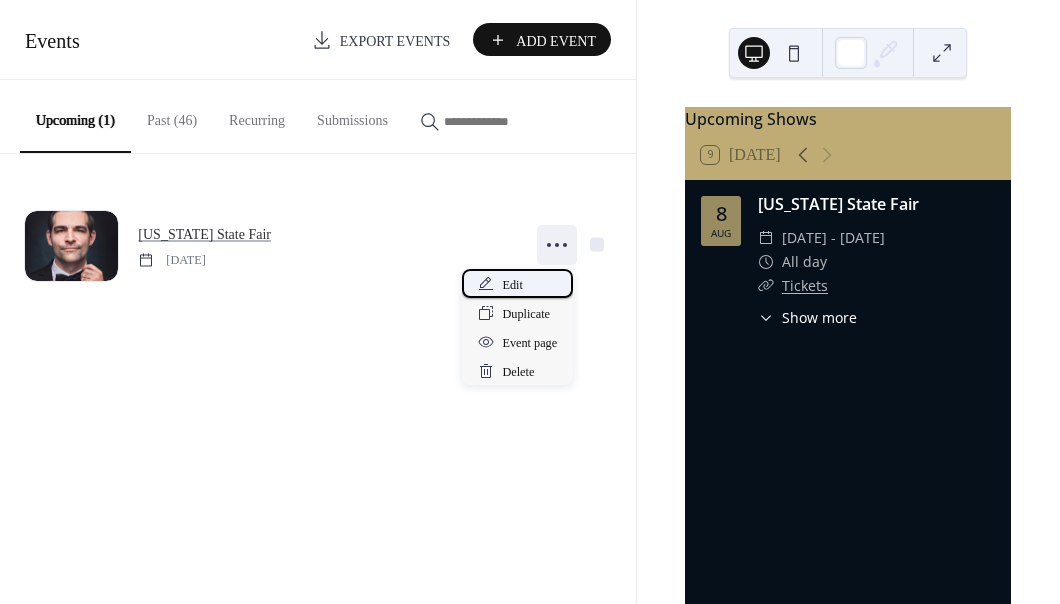 click on "Edit" at bounding box center (512, 285) 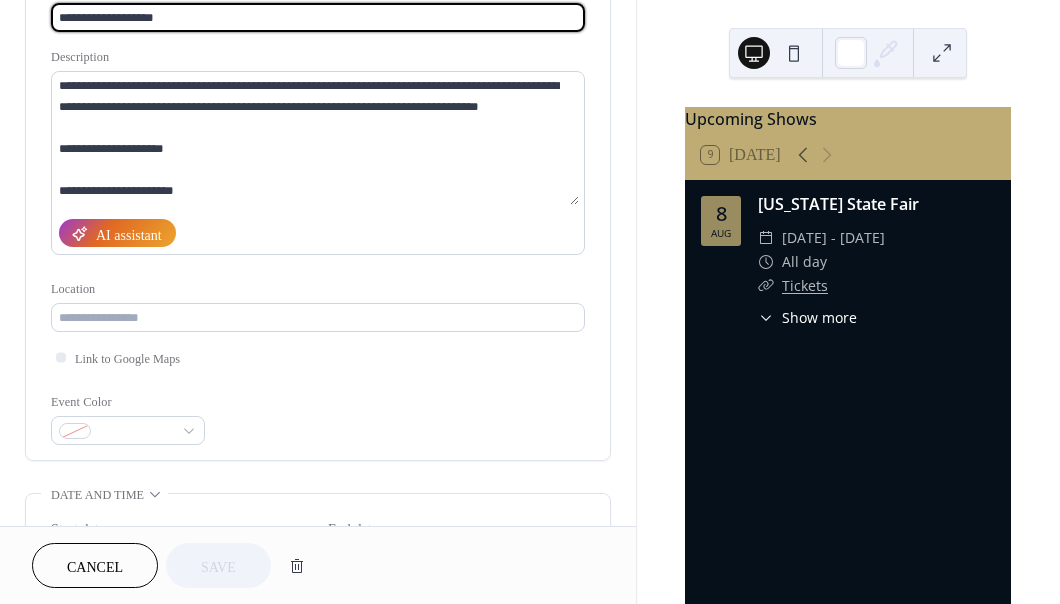 scroll, scrollTop: 282, scrollLeft: 0, axis: vertical 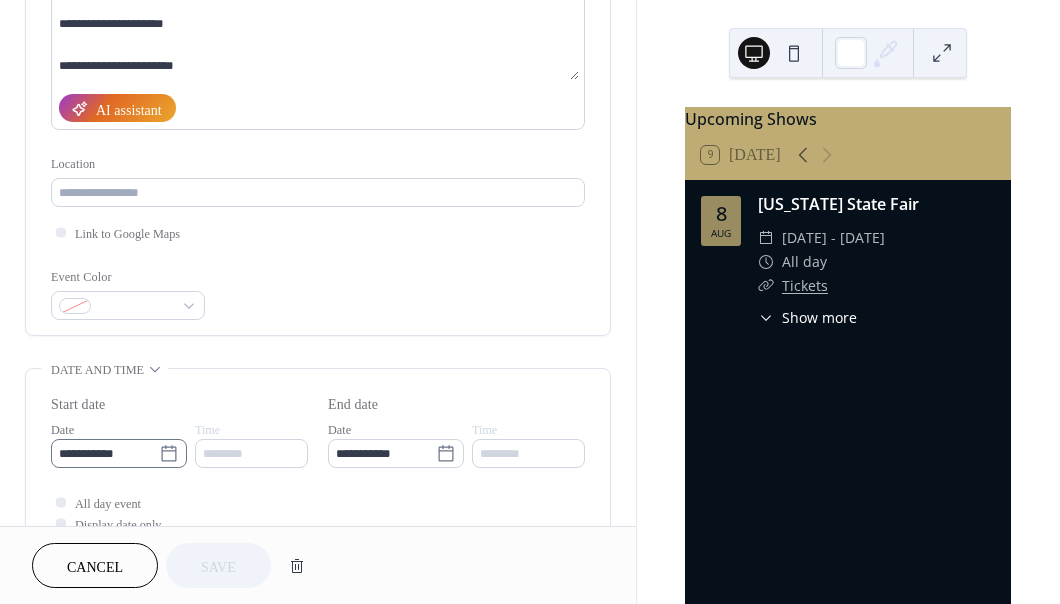 click 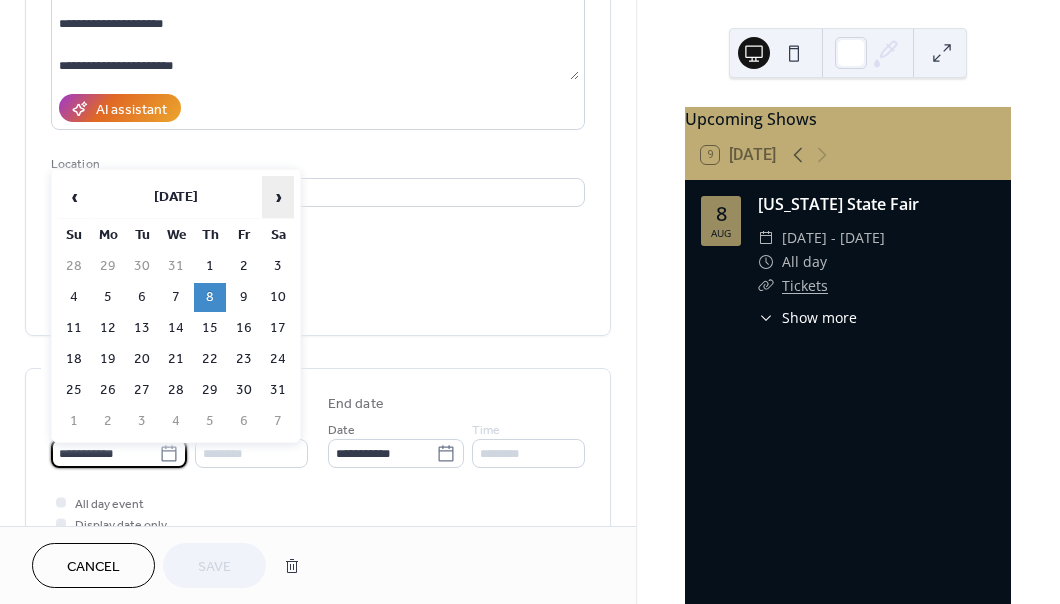 click on "›" at bounding box center (278, 197) 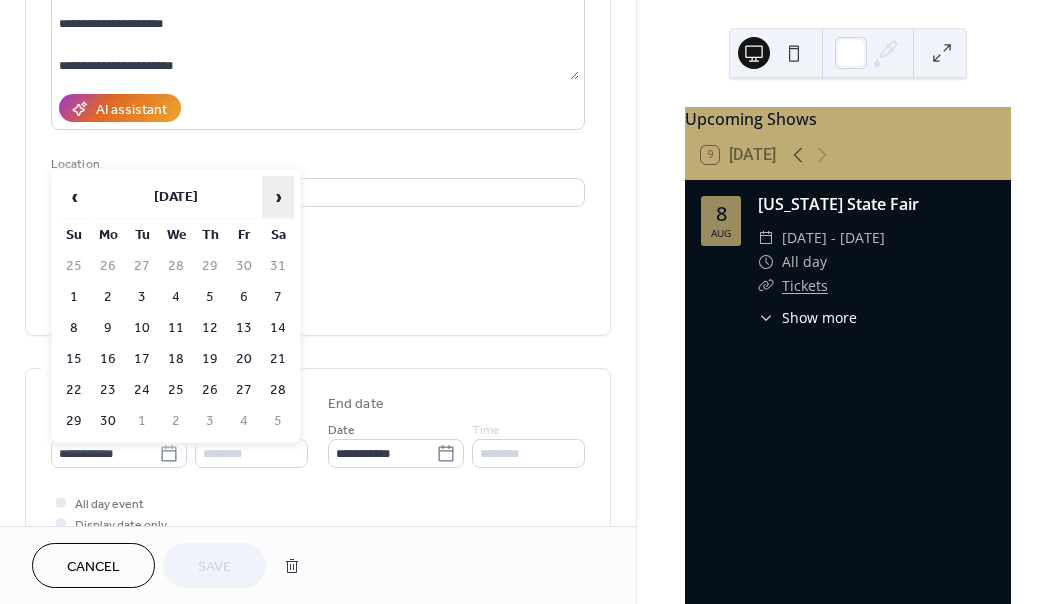 click on "›" at bounding box center (278, 197) 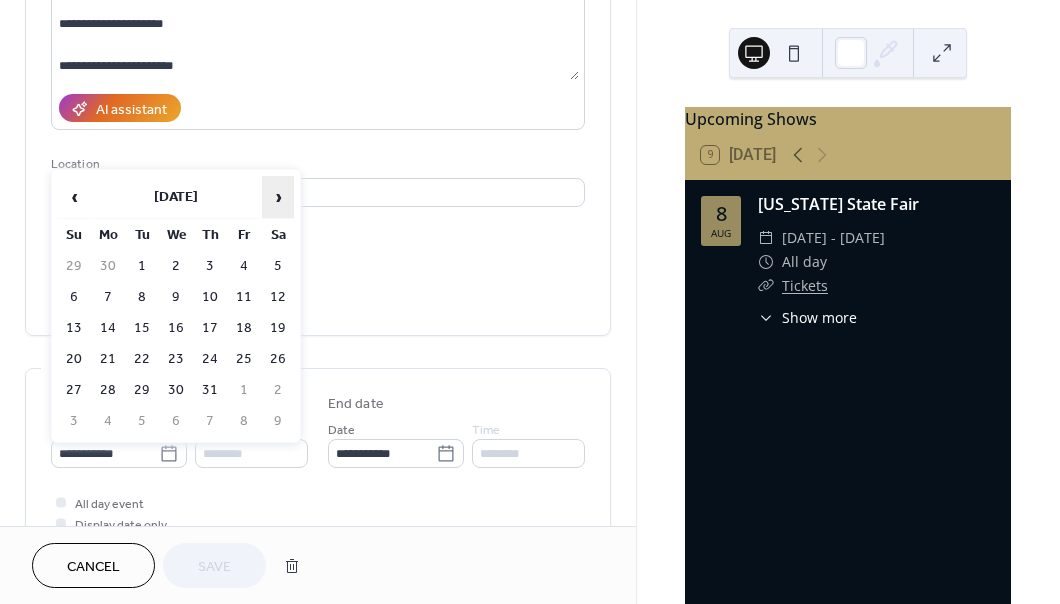click on "›" at bounding box center (278, 197) 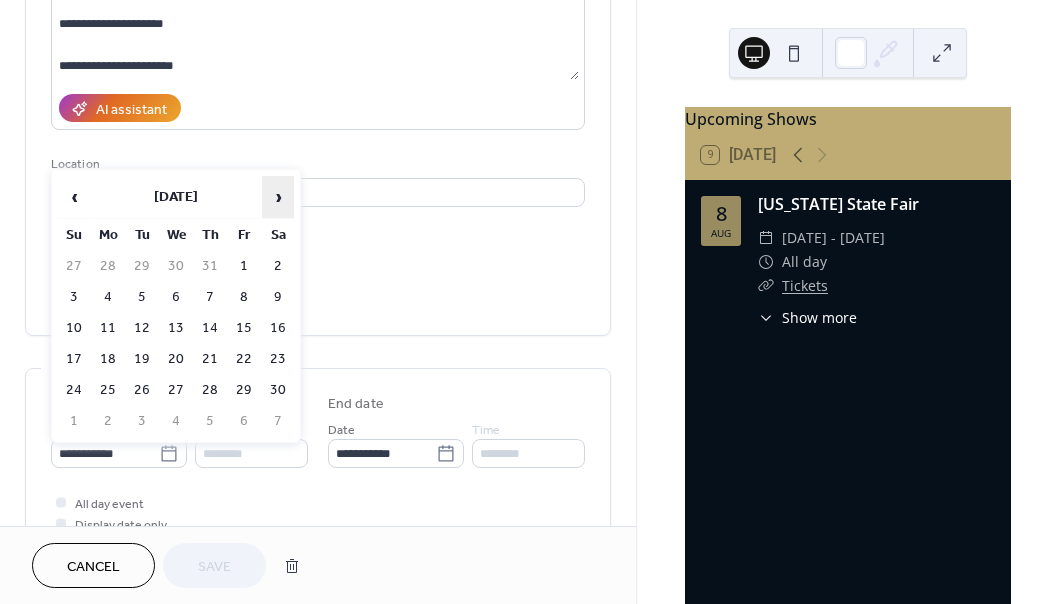 click on "›" at bounding box center [278, 197] 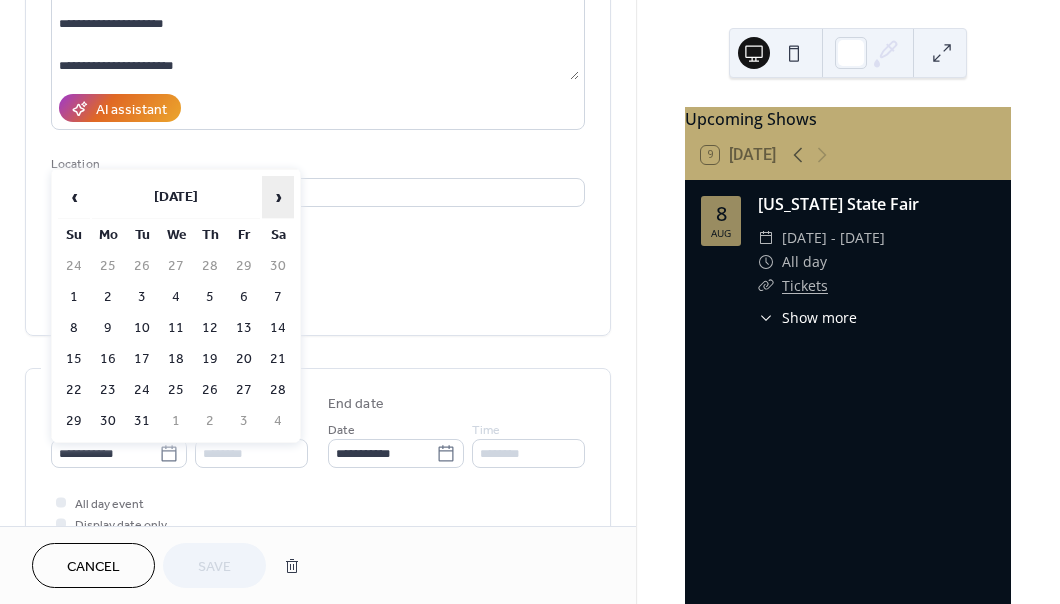 click on "›" at bounding box center [278, 197] 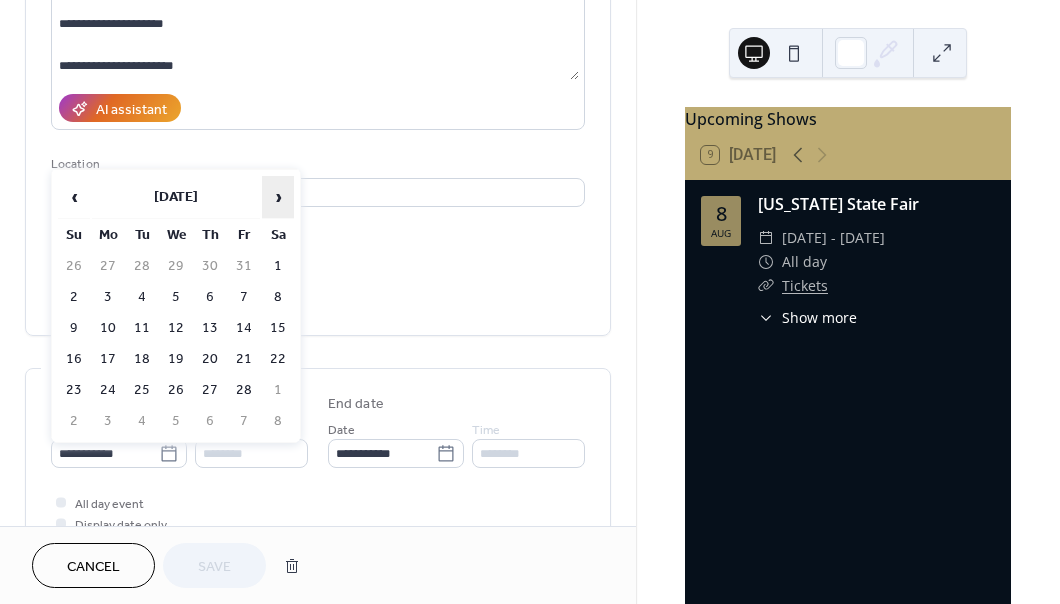 click on "›" at bounding box center [278, 197] 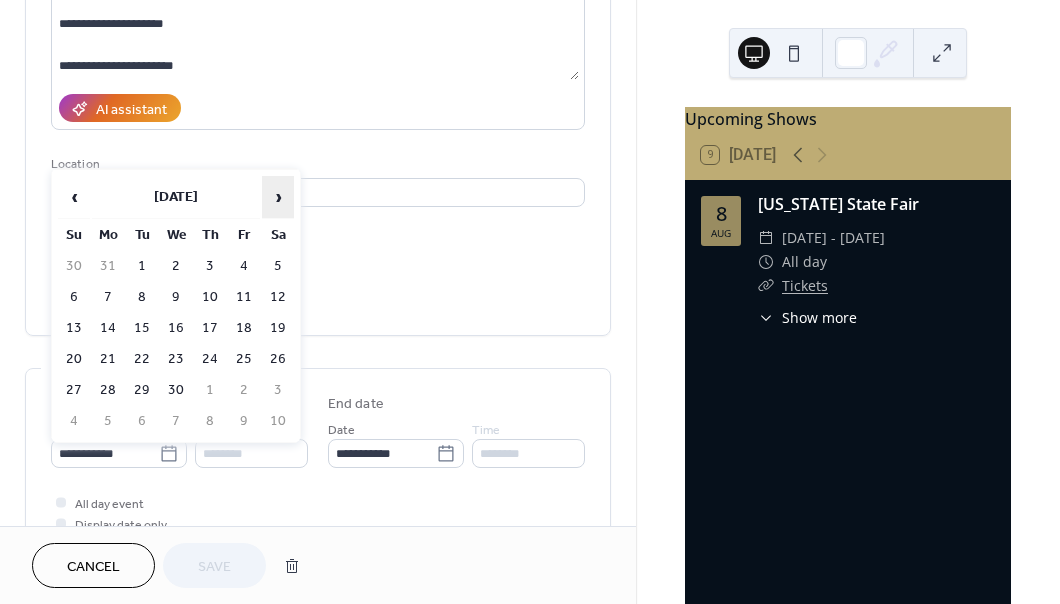 click on "›" at bounding box center [278, 197] 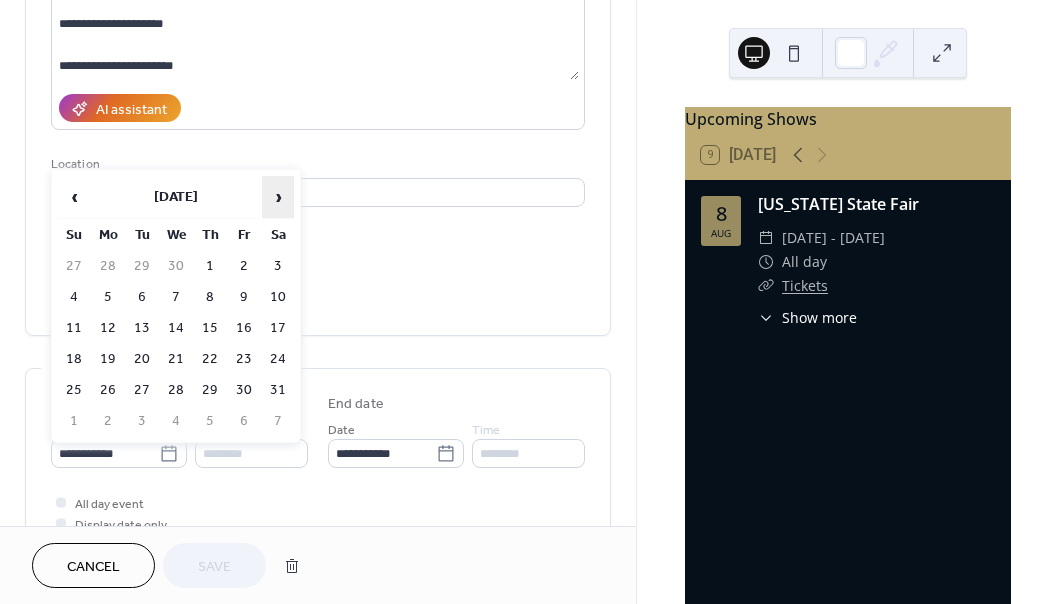 click on "›" at bounding box center (278, 197) 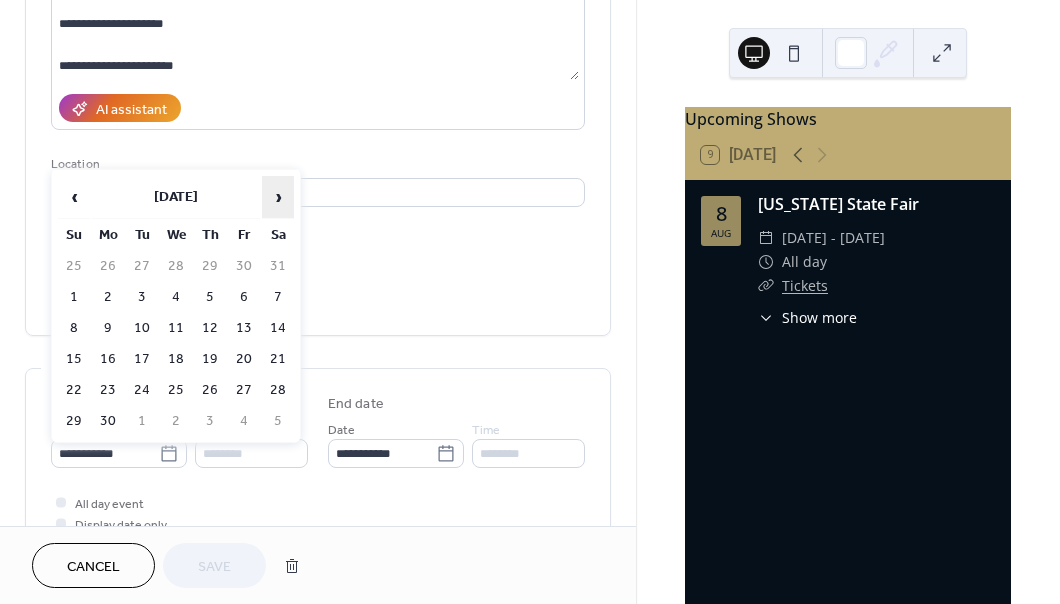 click on "›" at bounding box center [278, 197] 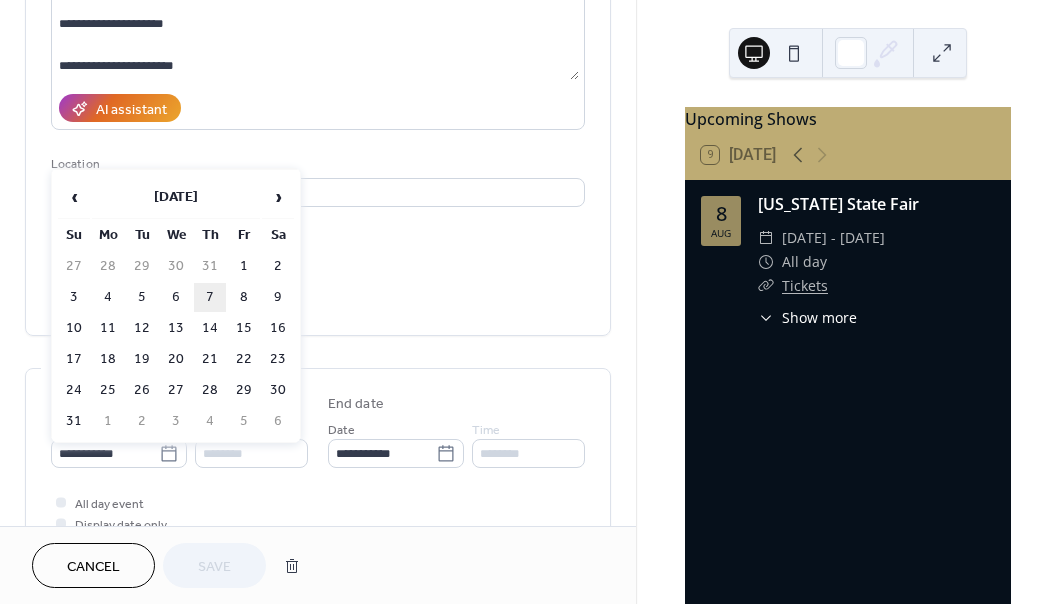 click on "7" at bounding box center (210, 297) 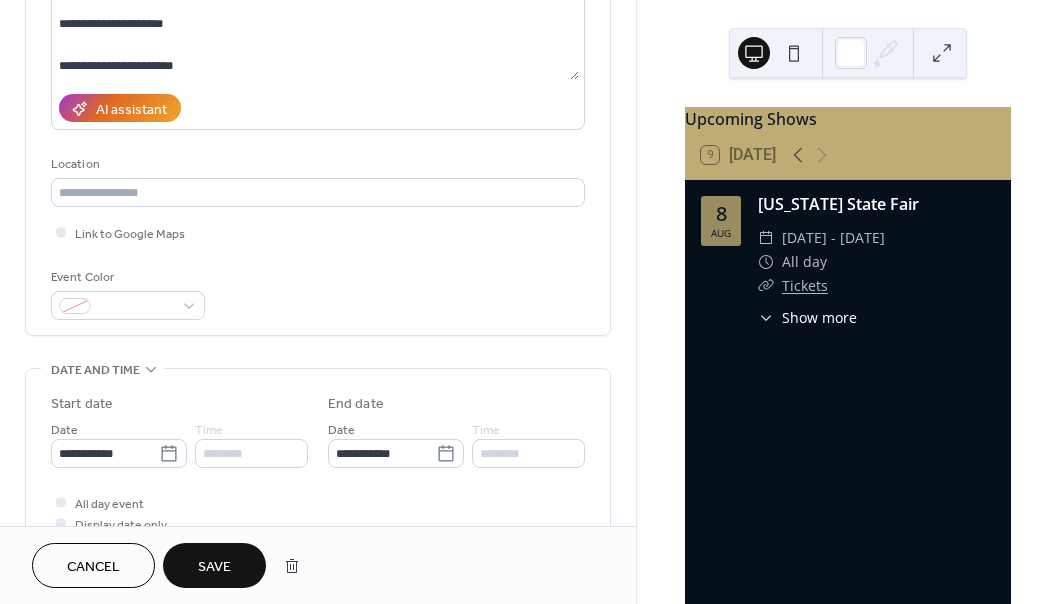 type on "**********" 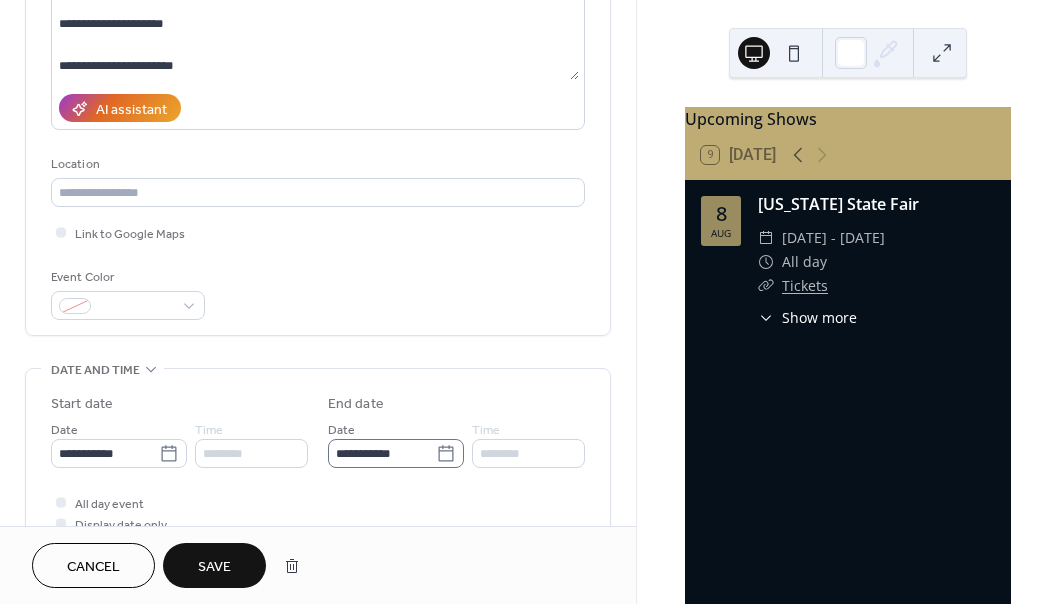 click 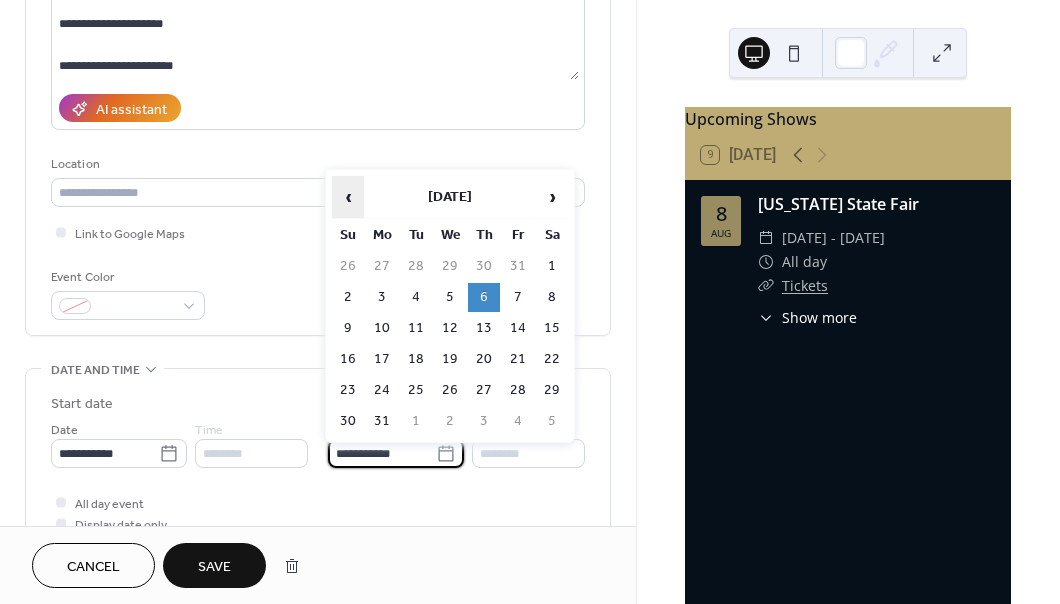 click on "‹" at bounding box center (348, 197) 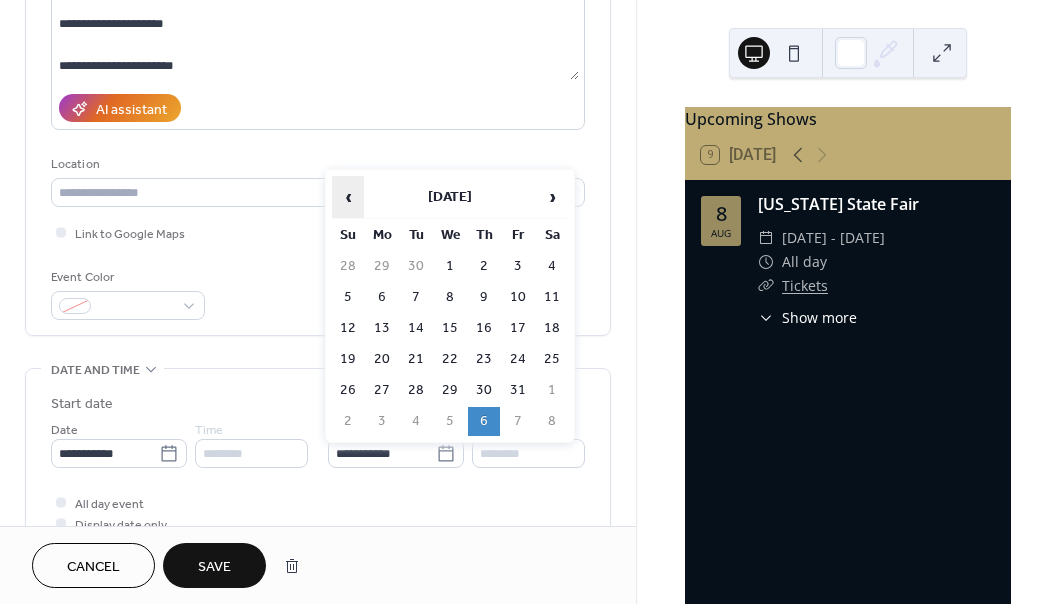 click on "‹" at bounding box center (348, 197) 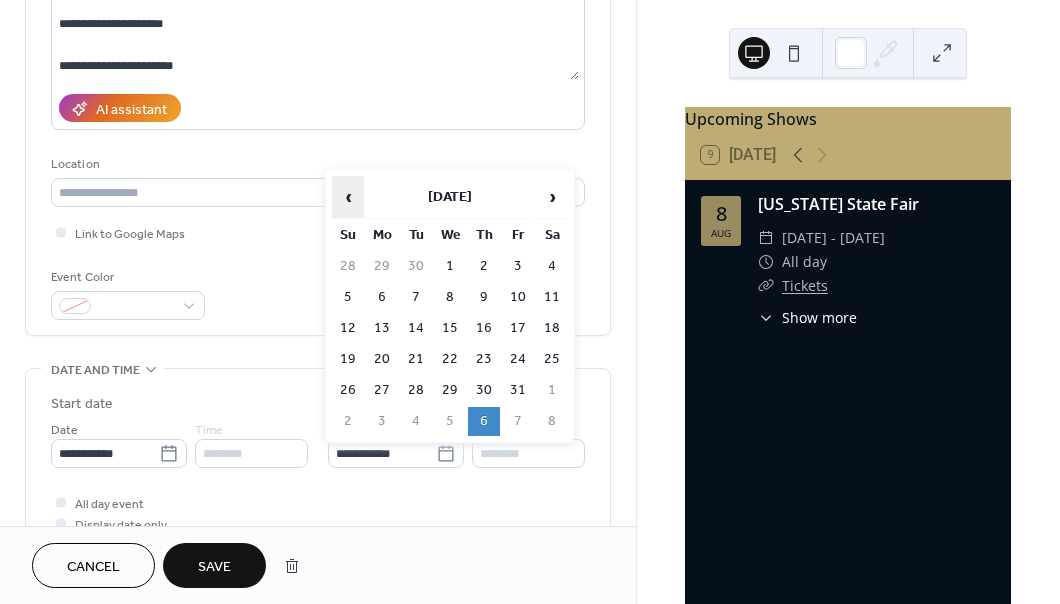click on "‹" at bounding box center (348, 197) 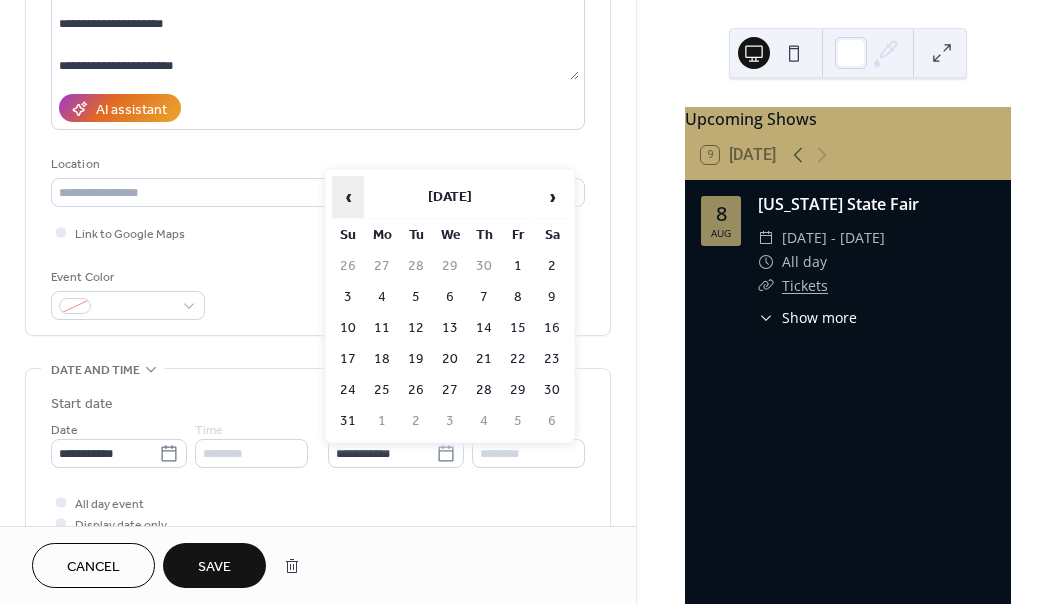 click on "‹" at bounding box center [348, 197] 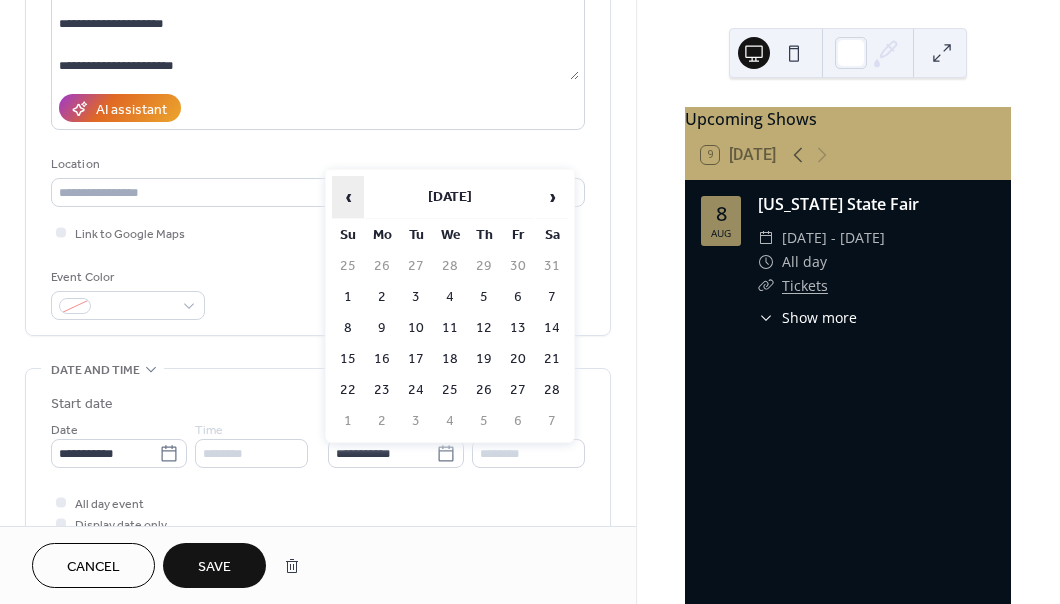 click on "‹" at bounding box center [348, 197] 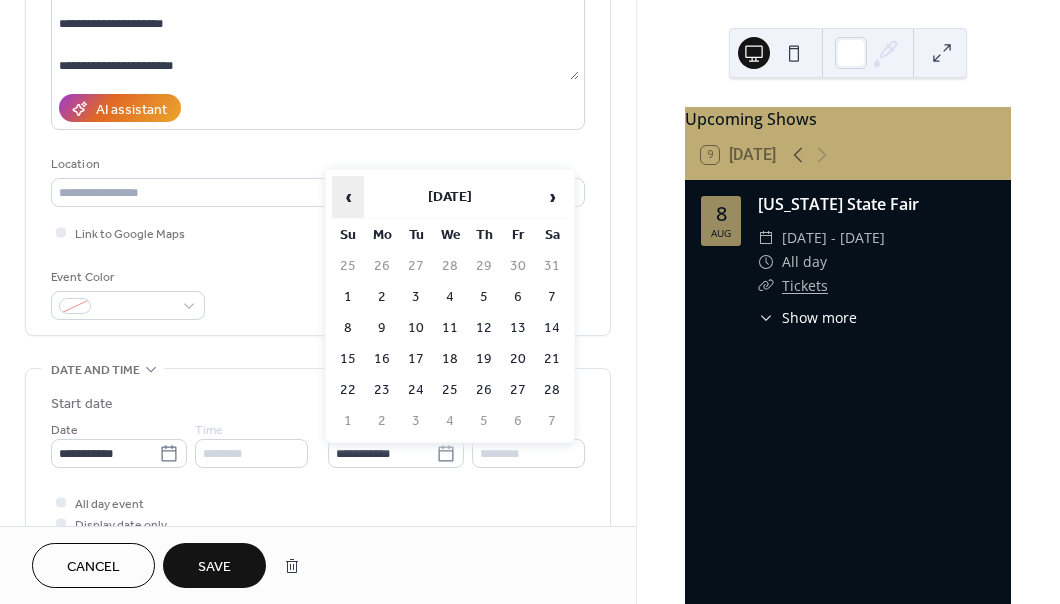 click on "‹" at bounding box center [348, 197] 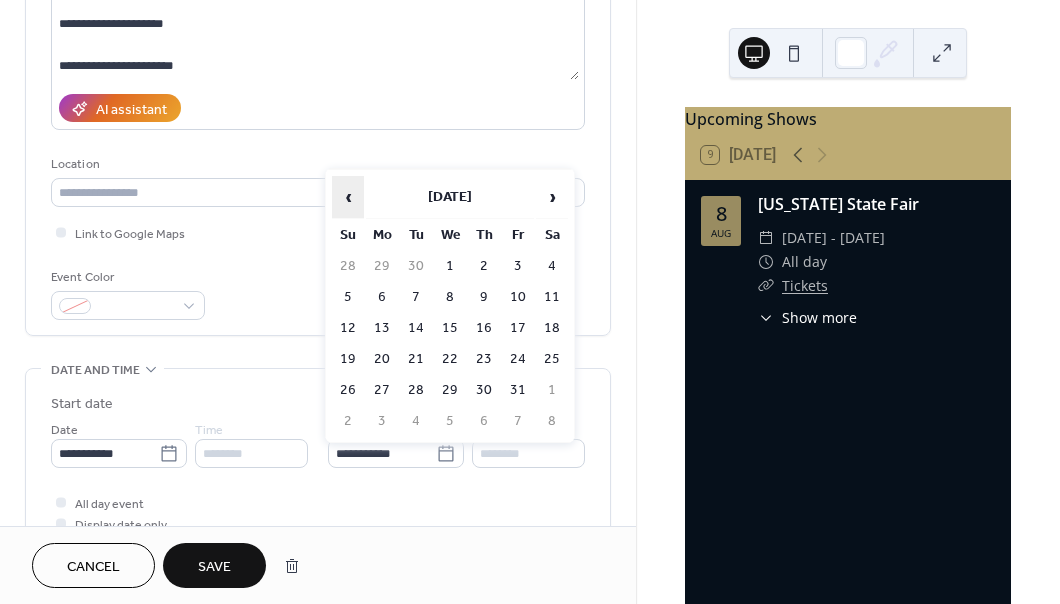 click on "‹" at bounding box center [348, 197] 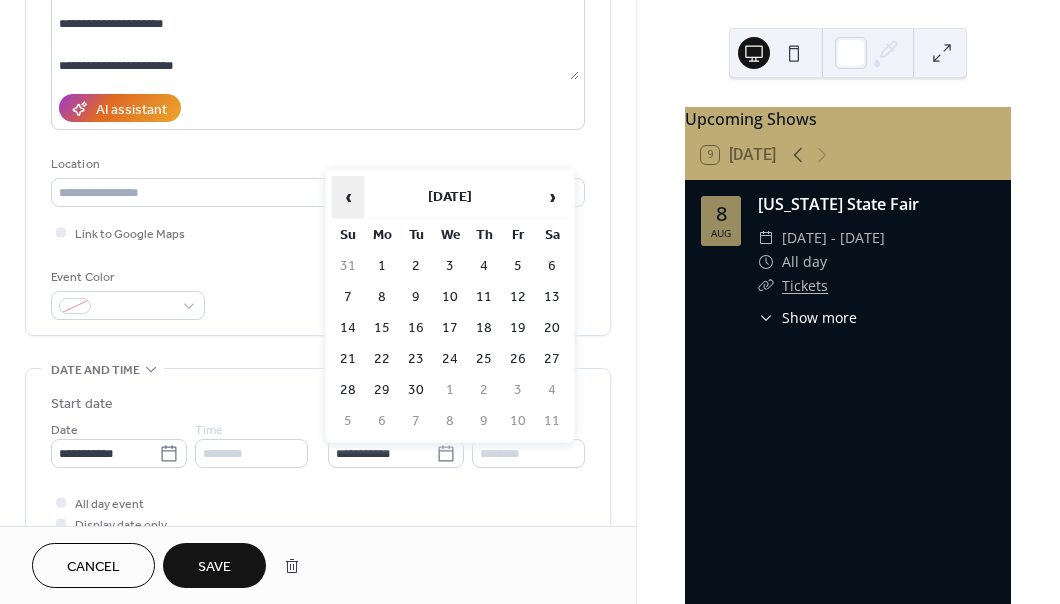click on "‹" at bounding box center [348, 197] 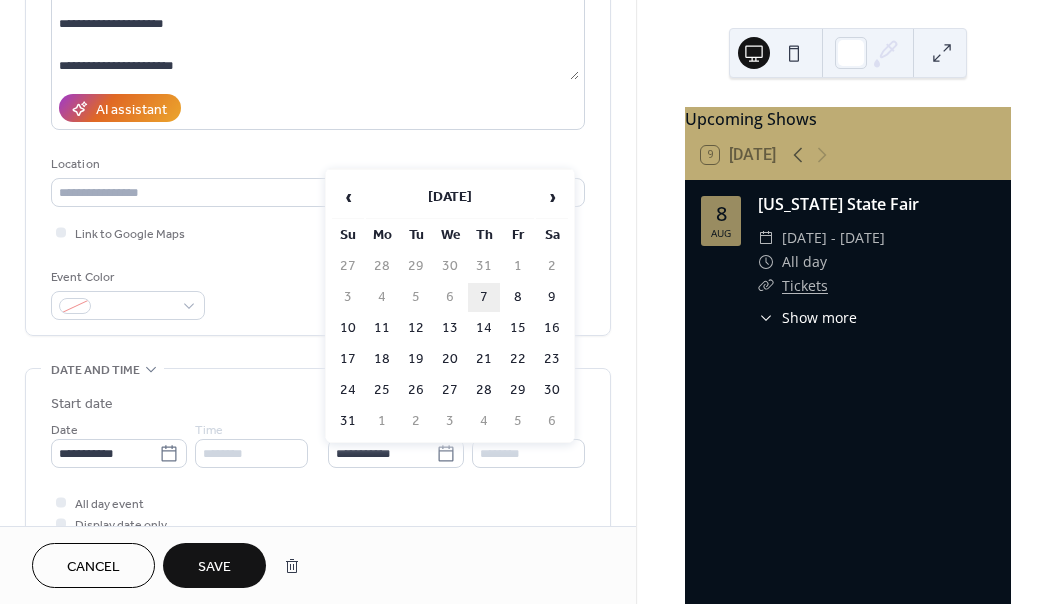 click on "7" at bounding box center (484, 297) 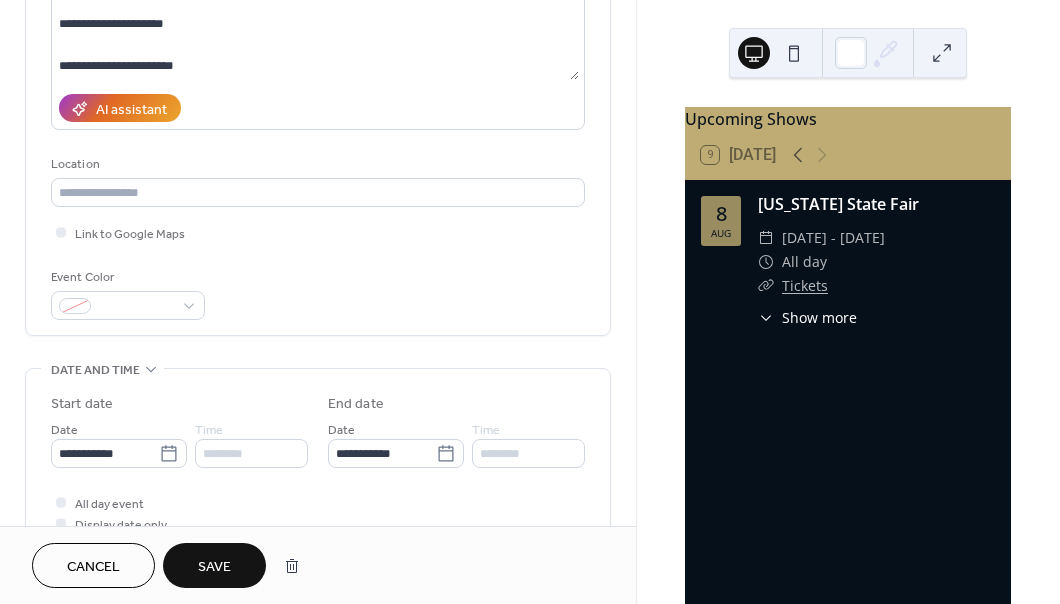type on "**********" 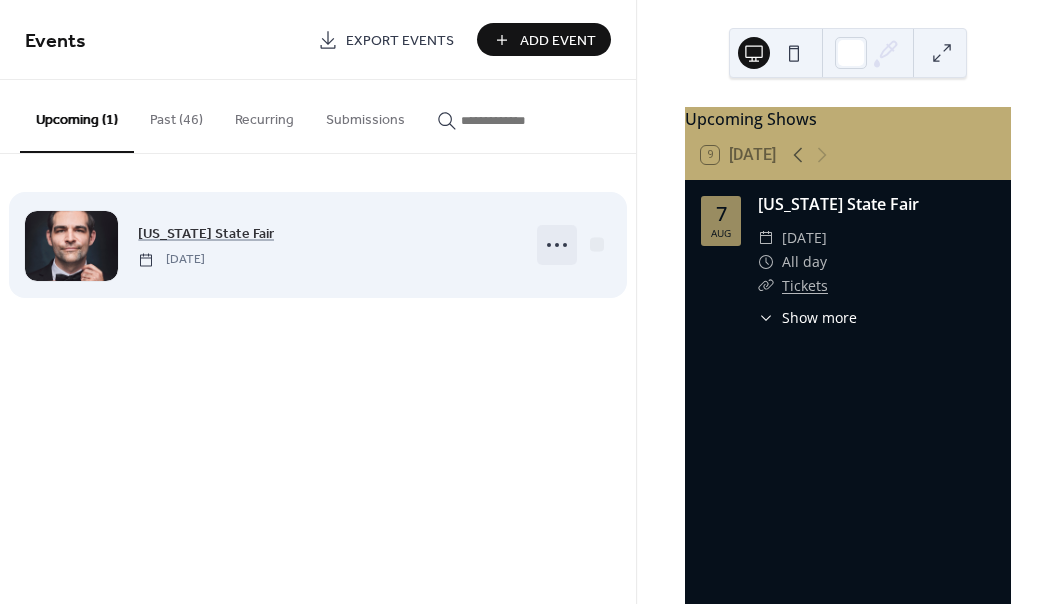 click 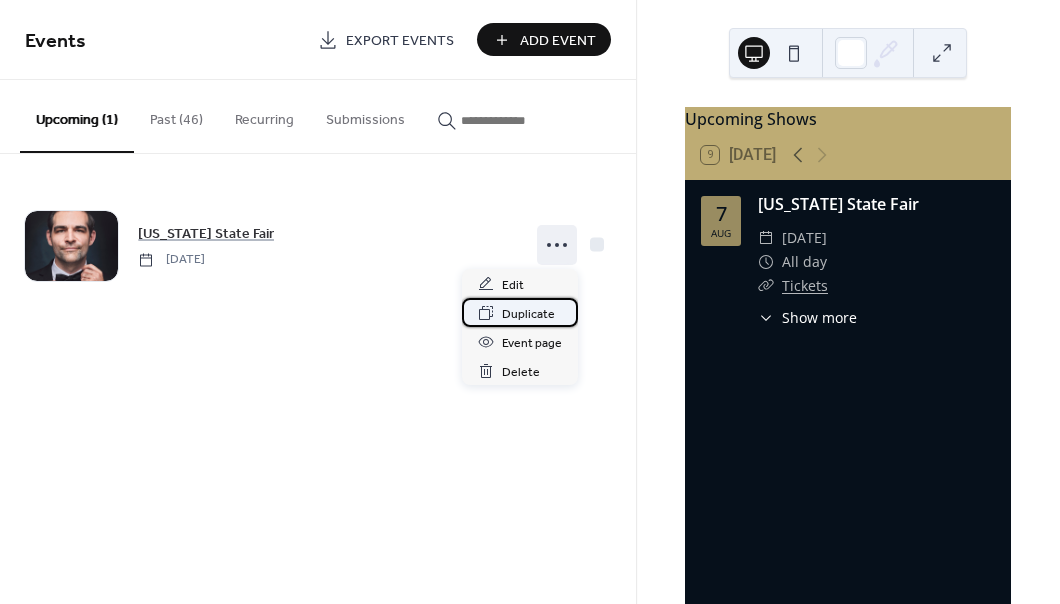 click on "Duplicate" at bounding box center (528, 314) 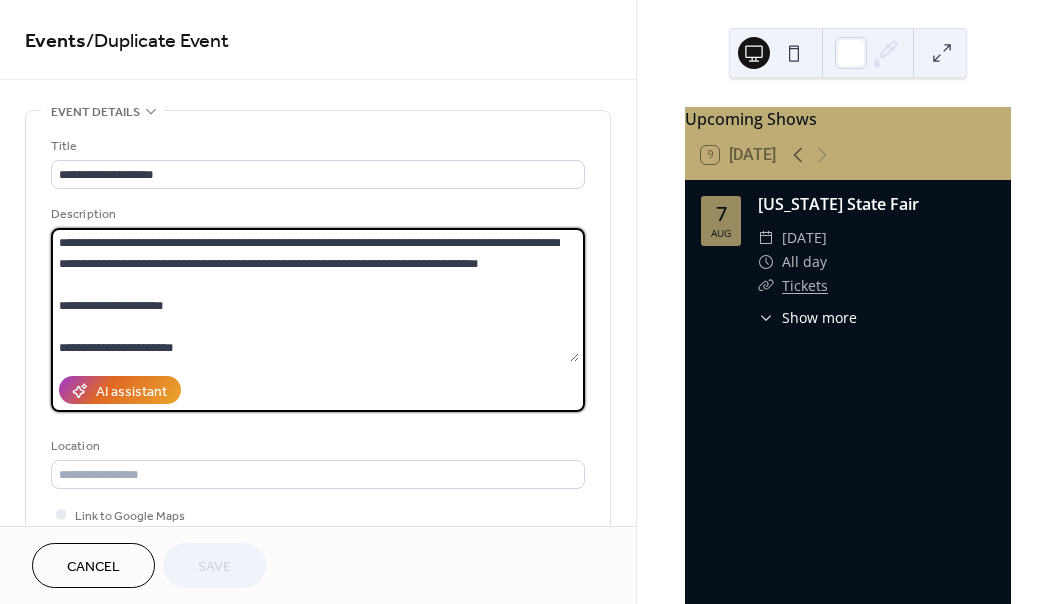 click on "**********" at bounding box center (315, 295) 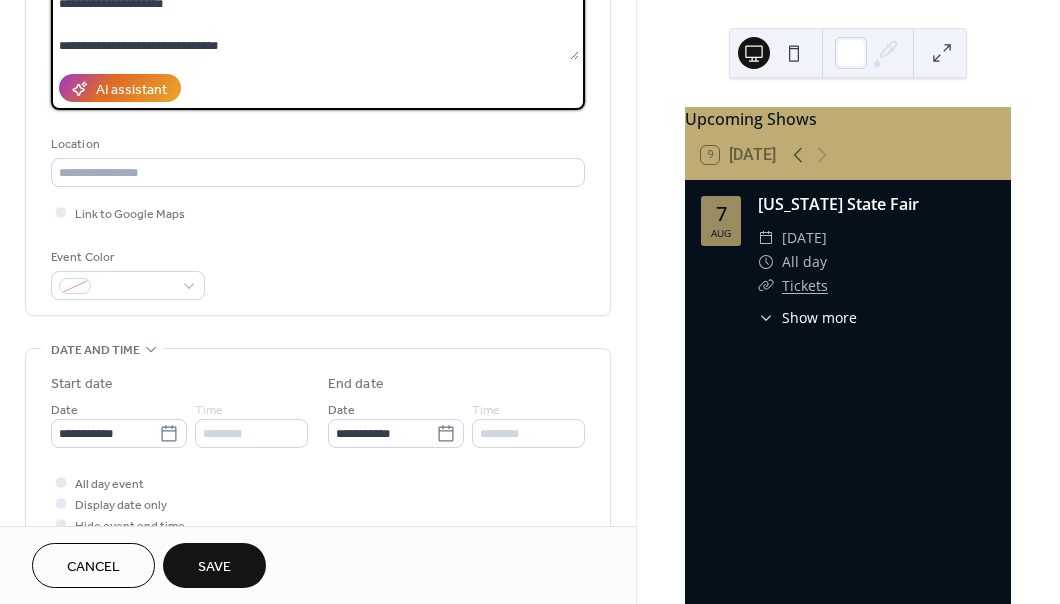 scroll, scrollTop: 303, scrollLeft: 0, axis: vertical 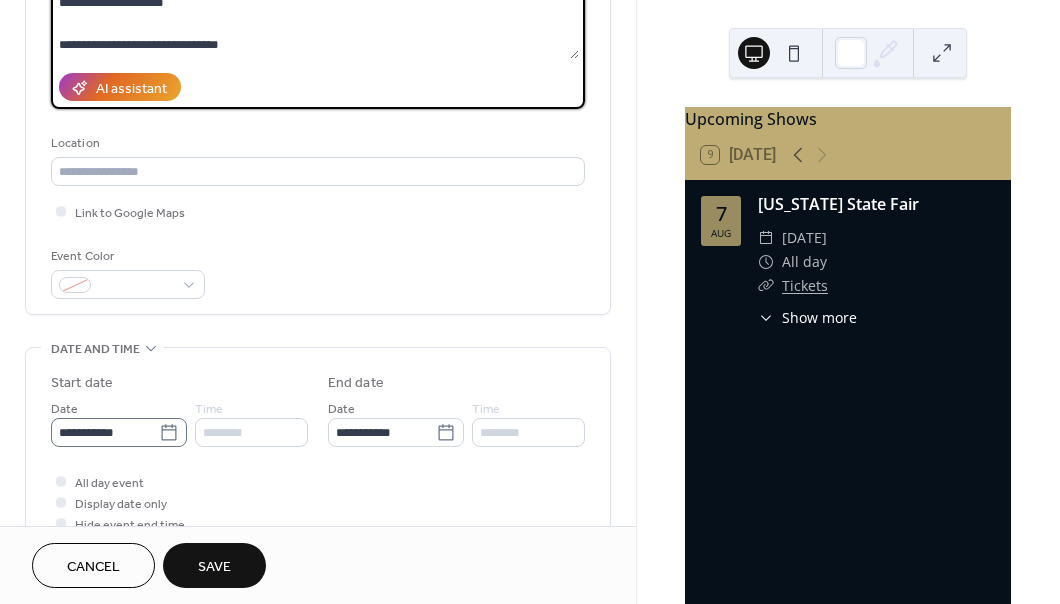 type on "**********" 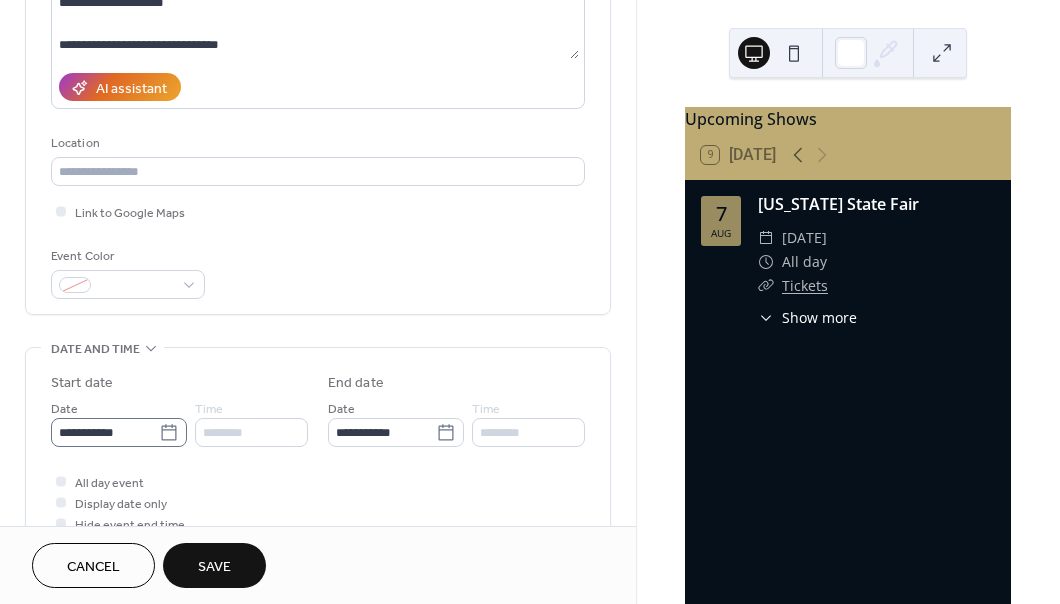 click 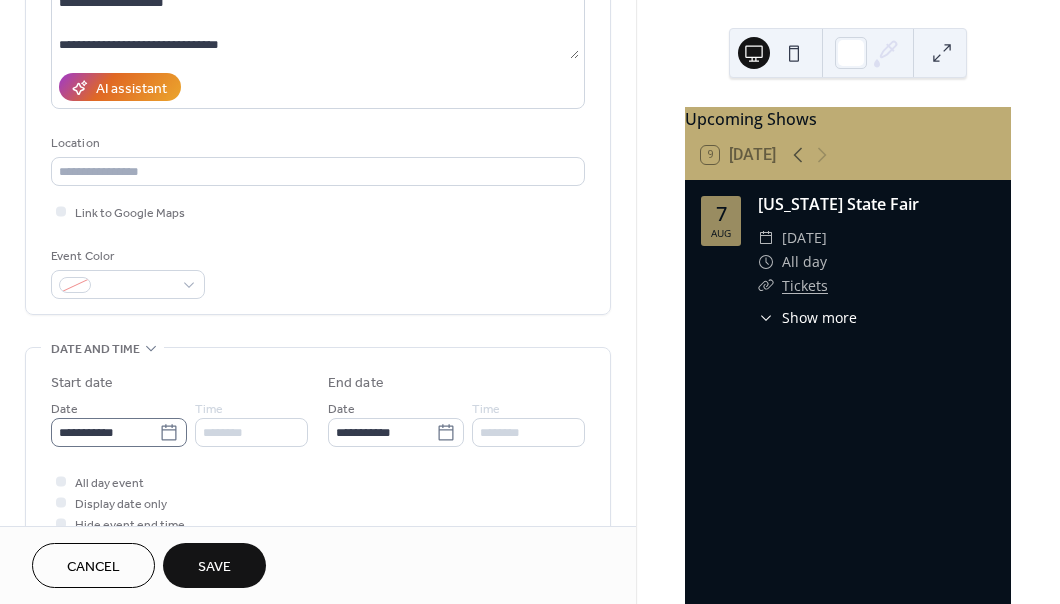 click on "**********" at bounding box center (105, 432) 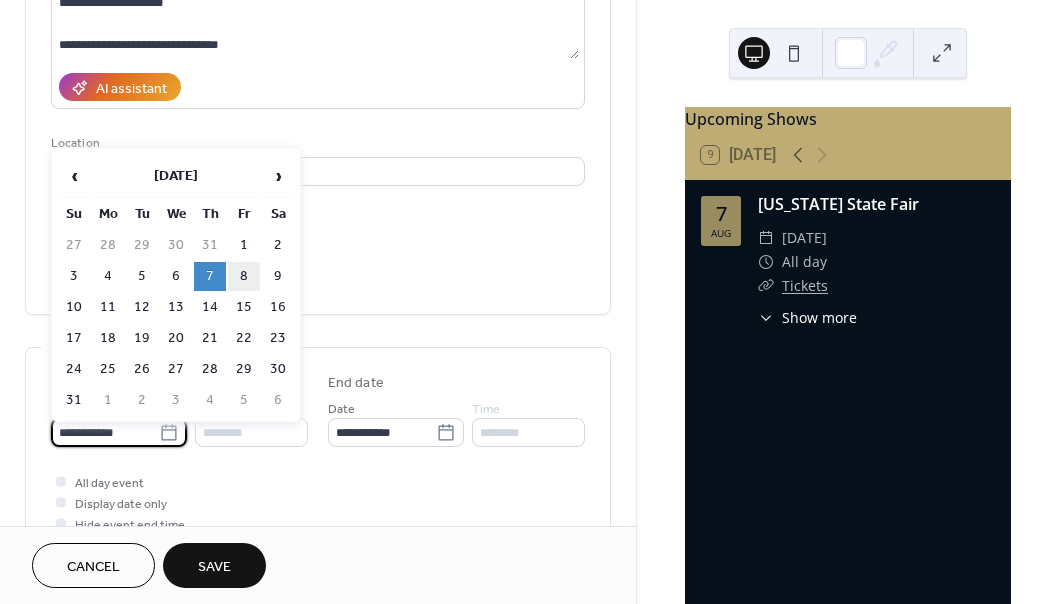 click on "8" at bounding box center [244, 276] 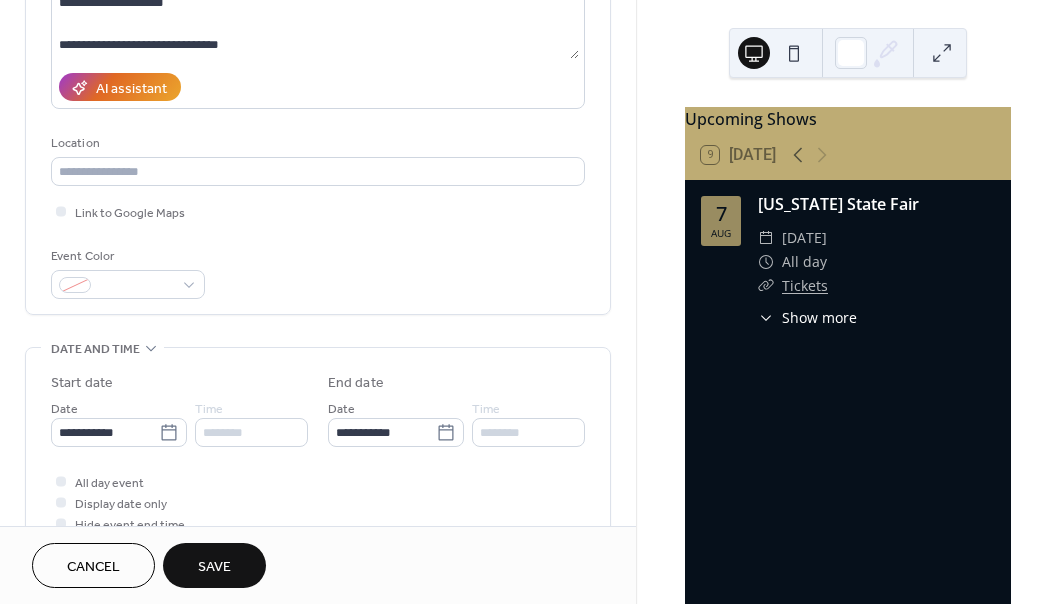 type on "**********" 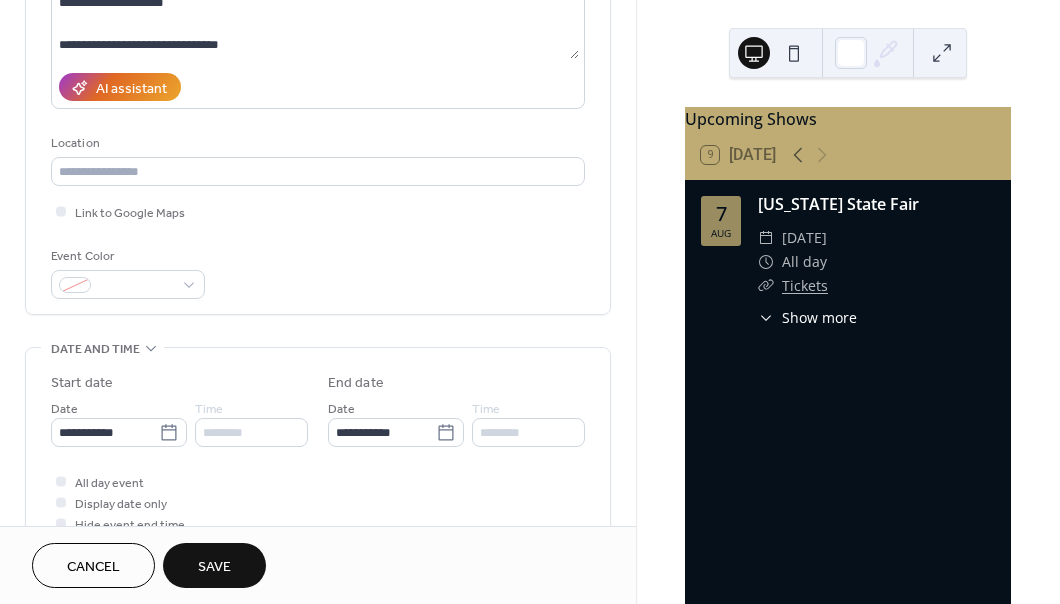 type on "**********" 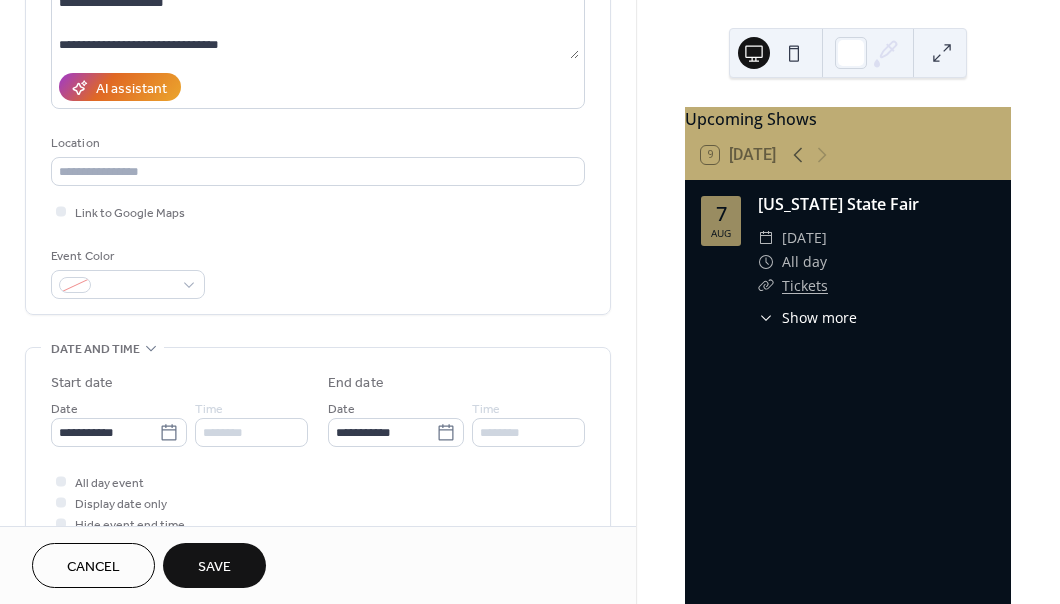 click on "Save" at bounding box center [214, 567] 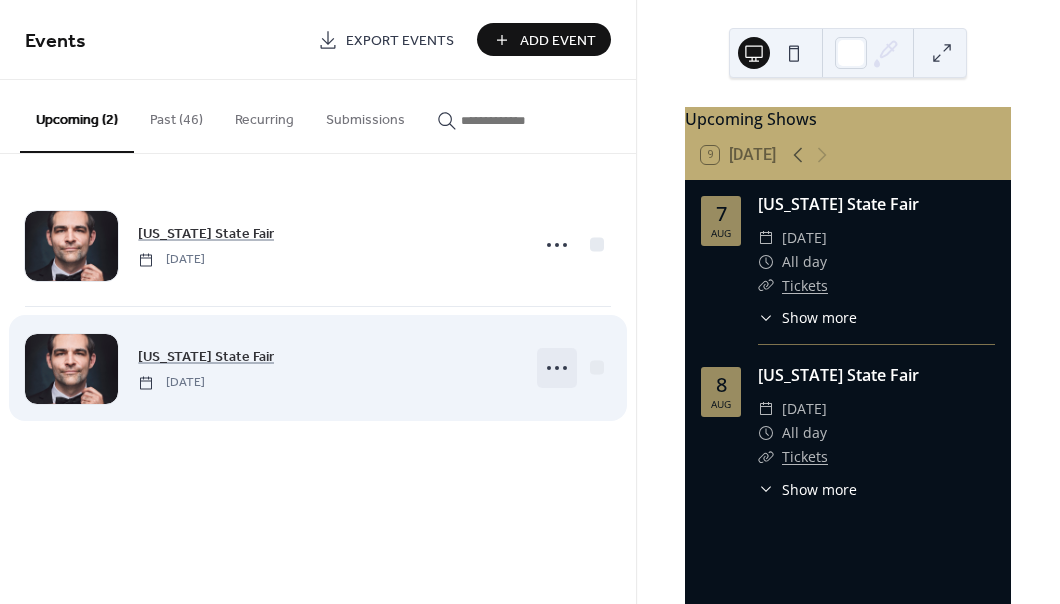 click 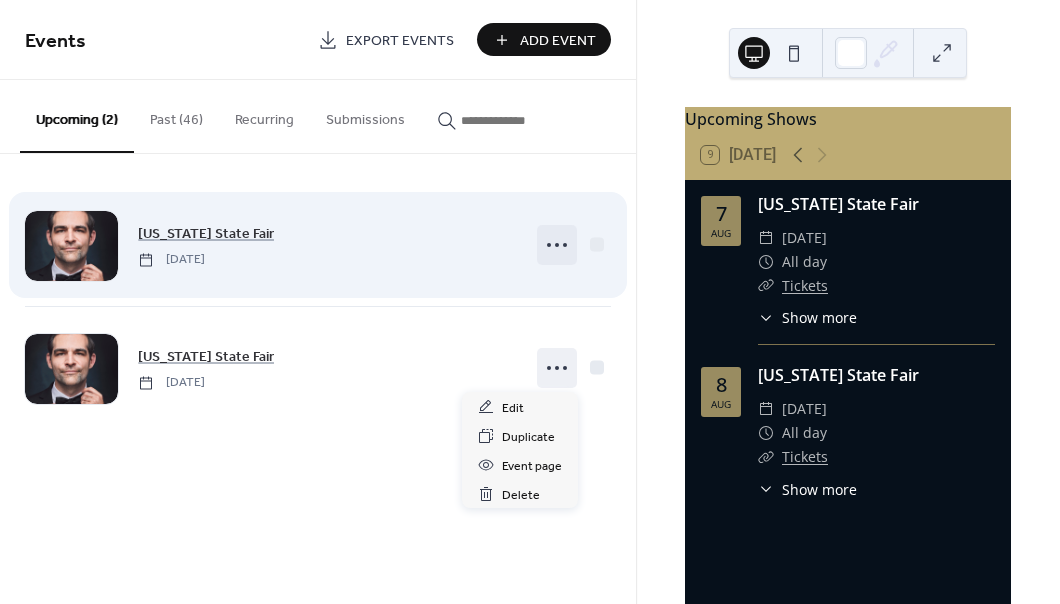click 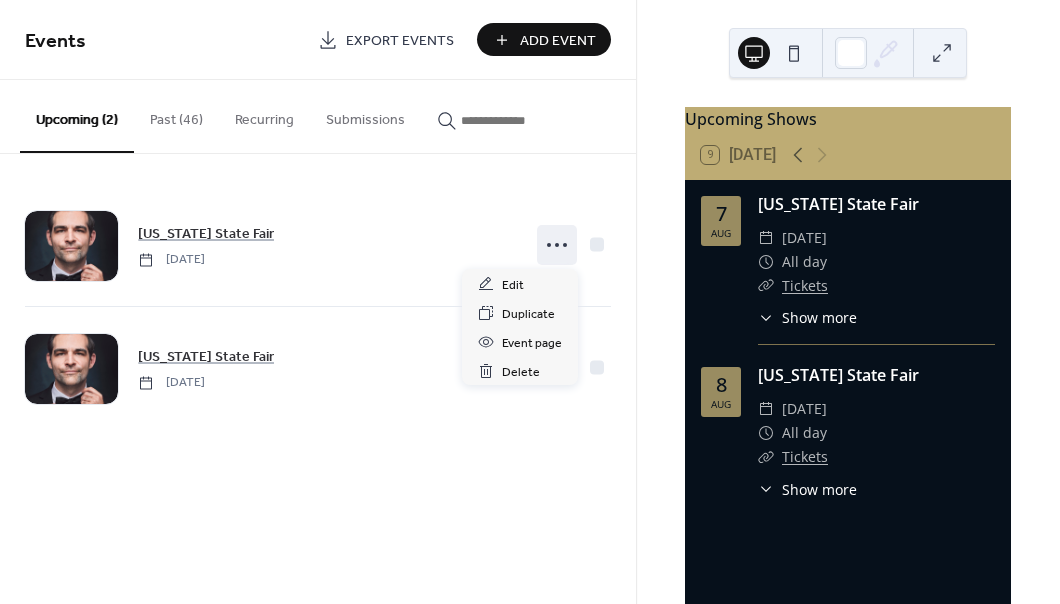 click on "Events Export Events Add Event Upcoming  (2) Past  (46) Recurring  Submissions  Illinois State Fair Thursday, August 7, 2025 Illinois State Fair Friday, August 8, 2025 Cancel" at bounding box center (318, 302) 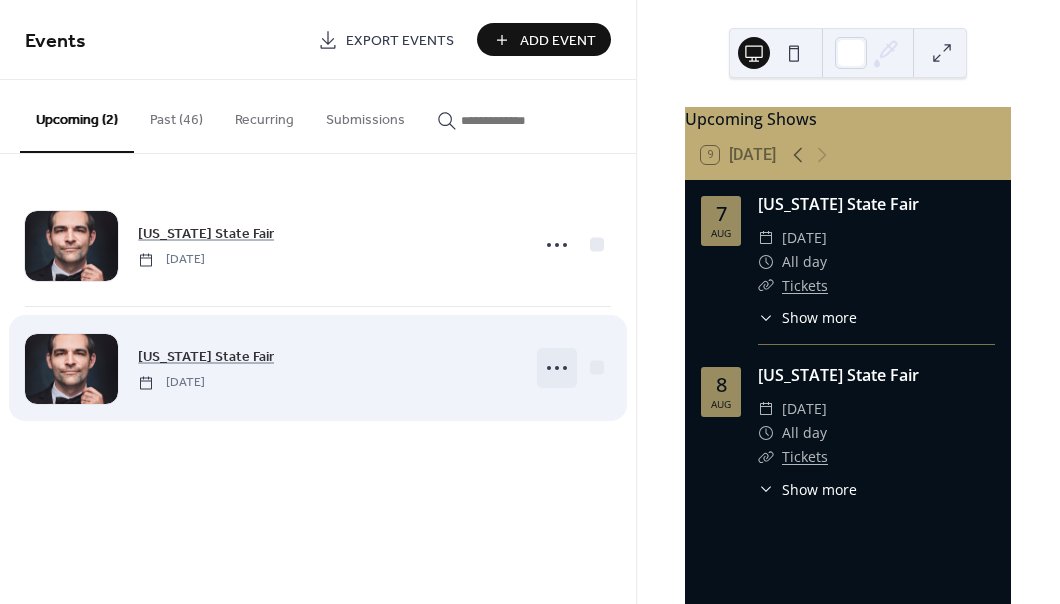 click 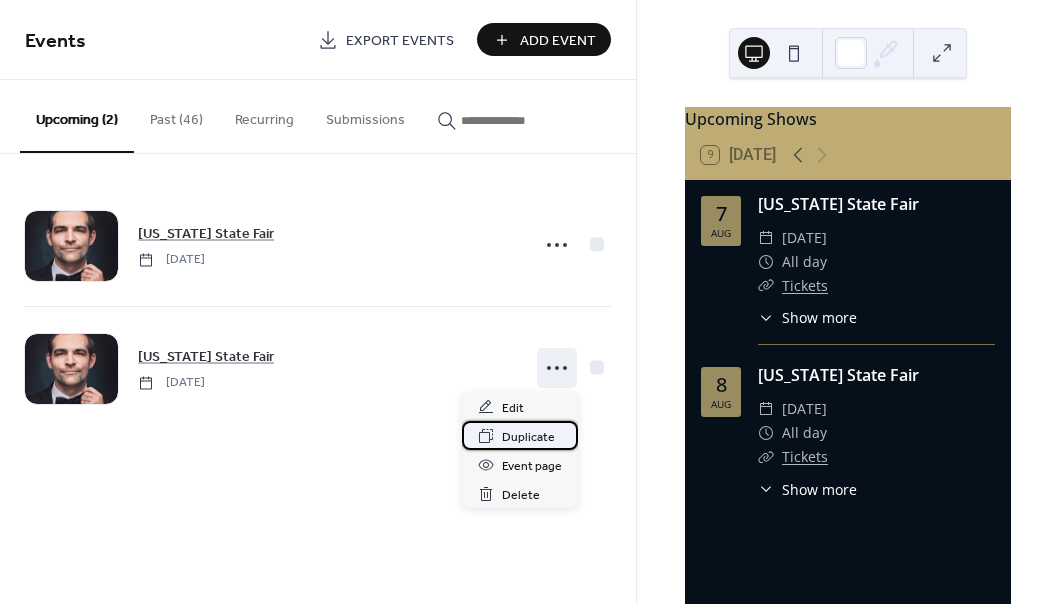 click on "Duplicate" at bounding box center (528, 437) 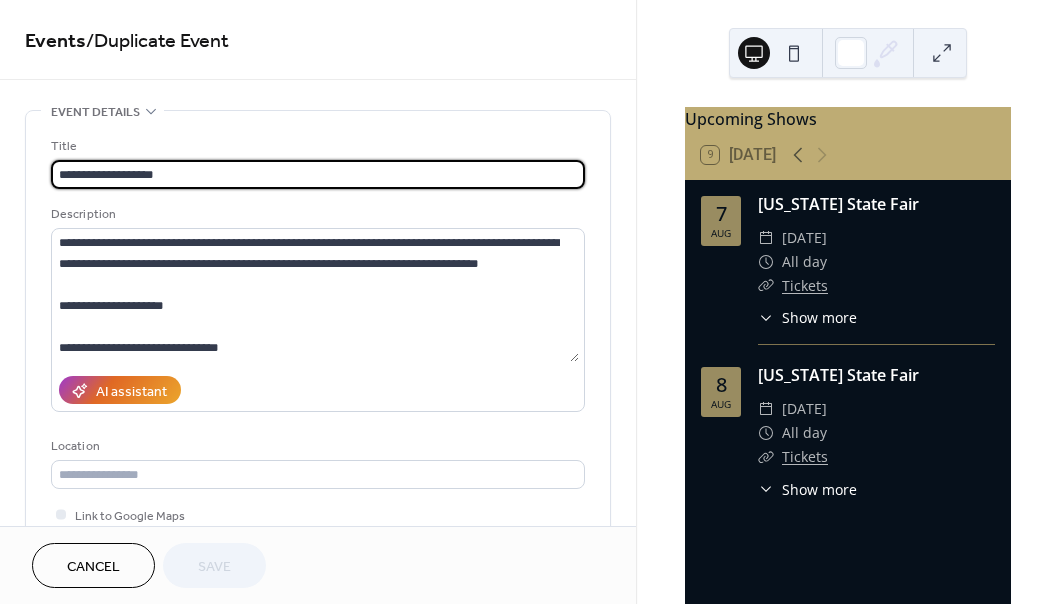 scroll, scrollTop: 393, scrollLeft: 0, axis: vertical 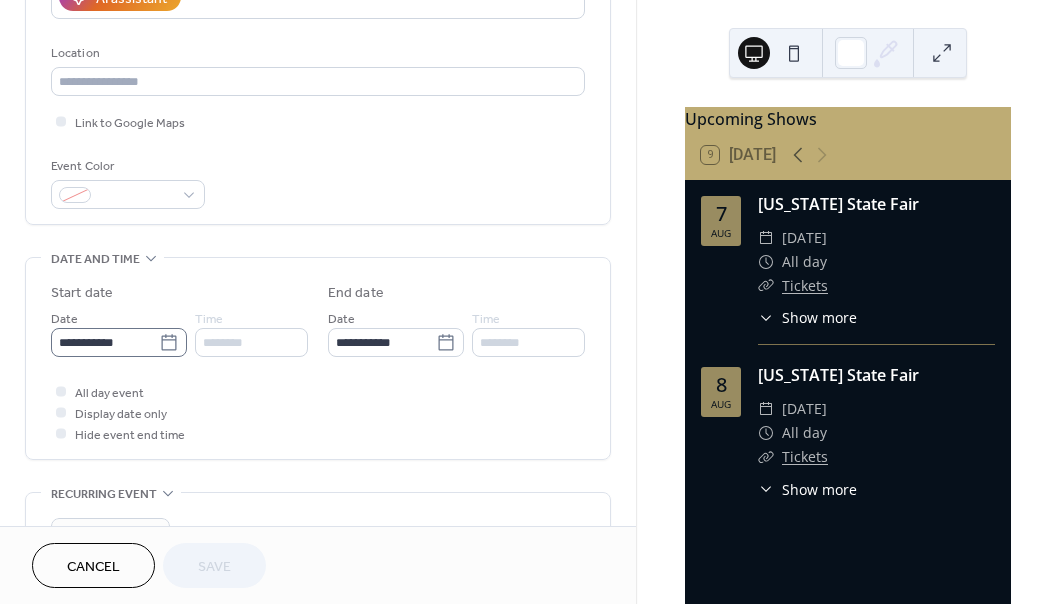 click 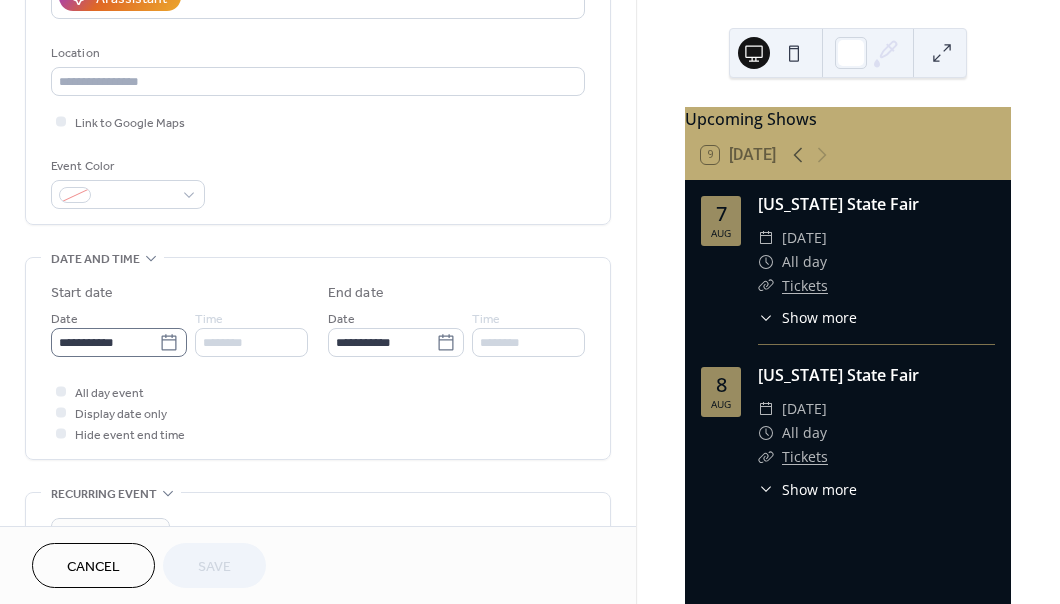 click on "**********" at bounding box center [105, 342] 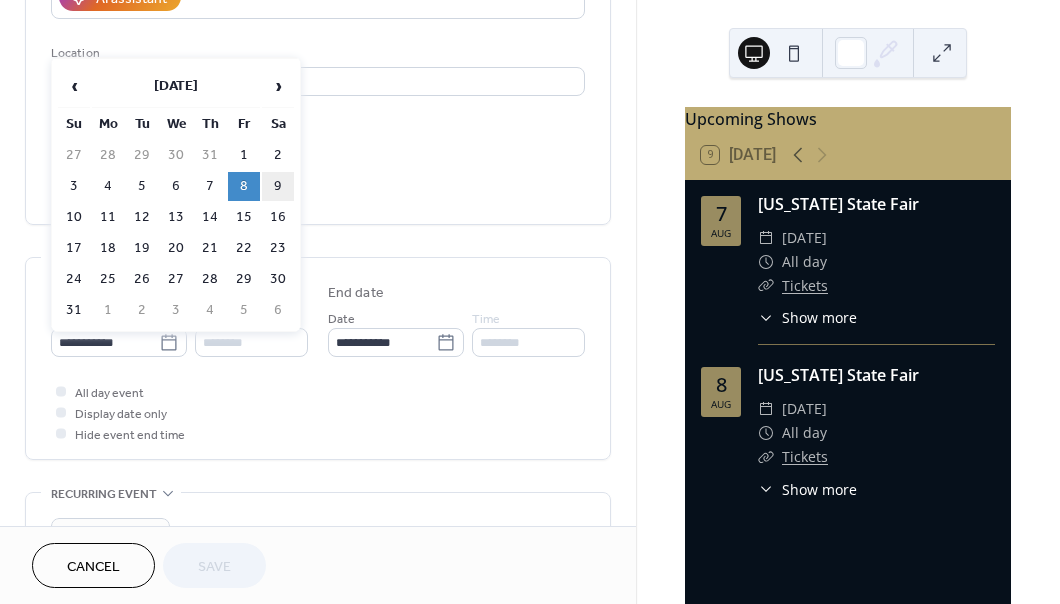 click on "9" at bounding box center [278, 186] 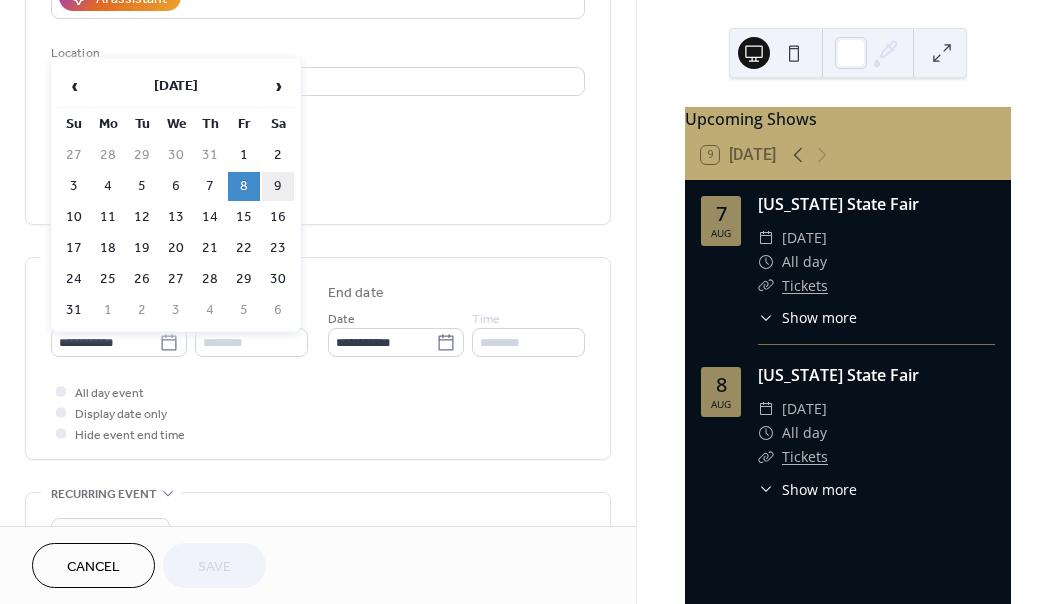 type on "**********" 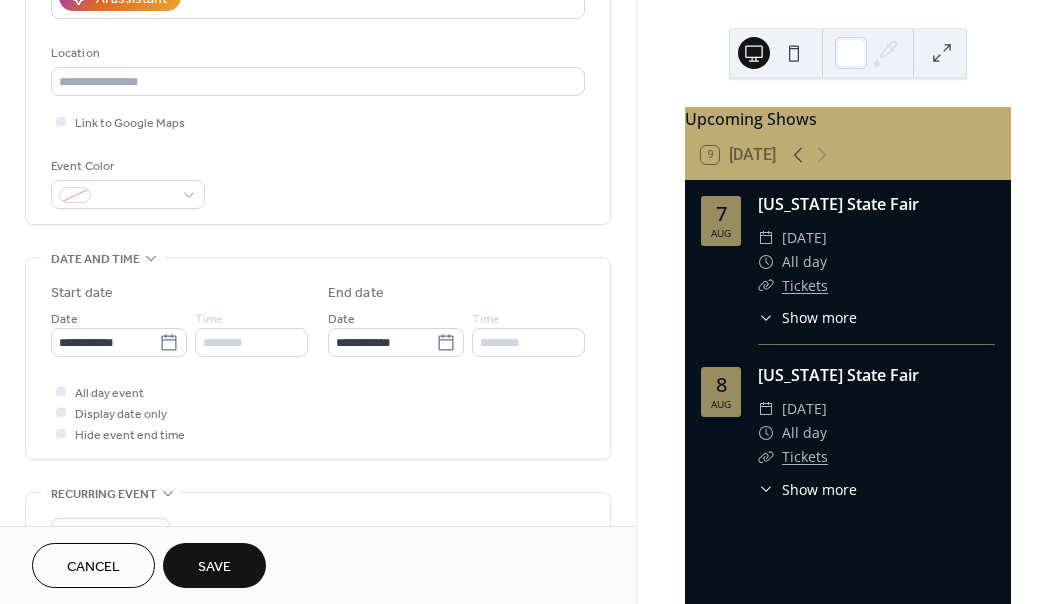 click on "Save" at bounding box center [214, 567] 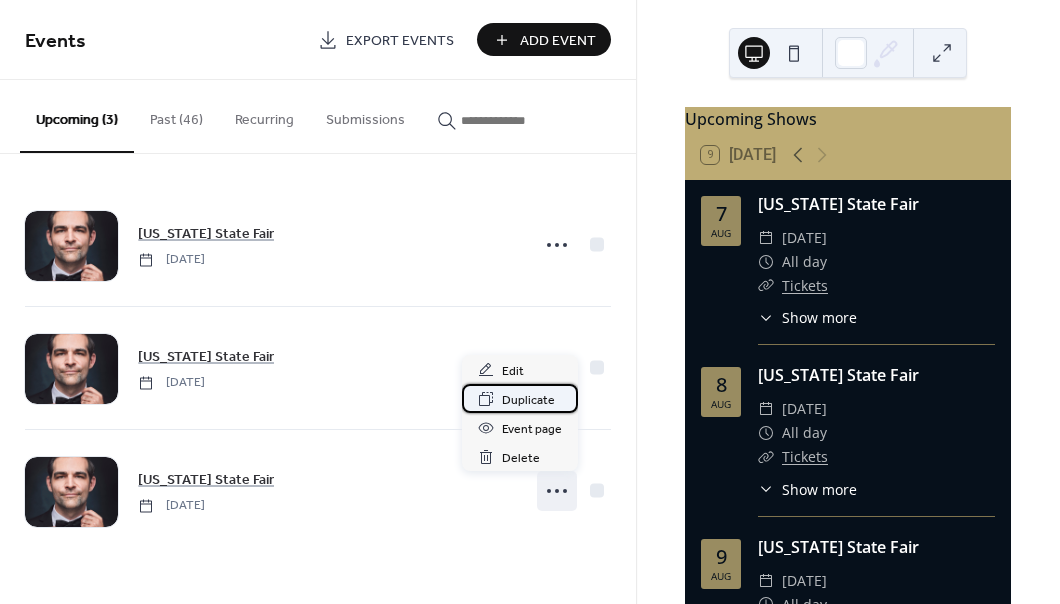 click 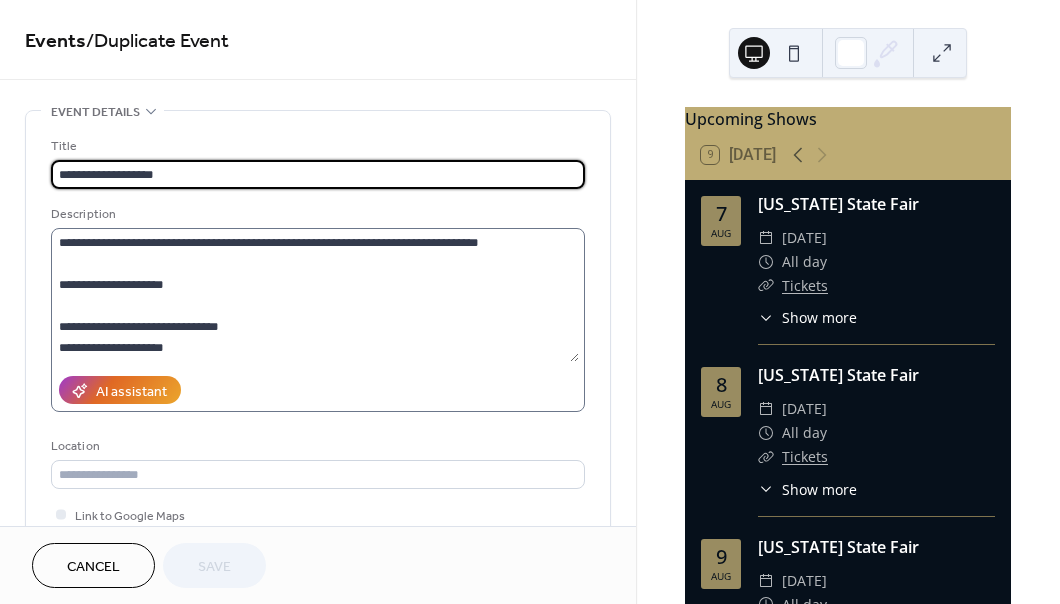 scroll, scrollTop: 21, scrollLeft: 0, axis: vertical 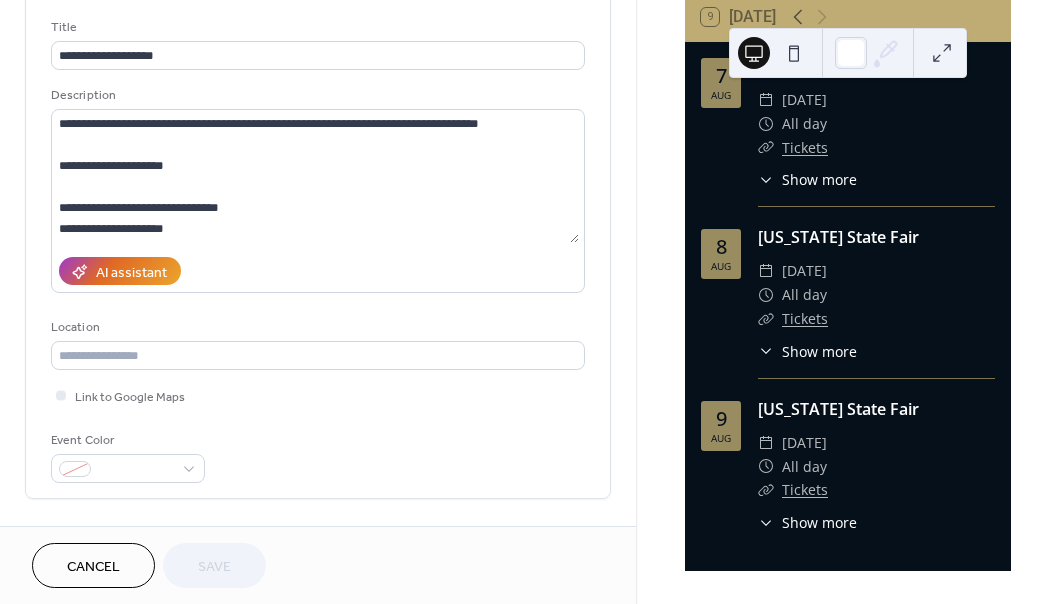 click on "Cancel Save" at bounding box center [149, 565] 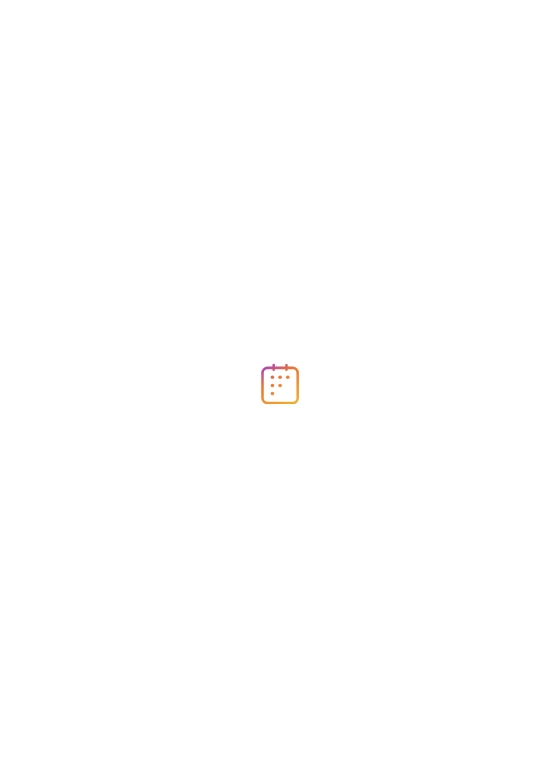 scroll, scrollTop: 0, scrollLeft: 0, axis: both 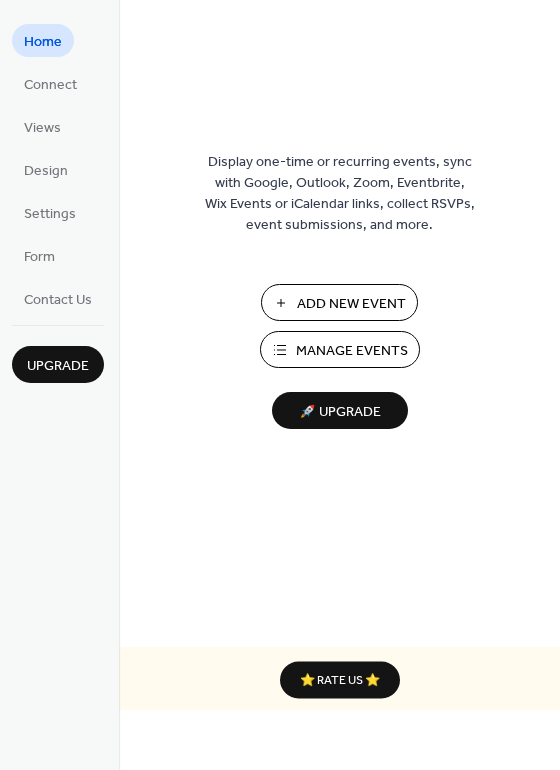 click on "Manage Events" at bounding box center (352, 351) 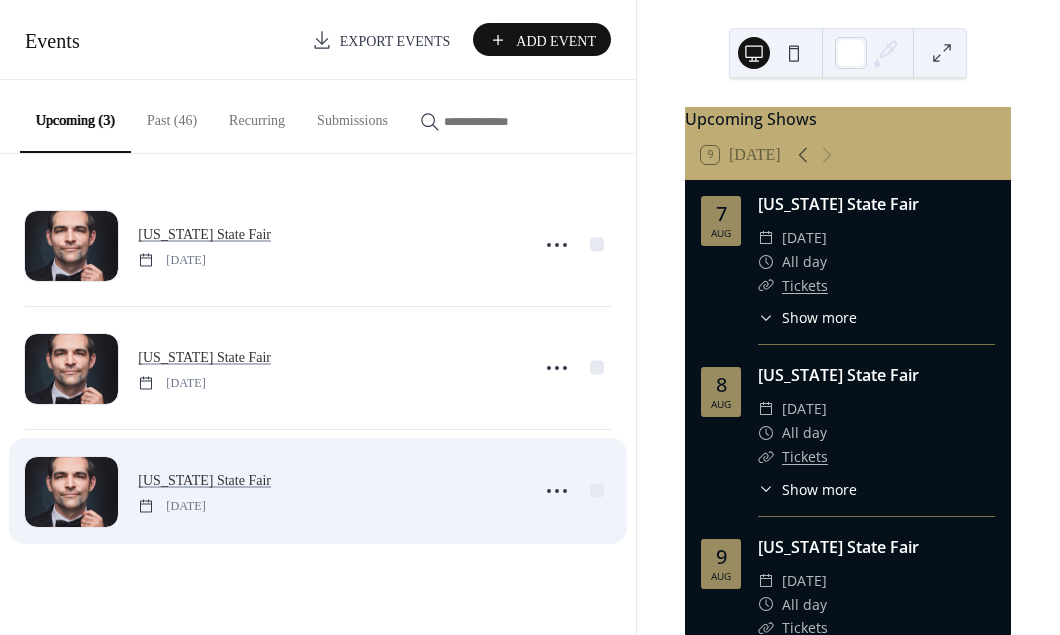 scroll, scrollTop: 0, scrollLeft: 0, axis: both 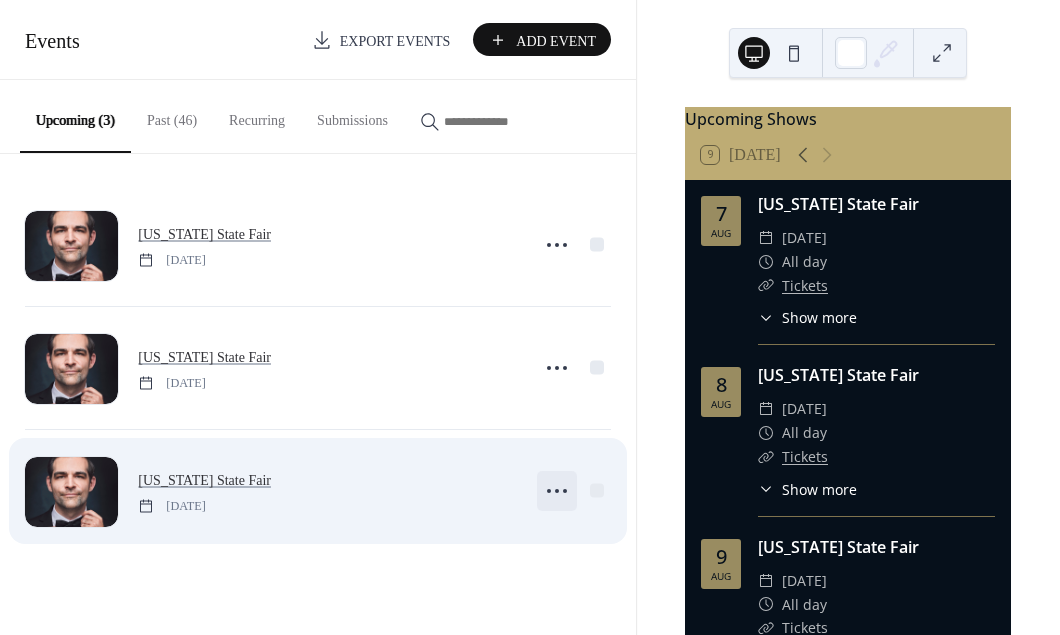 click 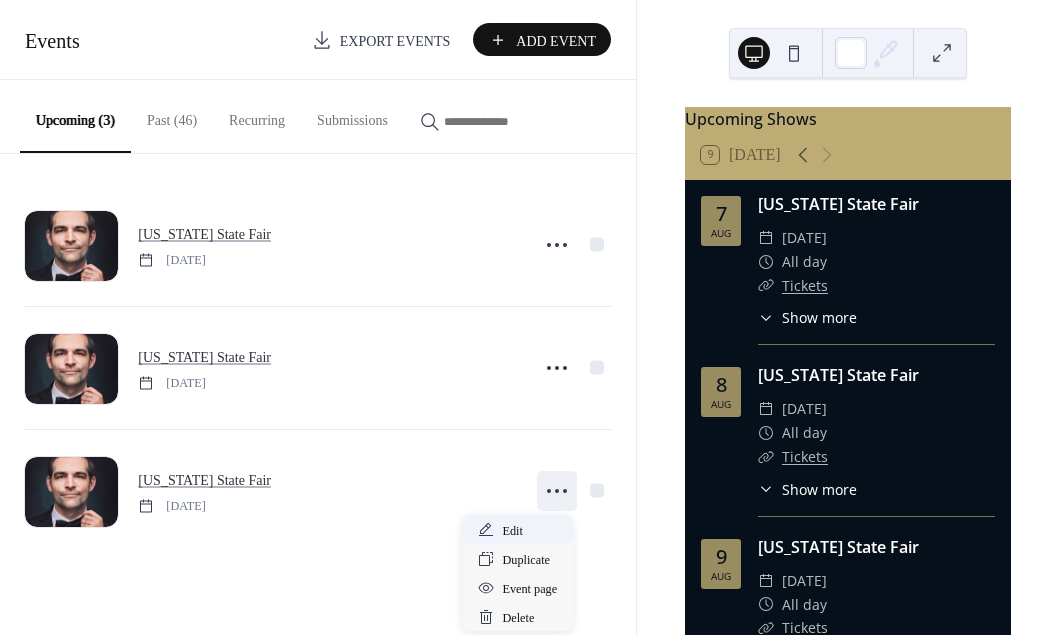 scroll, scrollTop: 0, scrollLeft: 0, axis: both 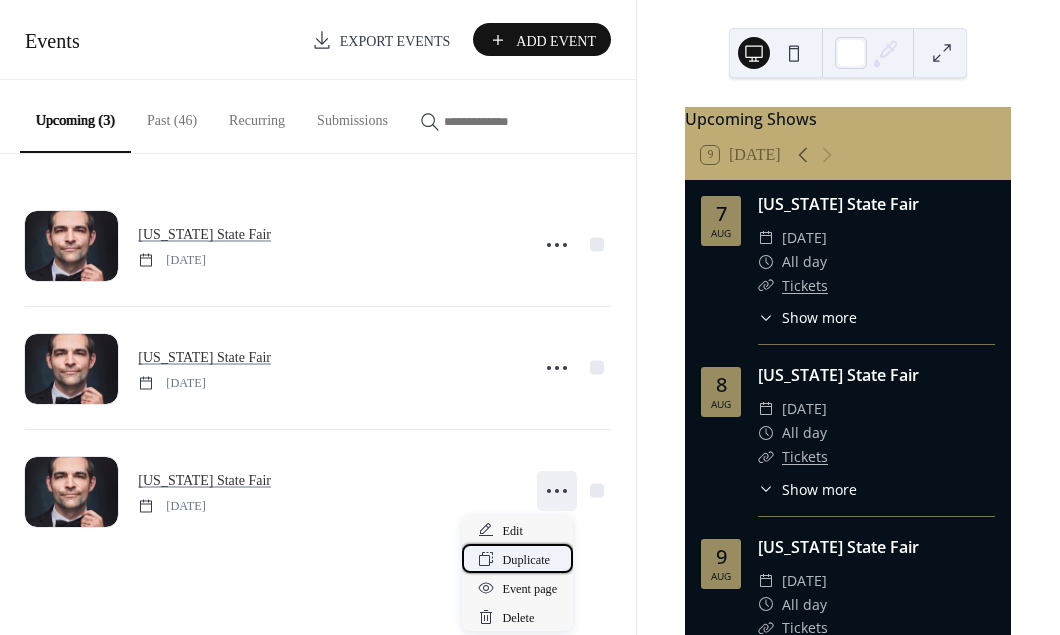click on "Duplicate" at bounding box center (526, 560) 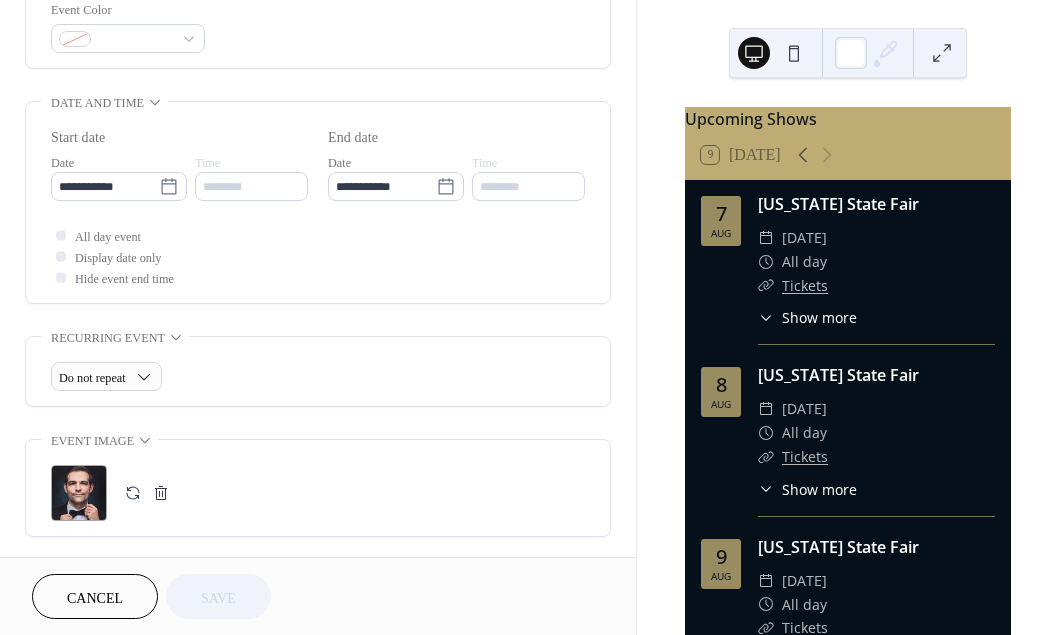 scroll, scrollTop: 534, scrollLeft: 0, axis: vertical 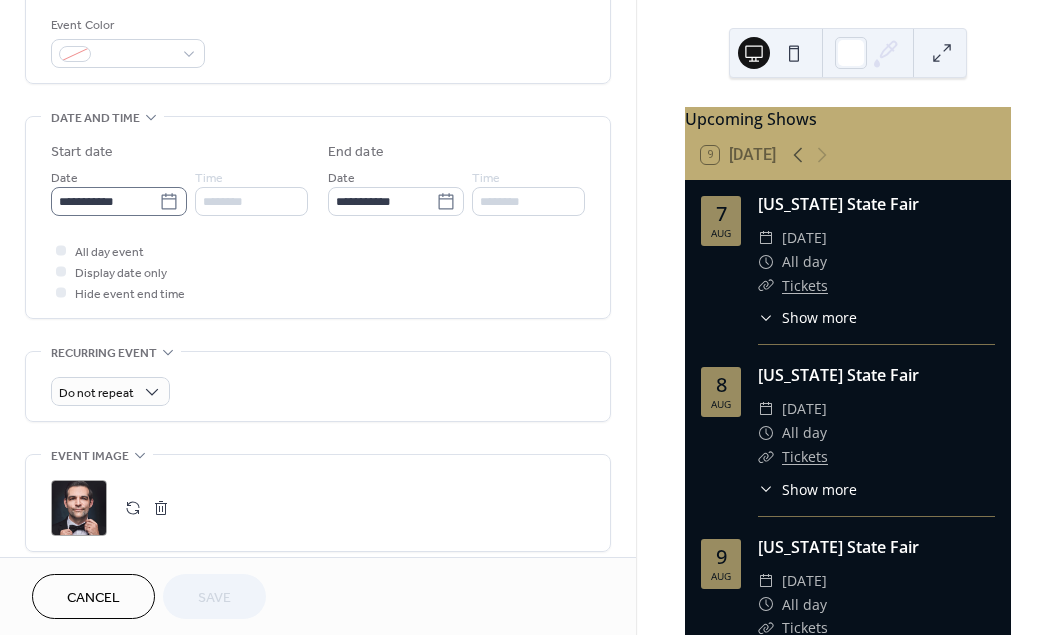 click 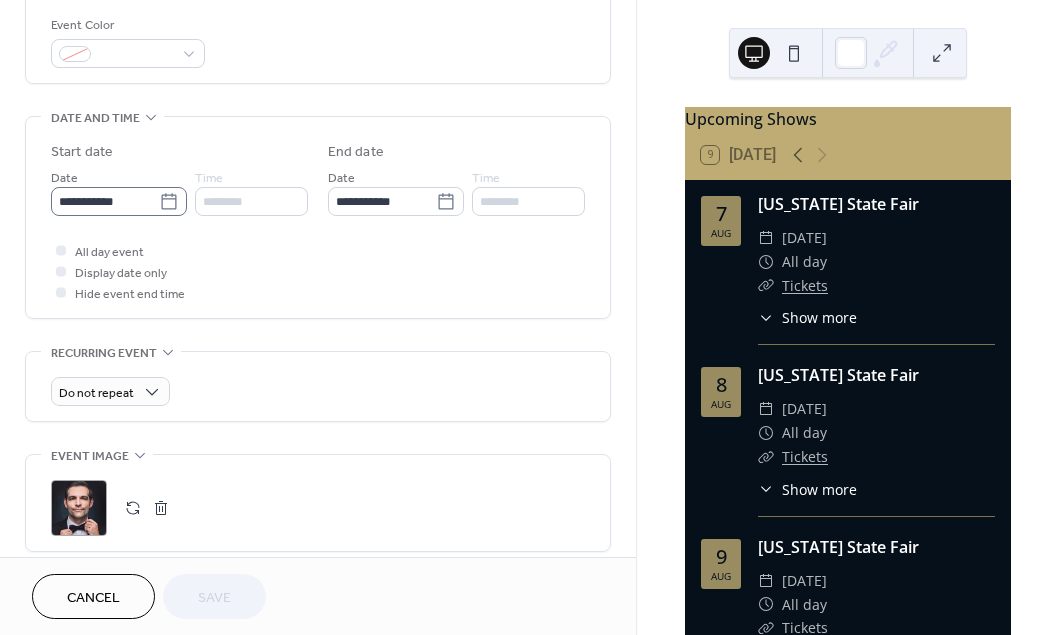 click on "**********" at bounding box center [105, 201] 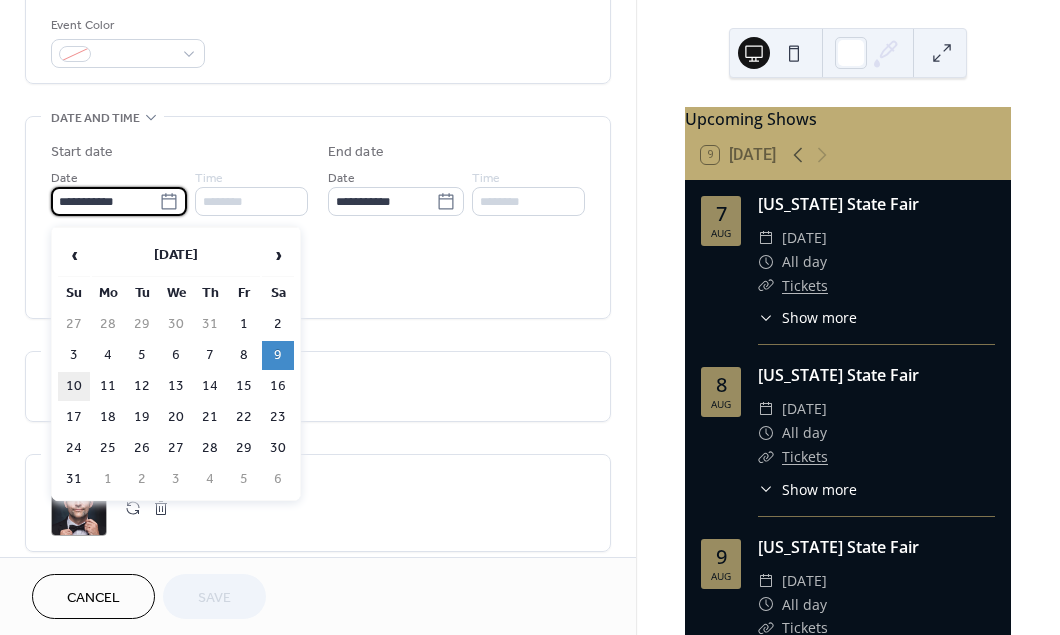 click on "10" at bounding box center (74, 386) 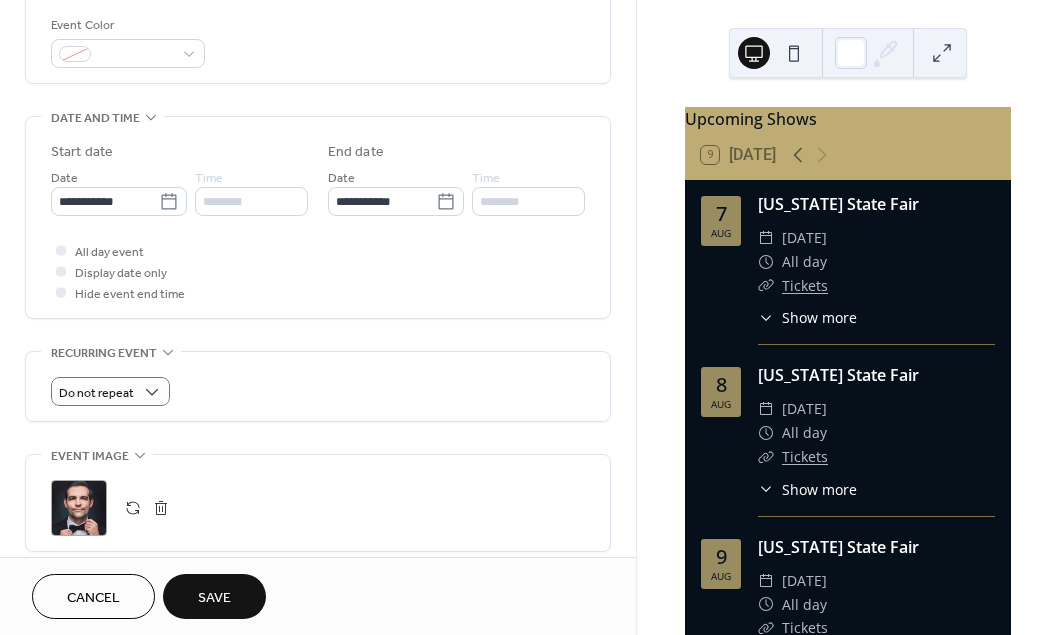 type on "**********" 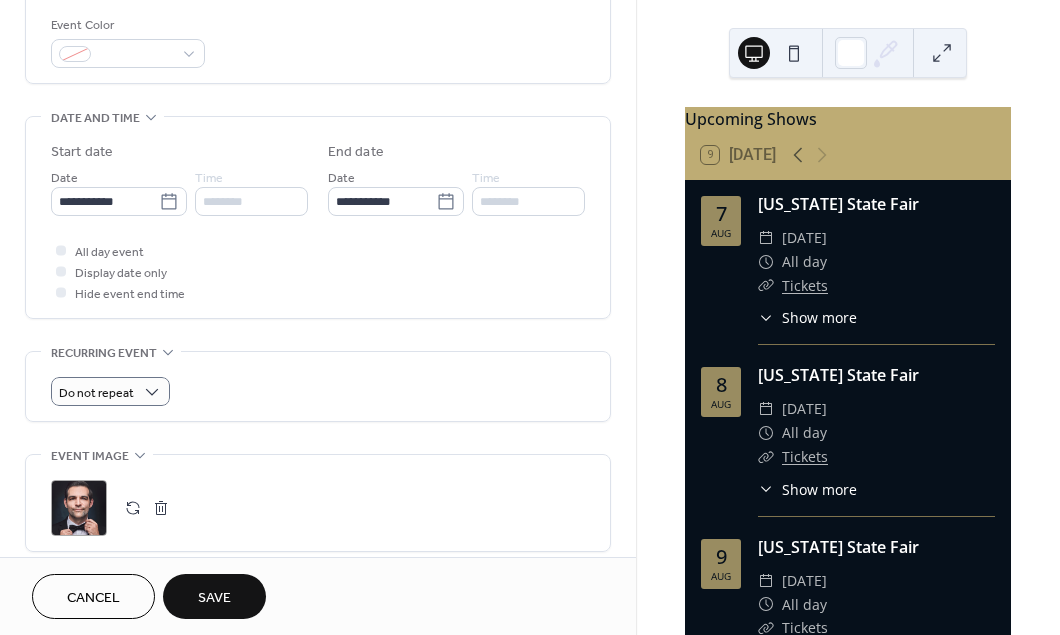type on "**********" 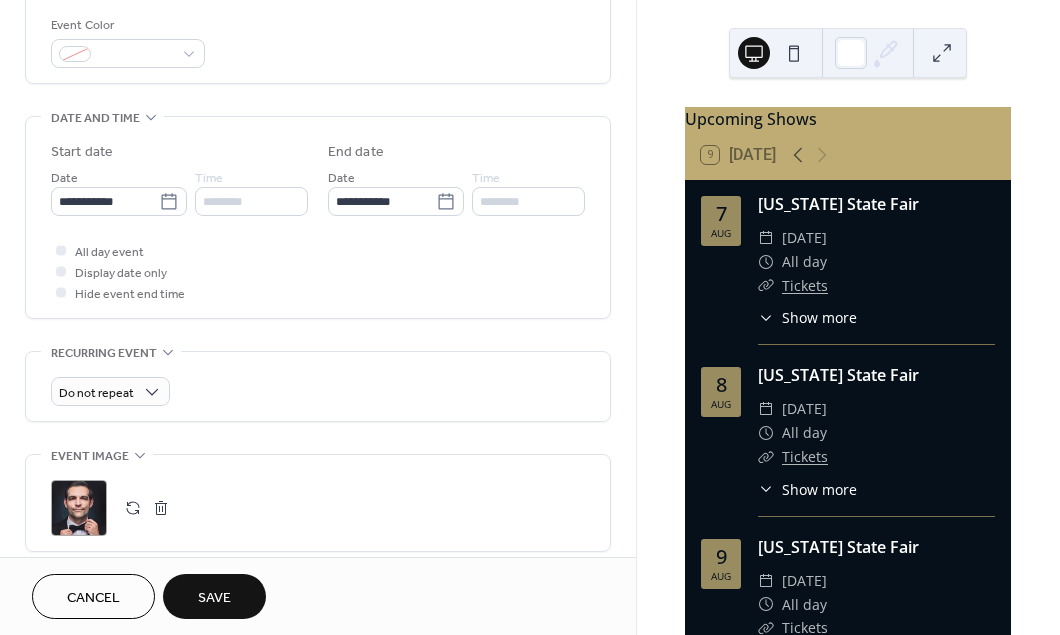 click on "Save" at bounding box center [214, 596] 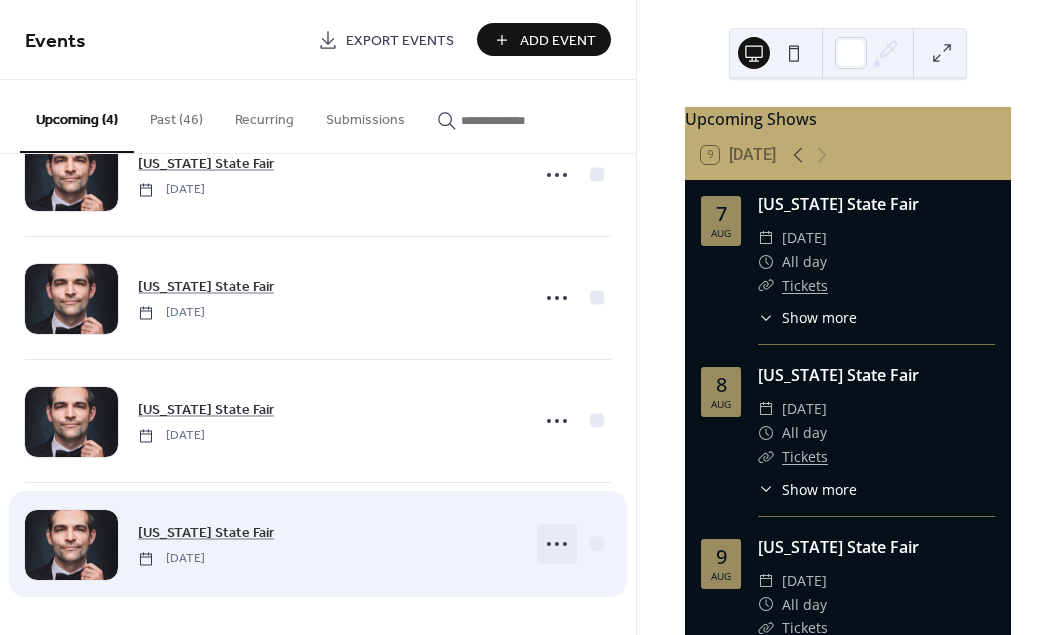 scroll, scrollTop: 70, scrollLeft: 0, axis: vertical 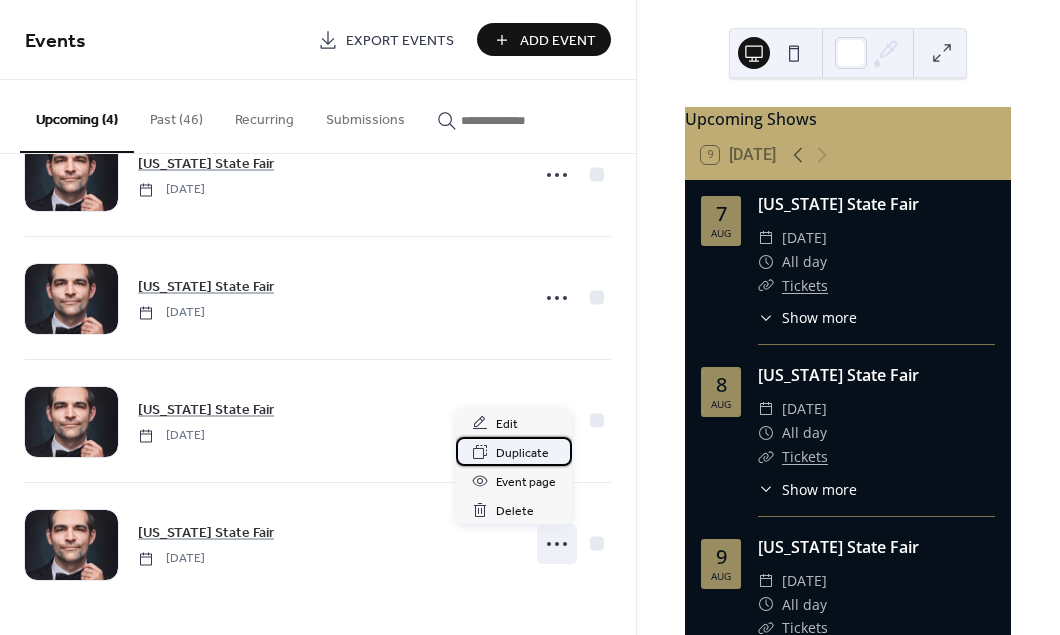 click on "Duplicate" at bounding box center [522, 453] 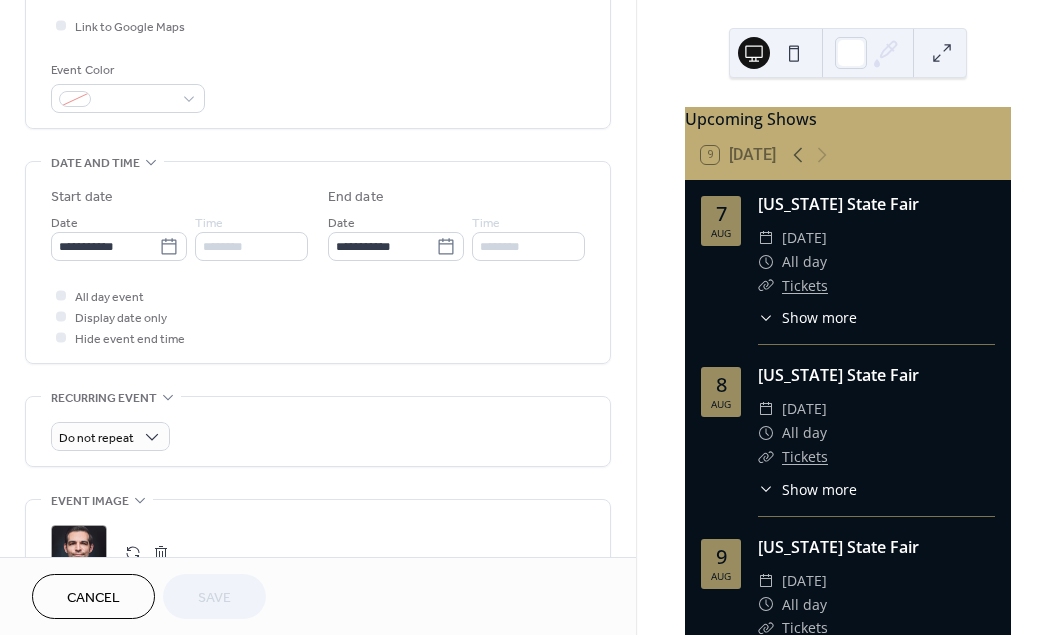scroll, scrollTop: 521, scrollLeft: 0, axis: vertical 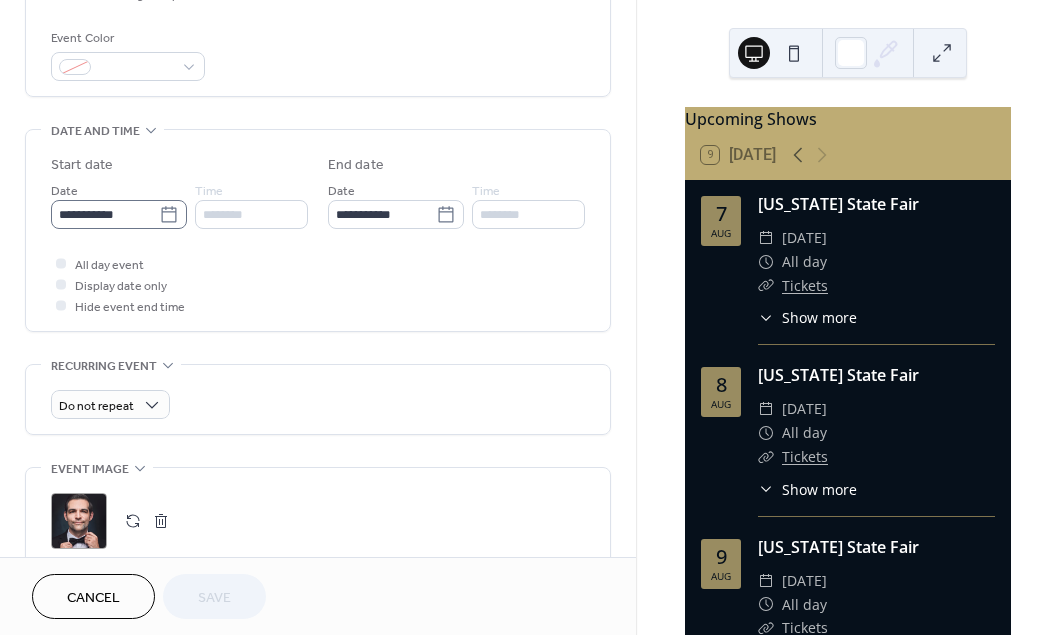 click 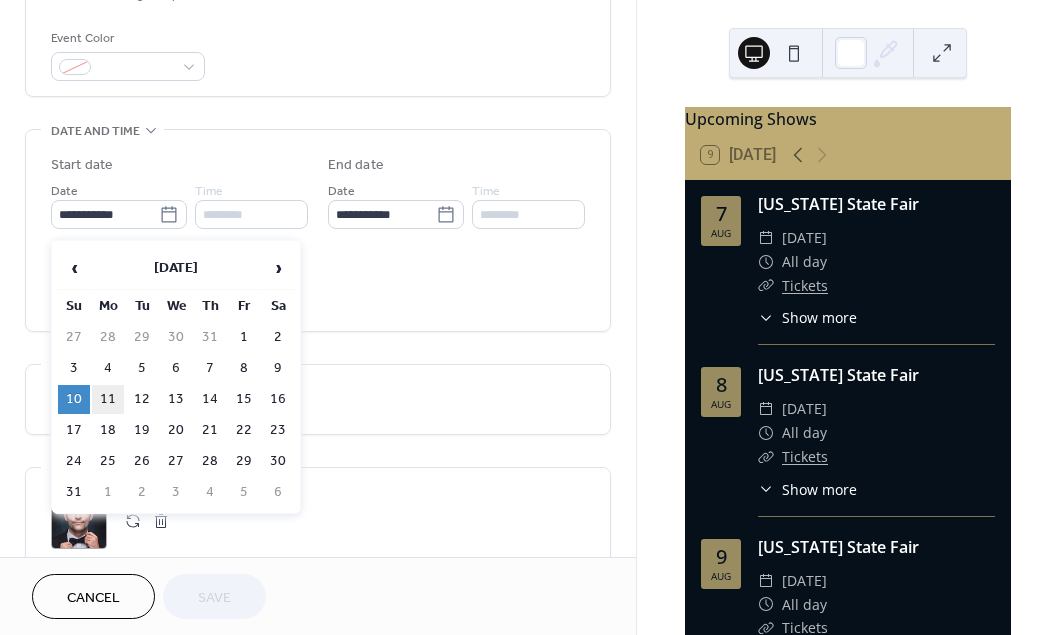 click on "11" at bounding box center (108, 399) 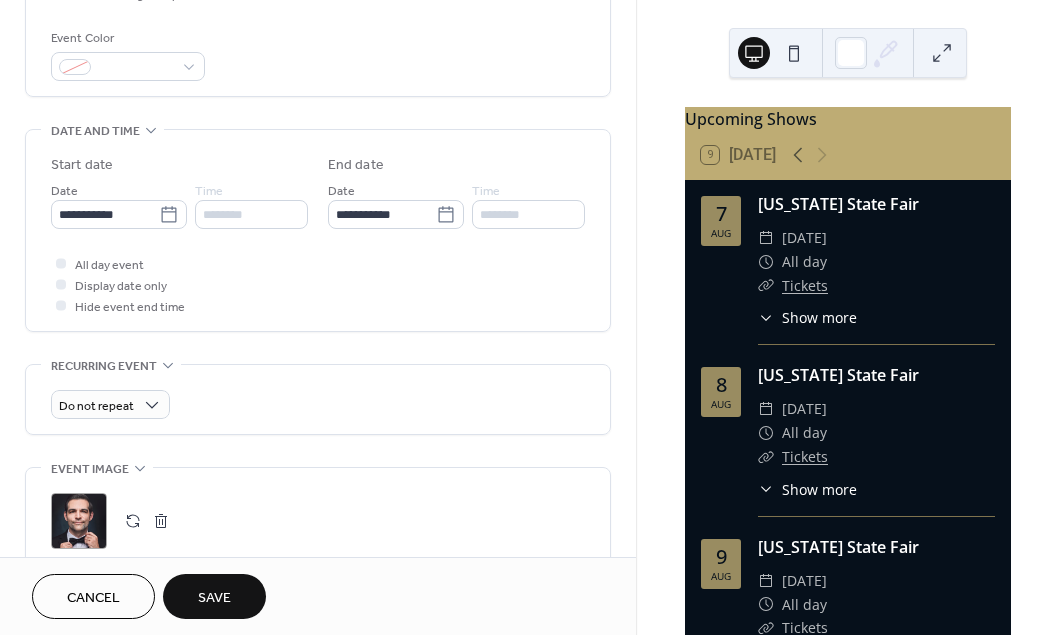 click on "Save" at bounding box center [214, 598] 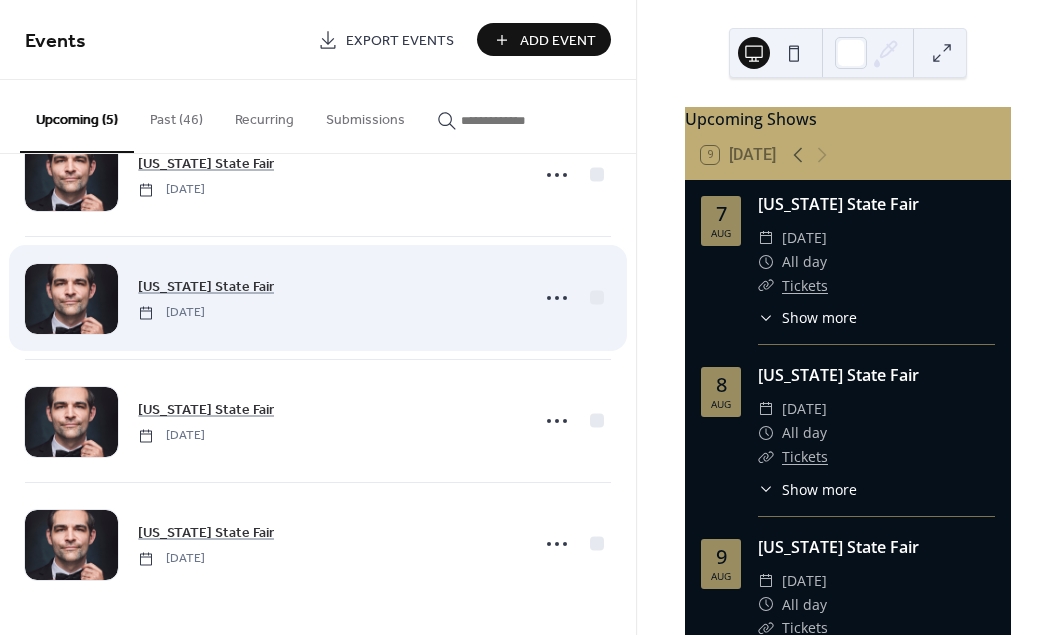 scroll, scrollTop: 193, scrollLeft: 0, axis: vertical 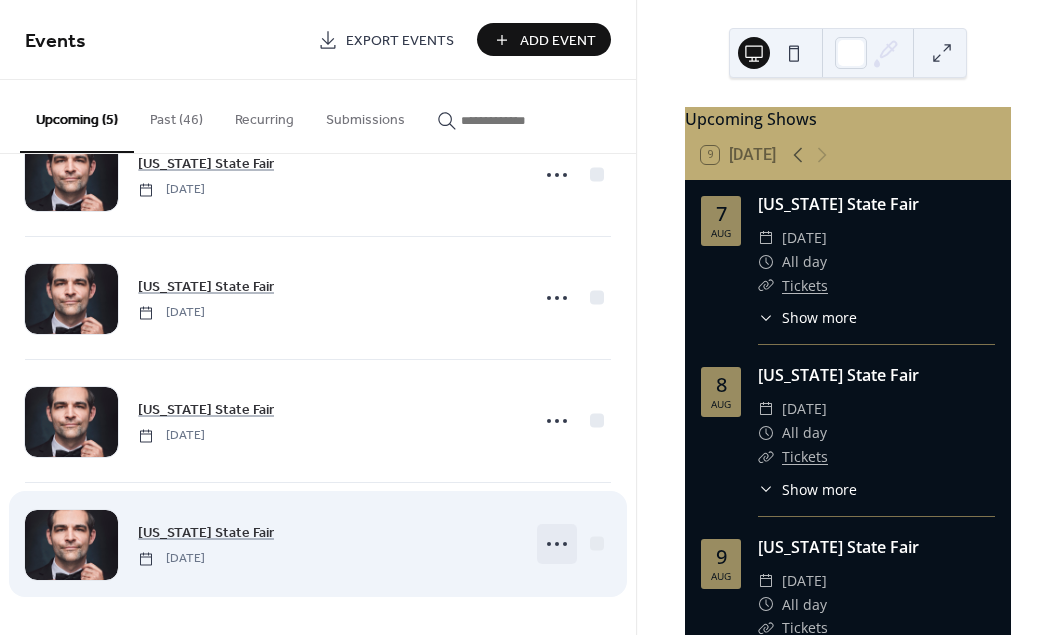 click 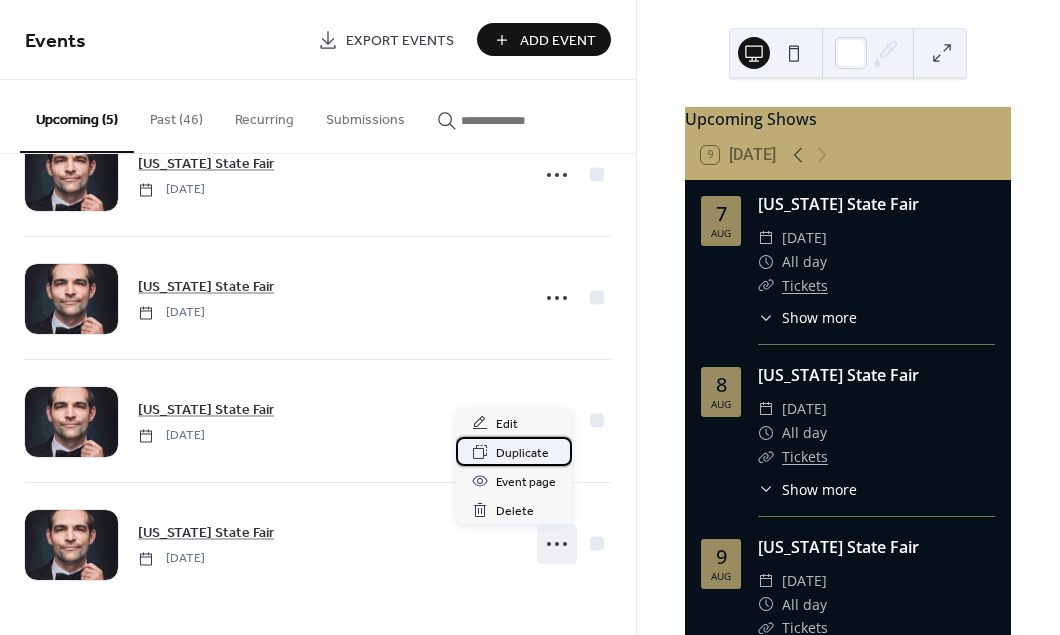 click on "Duplicate" at bounding box center [522, 453] 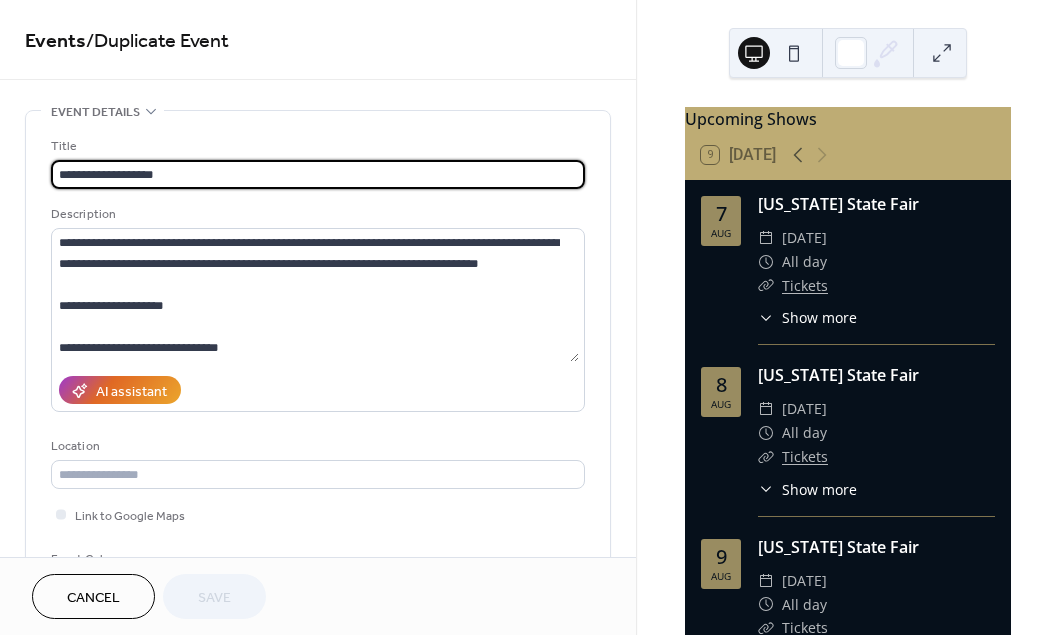 scroll, scrollTop: 313, scrollLeft: 0, axis: vertical 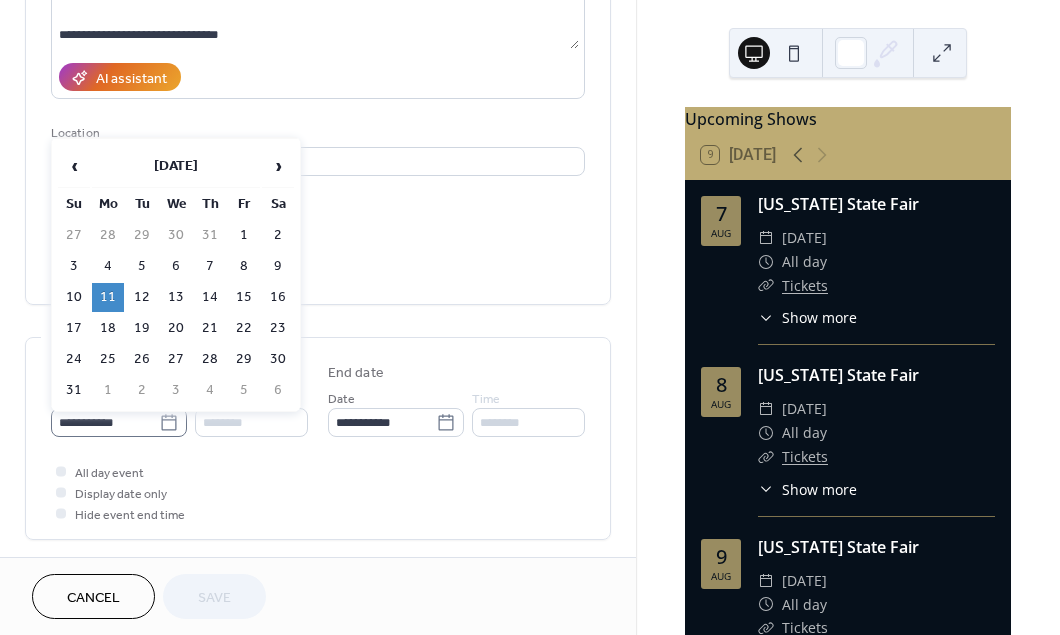 click 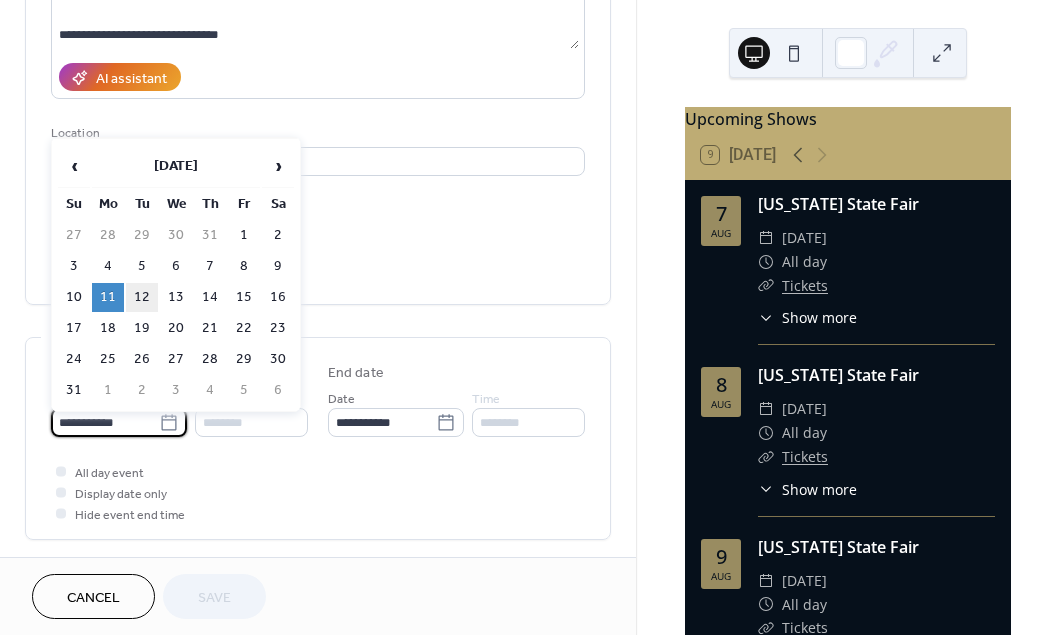 click on "12" at bounding box center (142, 297) 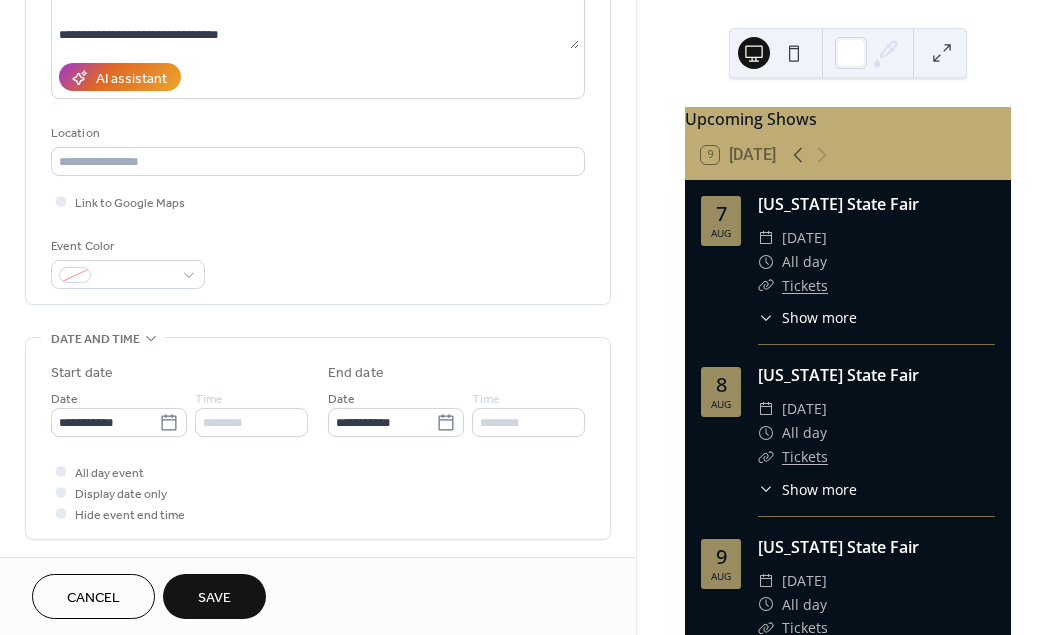 type on "**********" 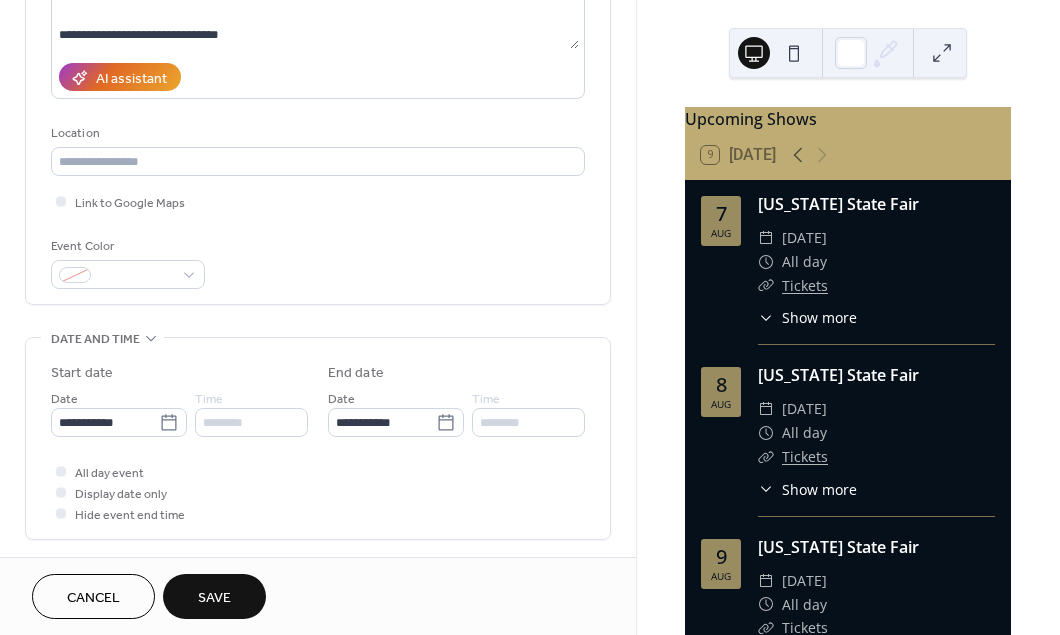 type on "**********" 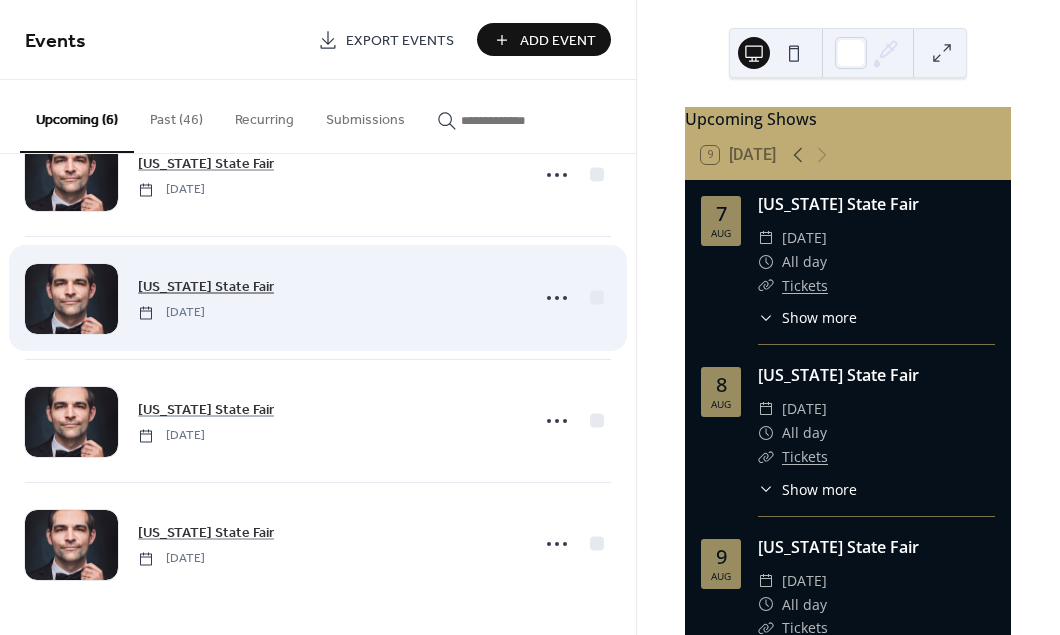 scroll, scrollTop: 316, scrollLeft: 0, axis: vertical 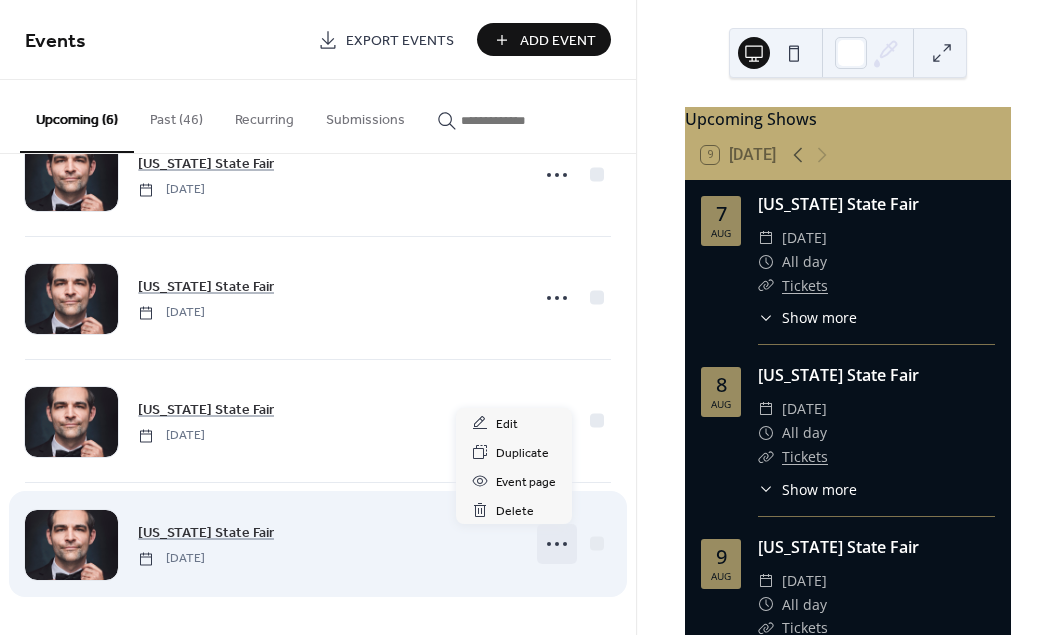 click 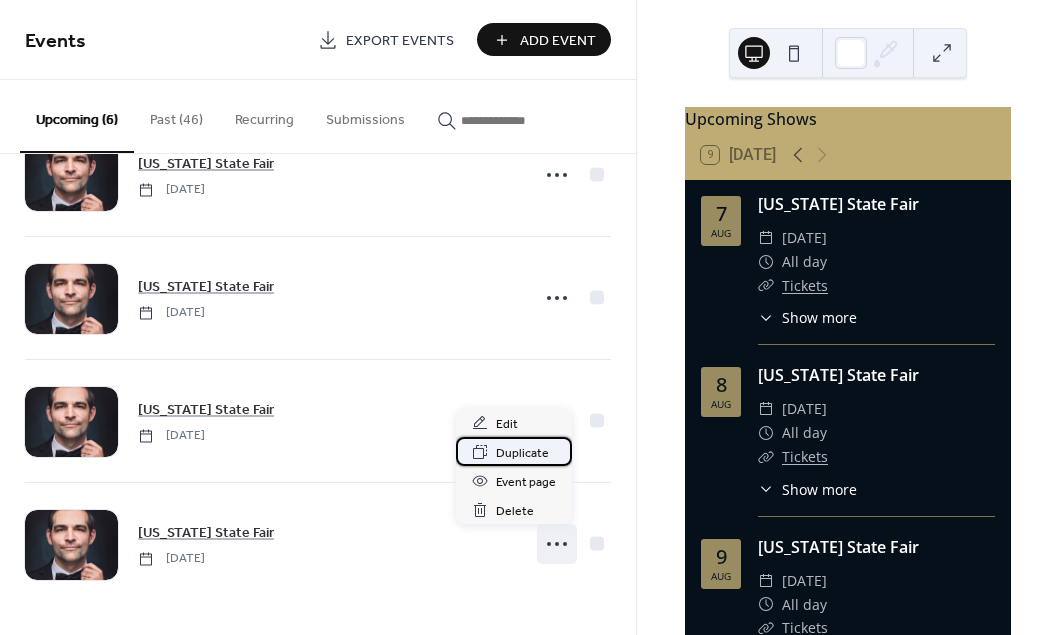 click on "Duplicate" at bounding box center [522, 453] 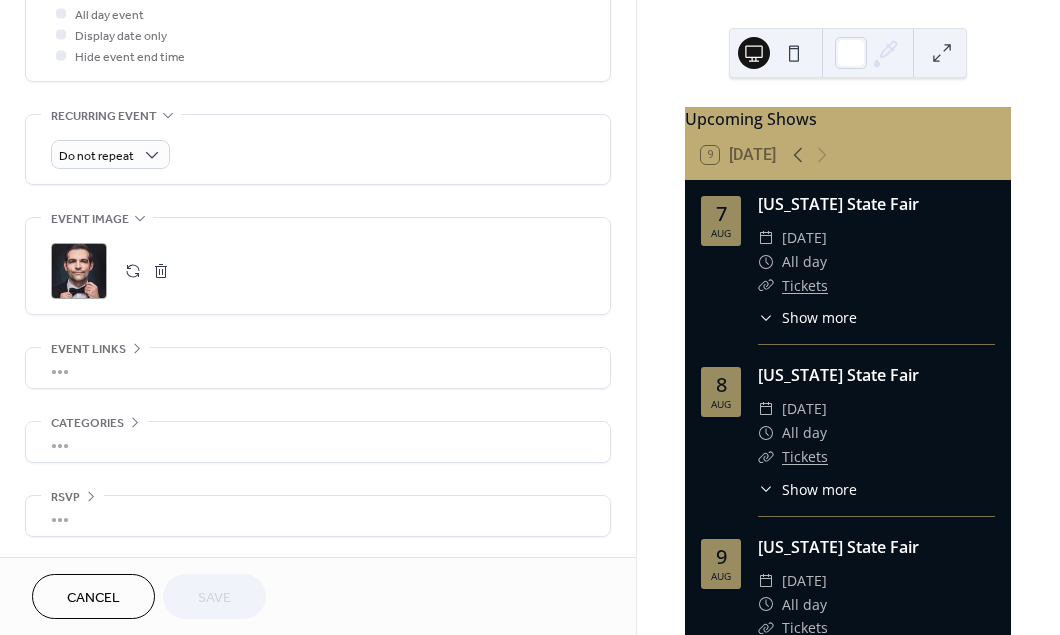 scroll, scrollTop: 223, scrollLeft: 0, axis: vertical 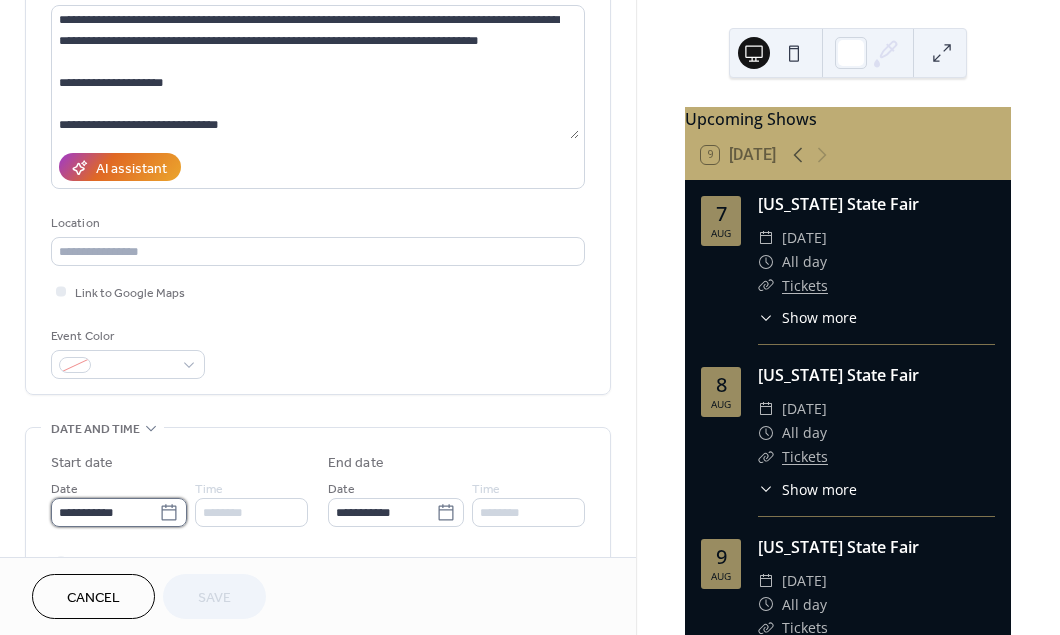 click on "**********" at bounding box center [105, 512] 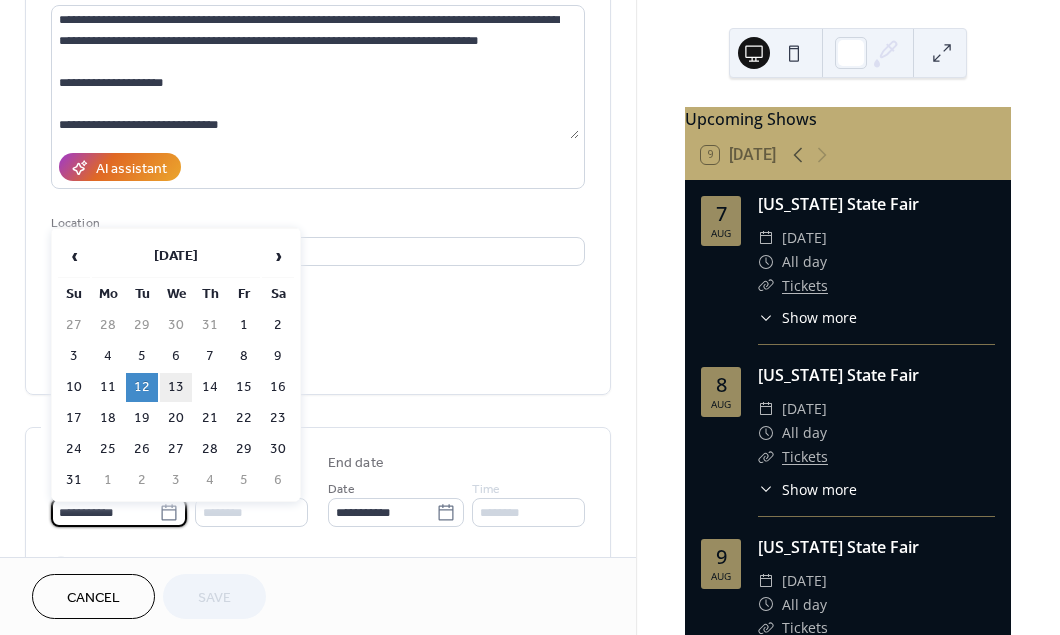 click on "13" at bounding box center [176, 387] 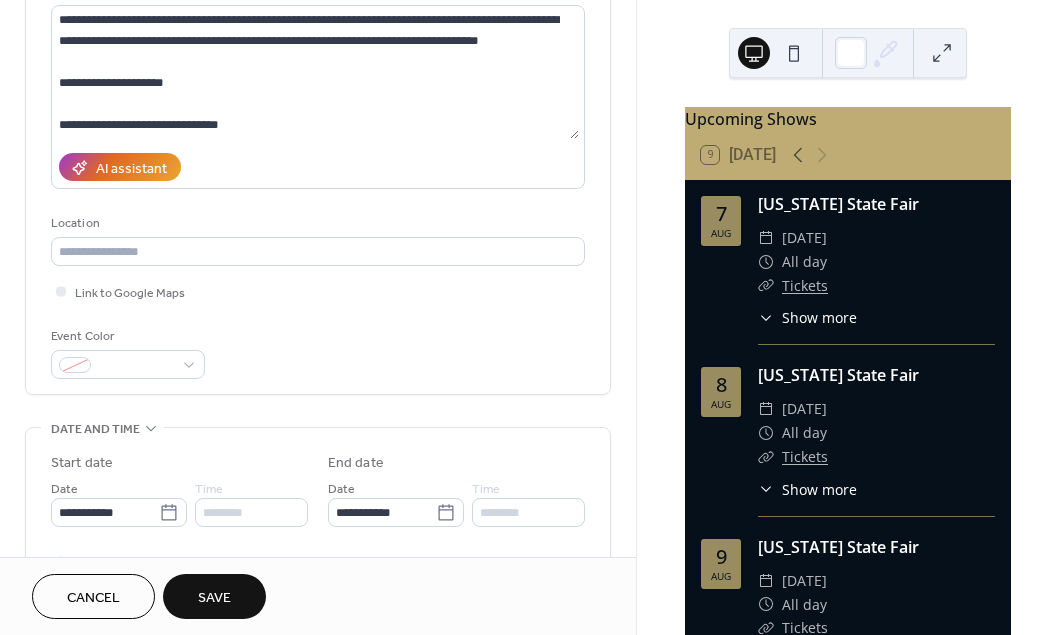 type on "**********" 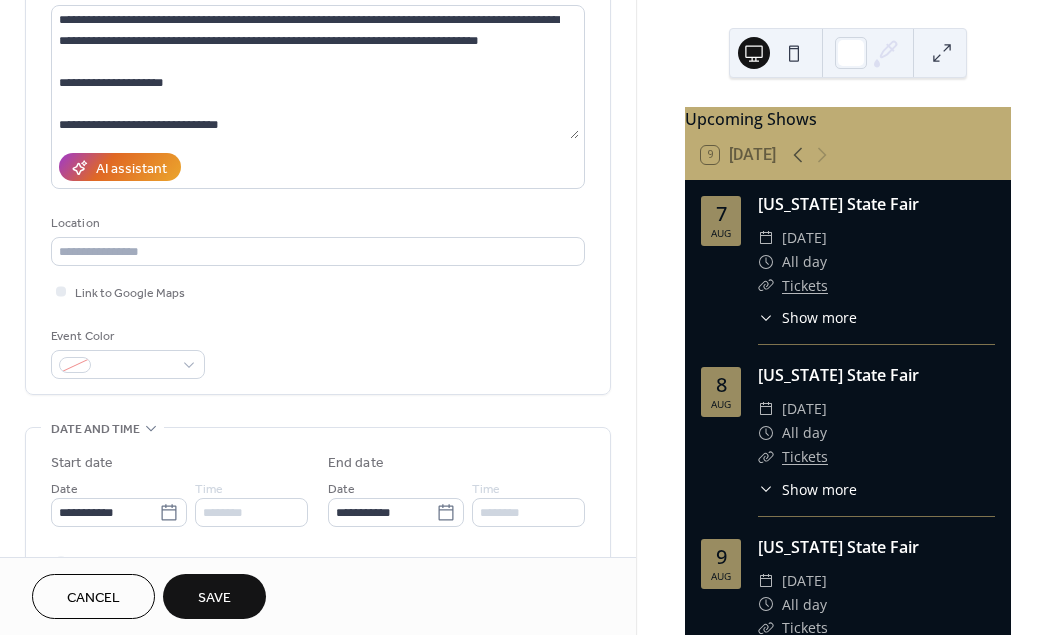 type on "**********" 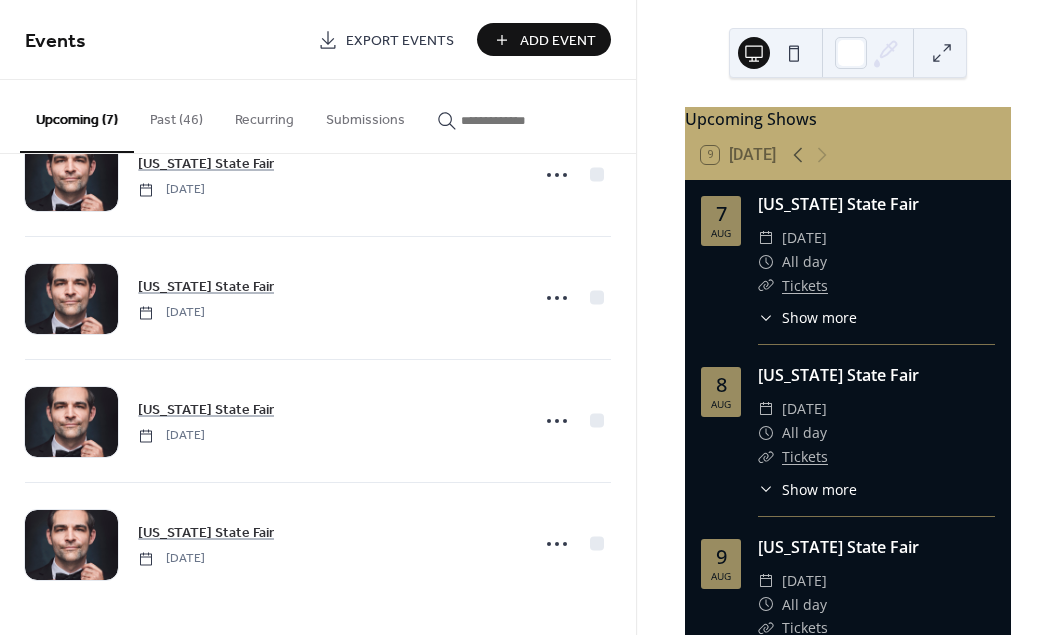 scroll, scrollTop: 439, scrollLeft: 0, axis: vertical 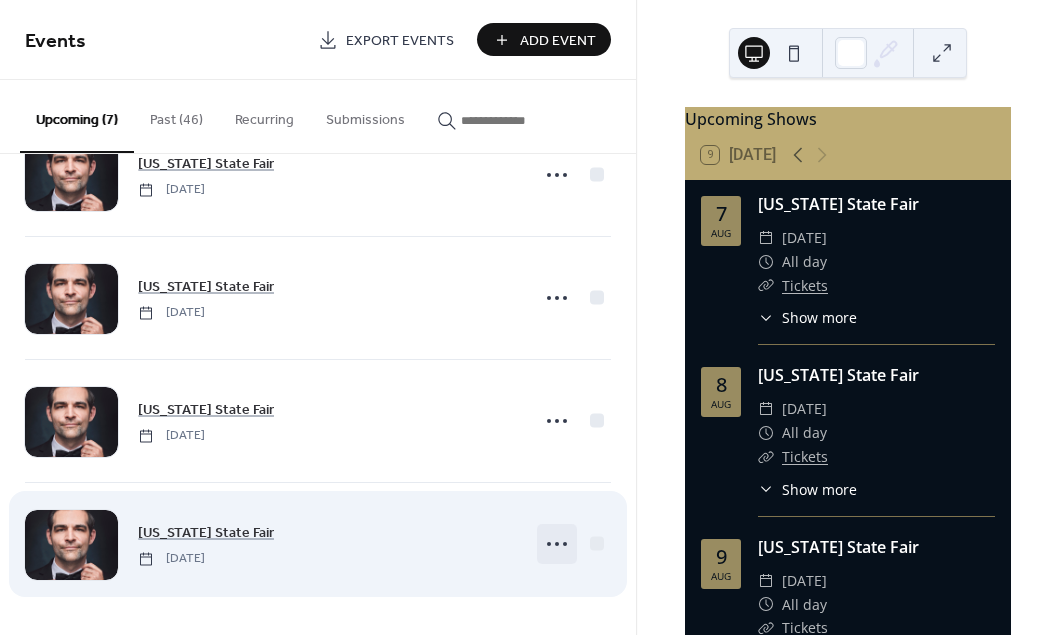 click 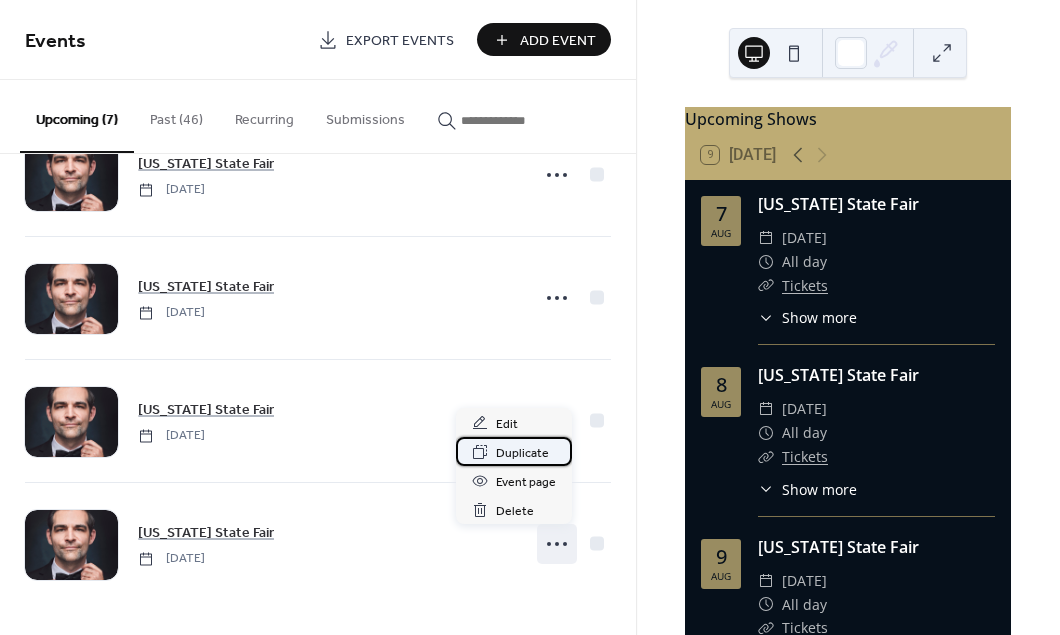 click on "Duplicate" at bounding box center [522, 453] 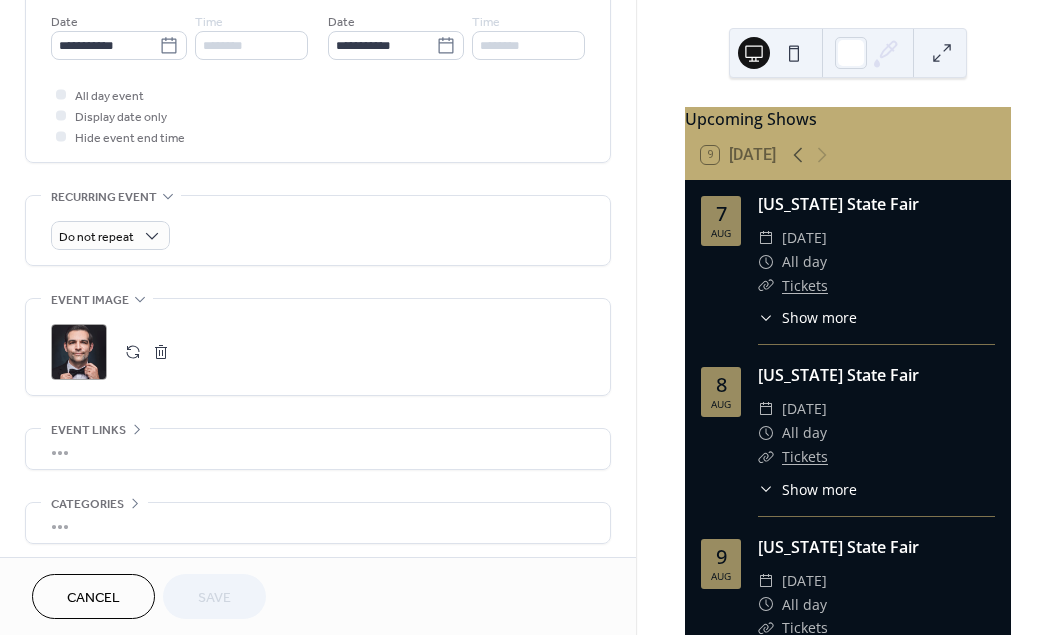 scroll, scrollTop: 600, scrollLeft: 0, axis: vertical 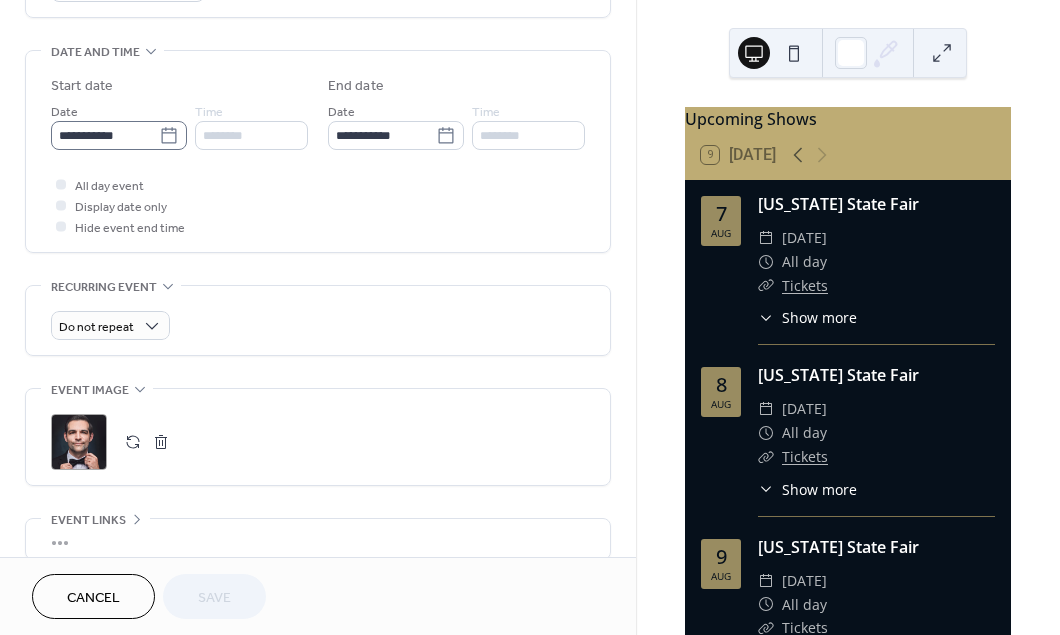 click 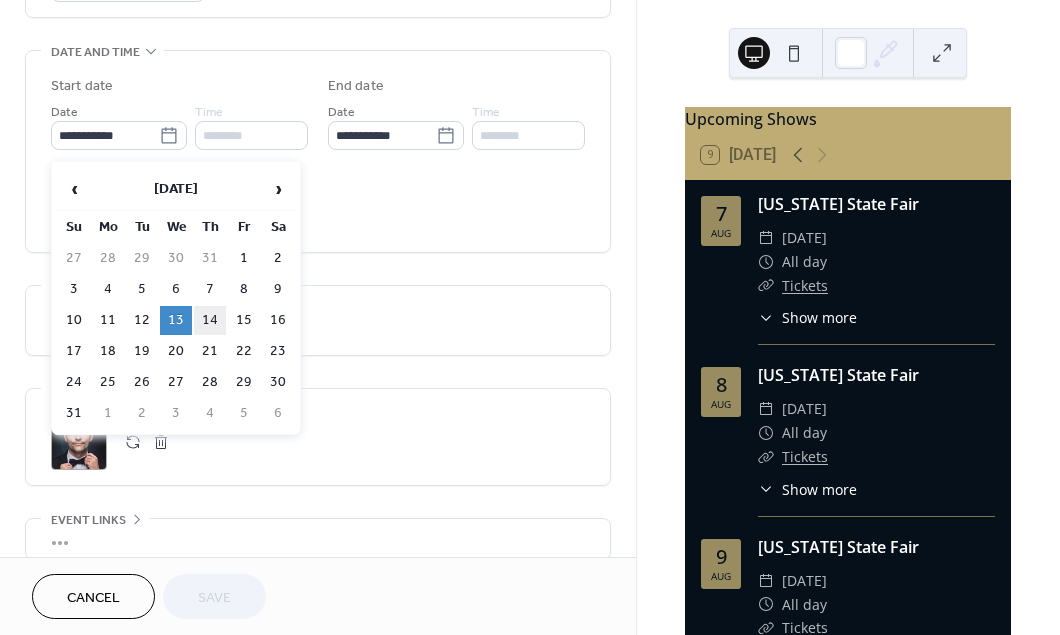 click on "14" at bounding box center [210, 320] 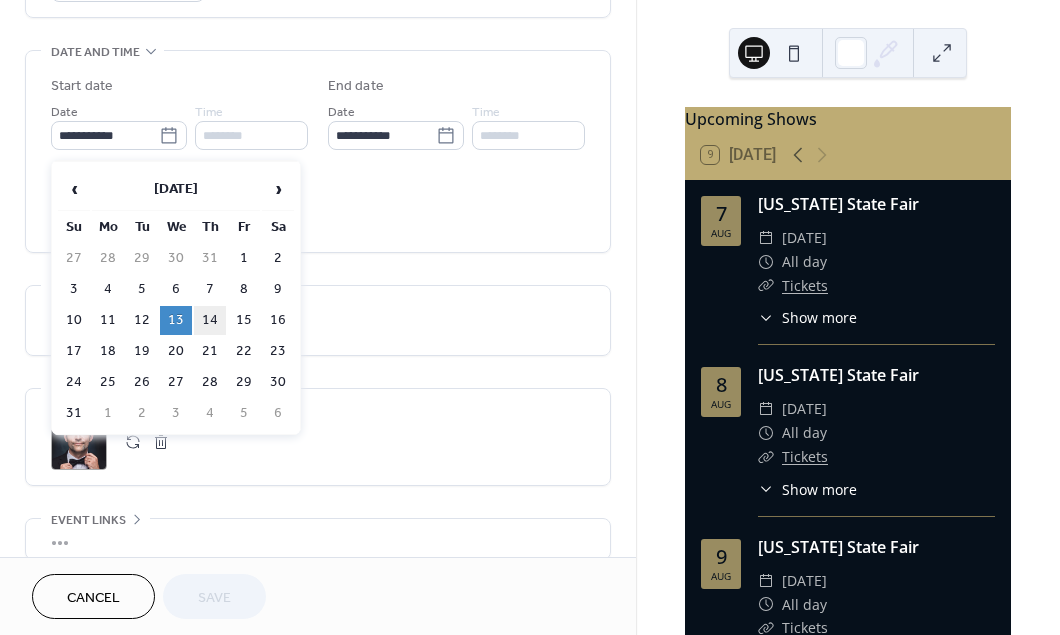 type on "**********" 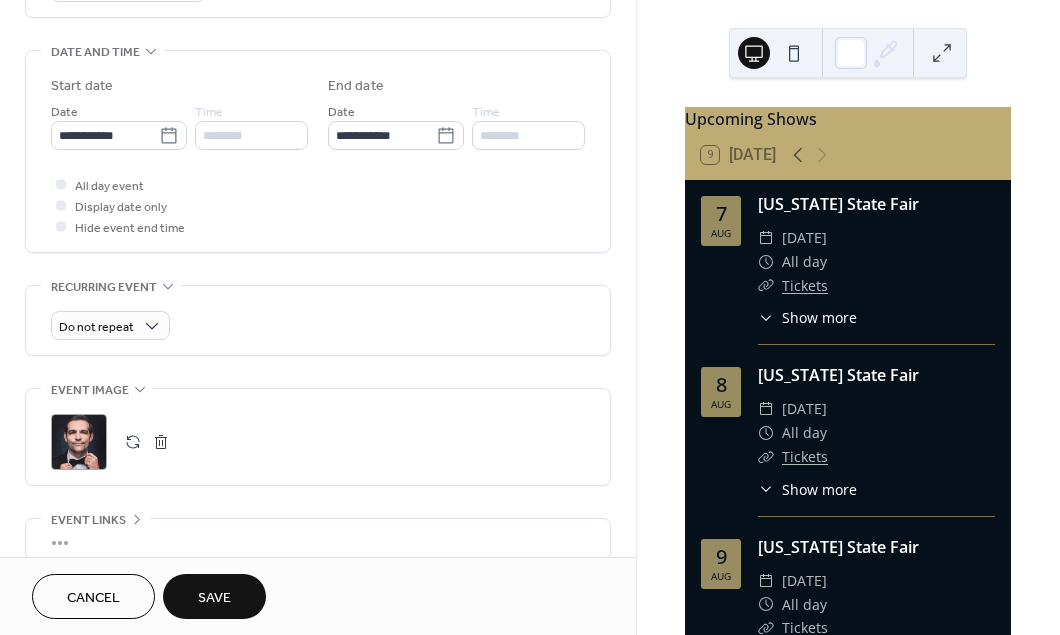 click on "Save" at bounding box center [214, 598] 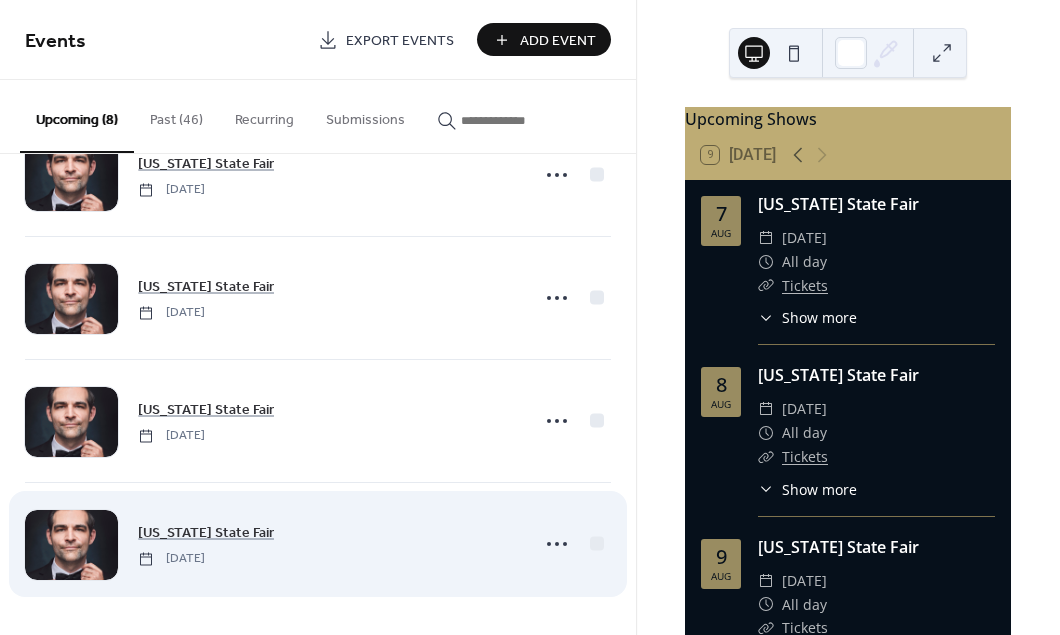 scroll, scrollTop: 562, scrollLeft: 0, axis: vertical 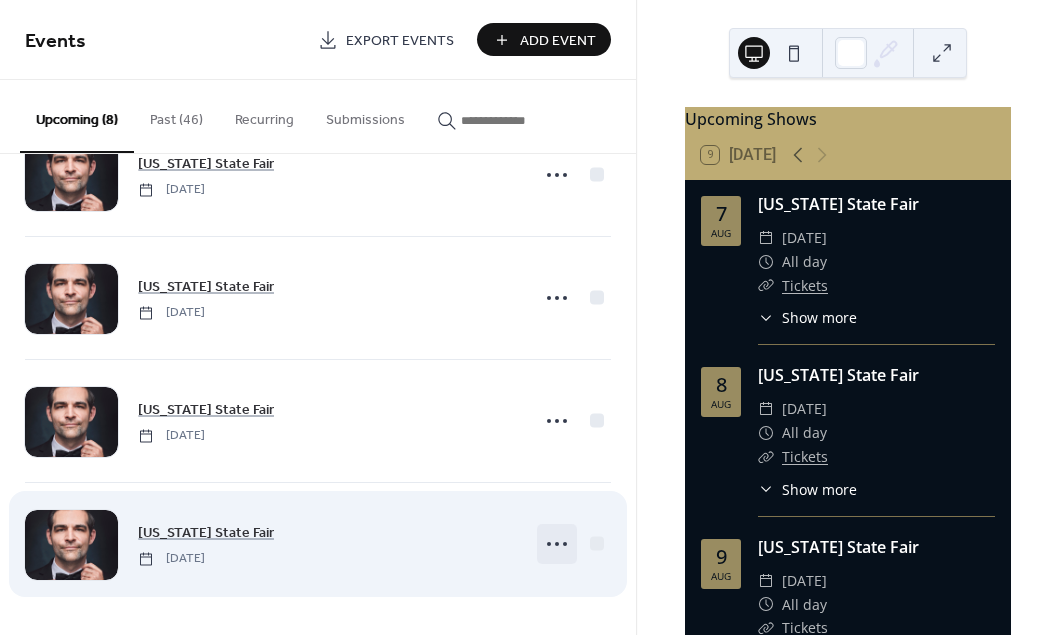 click 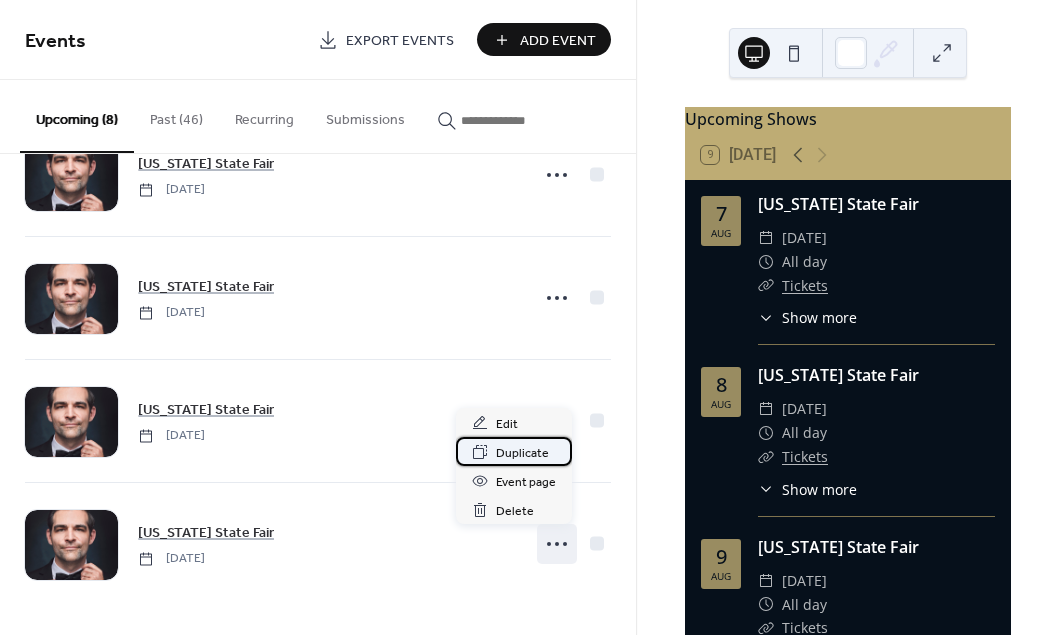 click on "Duplicate" at bounding box center (522, 453) 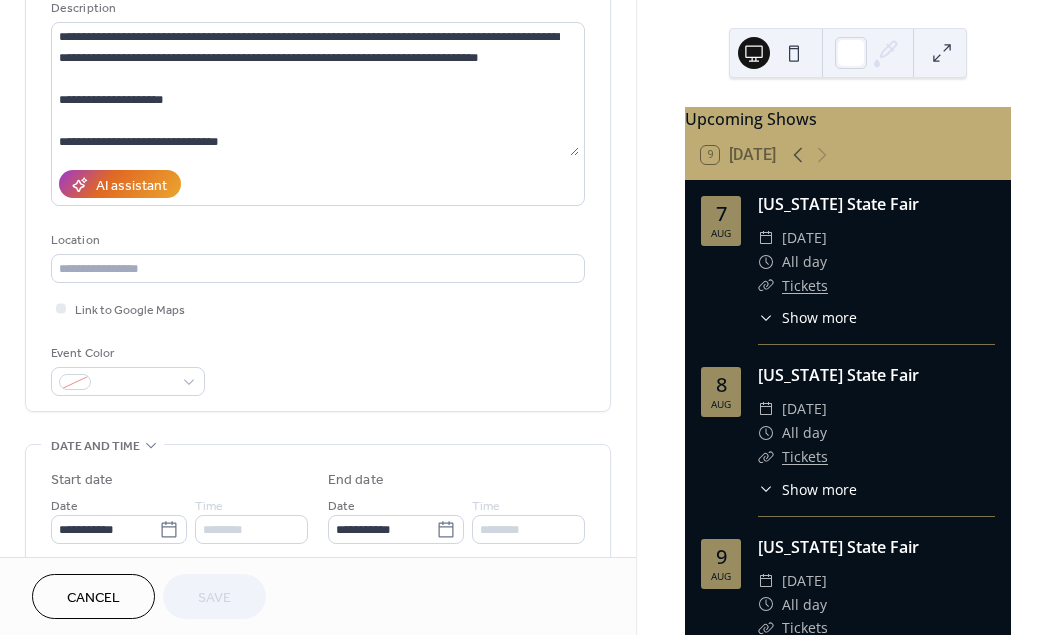scroll, scrollTop: 627, scrollLeft: 0, axis: vertical 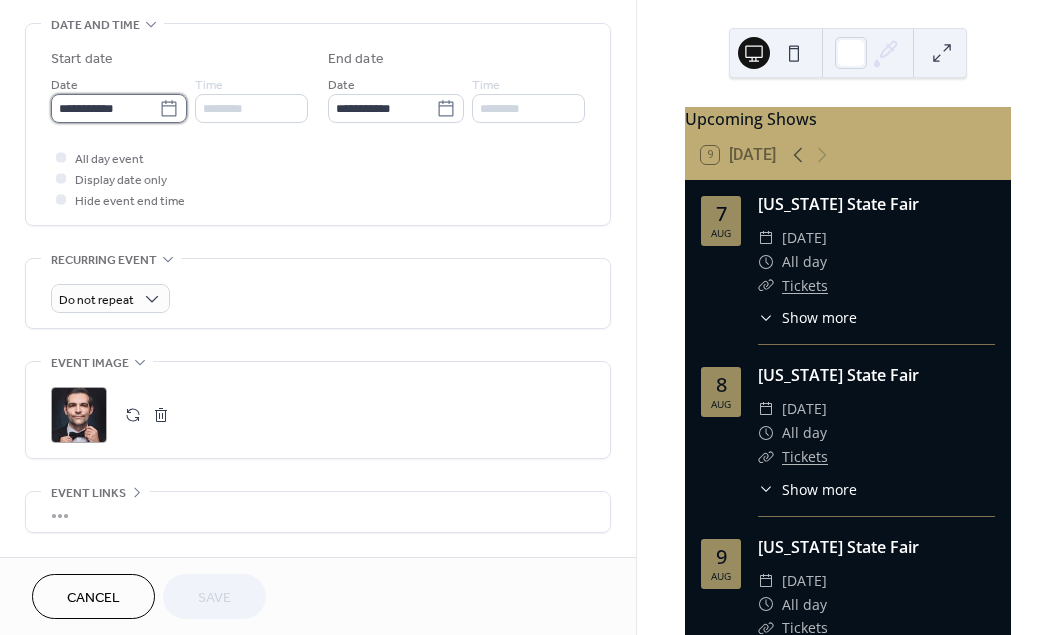 click on "**********" at bounding box center (105, 108) 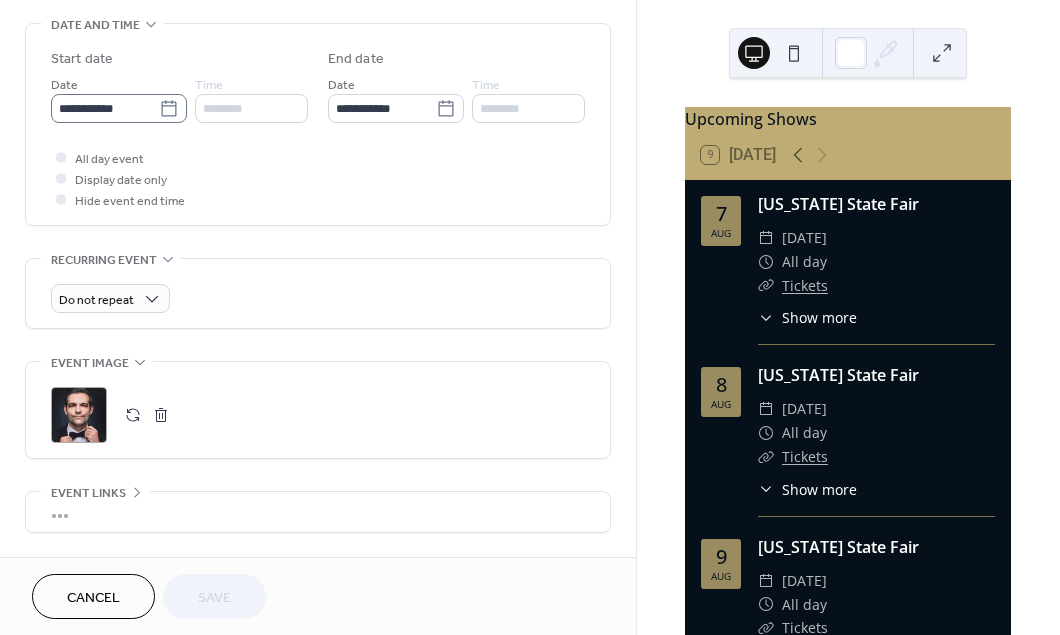 click 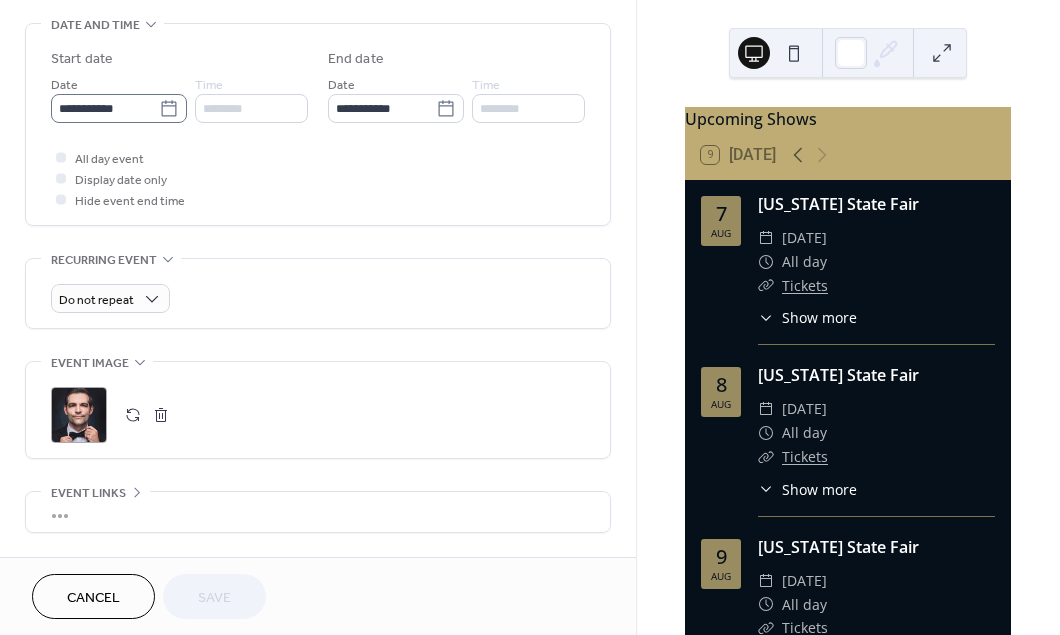 click on "**********" at bounding box center [105, 108] 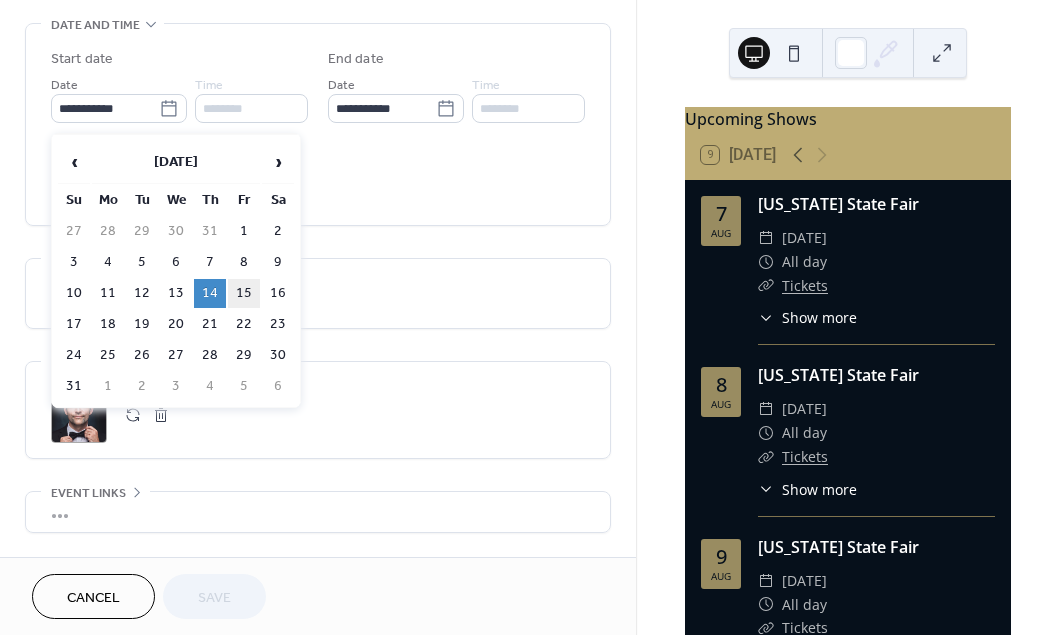 click on "15" at bounding box center [244, 293] 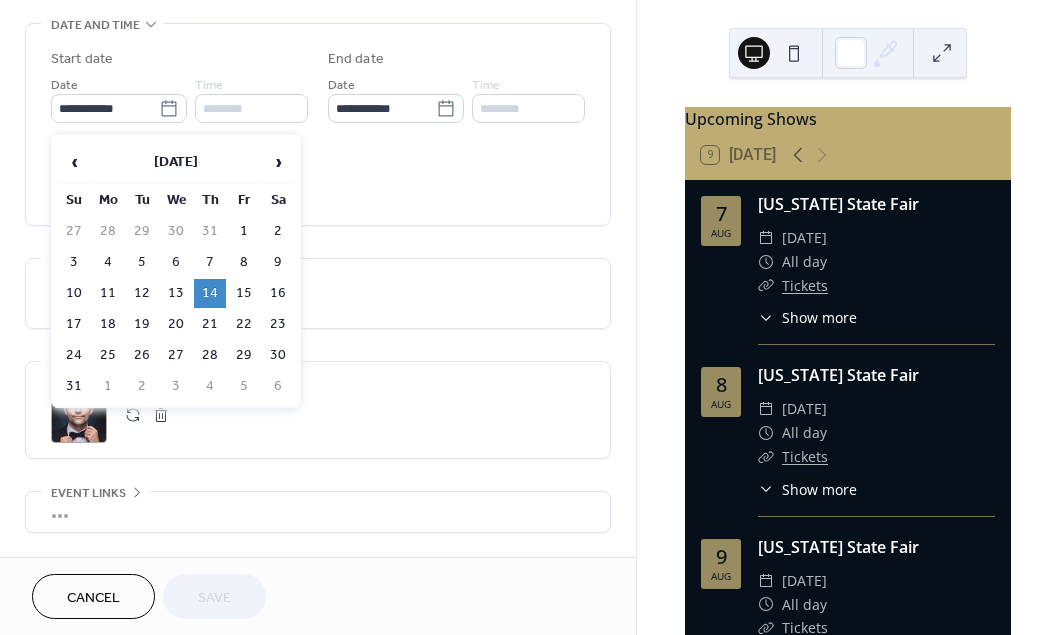 type on "**********" 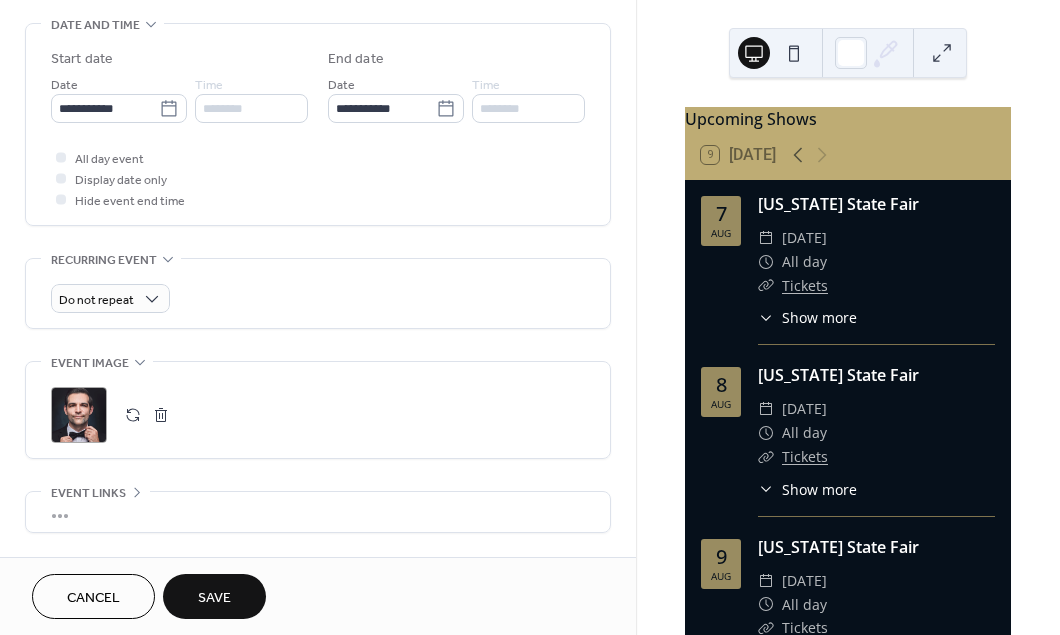 click on "Save" at bounding box center [214, 598] 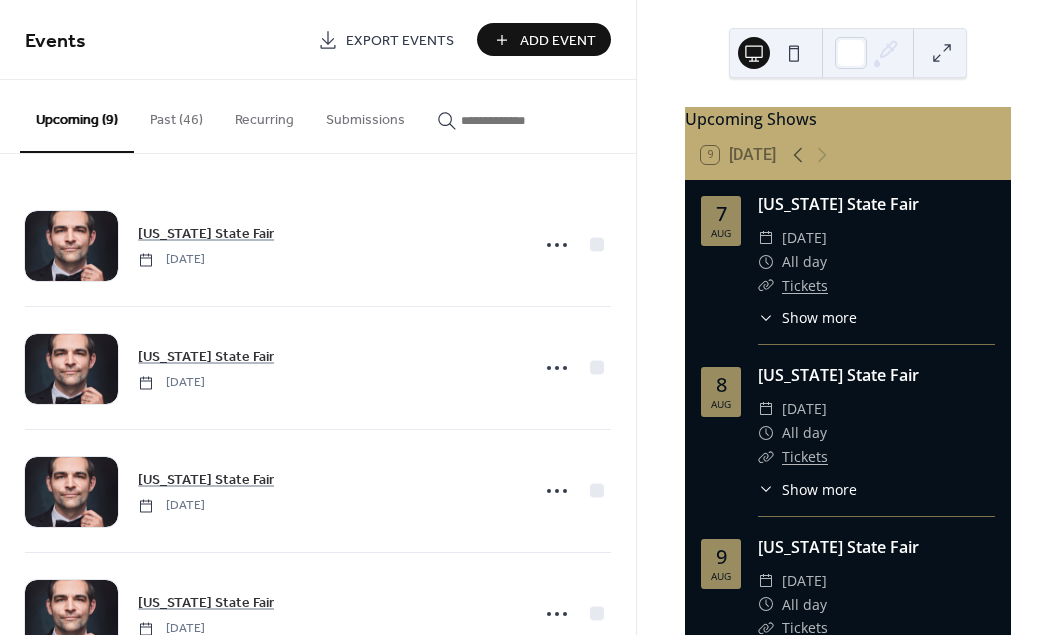 scroll, scrollTop: 685, scrollLeft: 0, axis: vertical 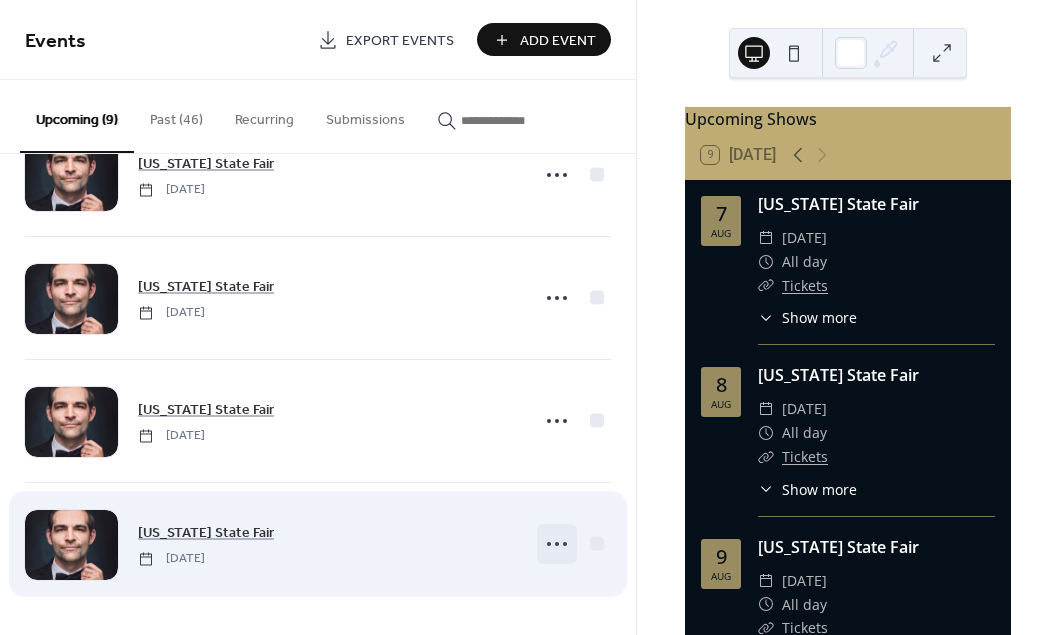 click 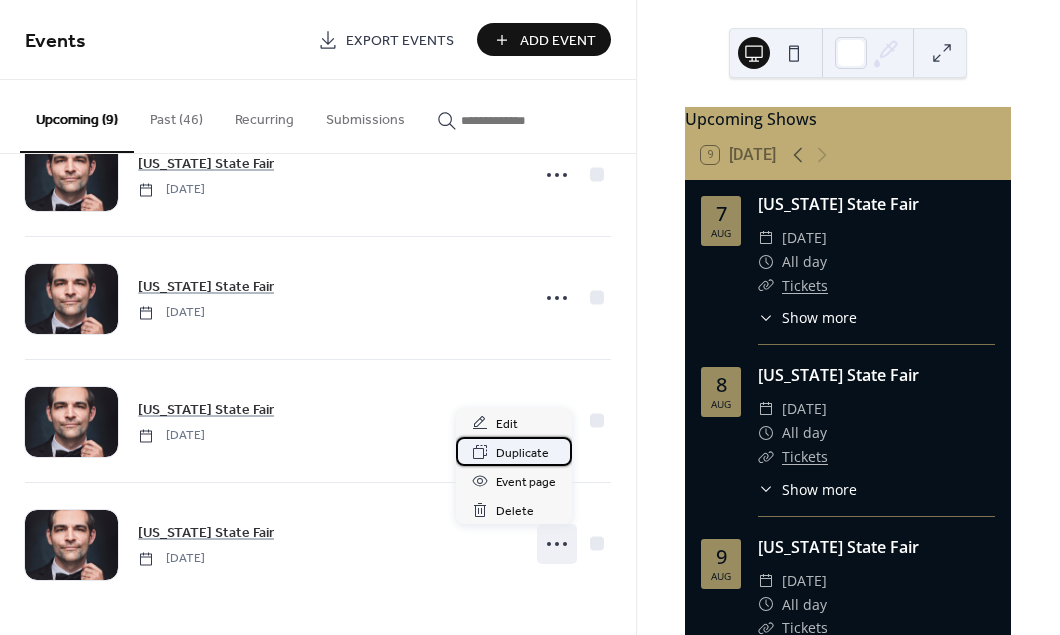 click on "Duplicate" at bounding box center (522, 453) 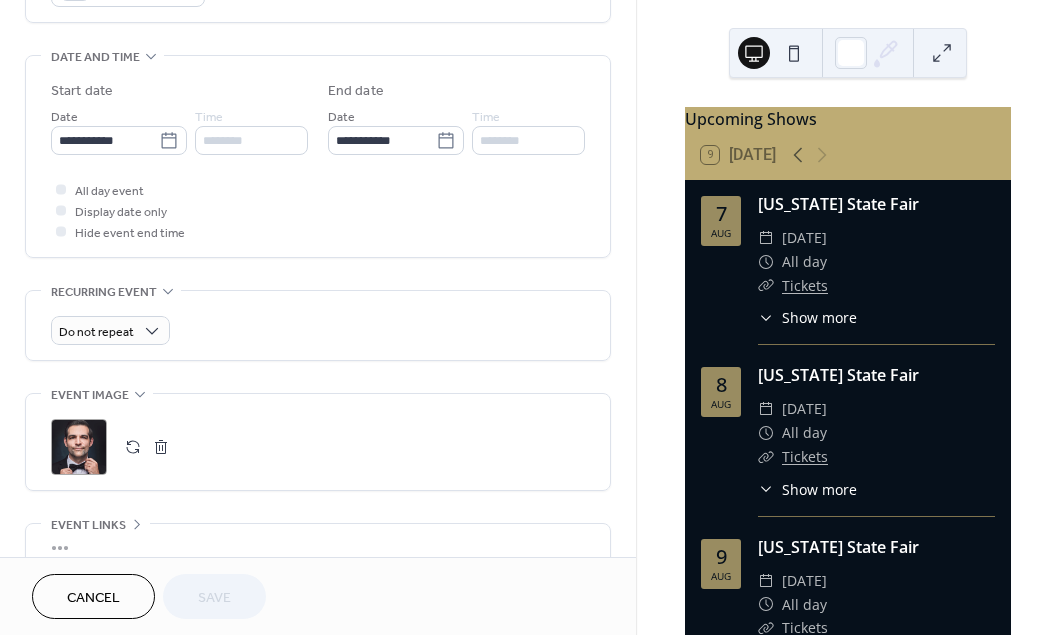 scroll, scrollTop: 597, scrollLeft: 0, axis: vertical 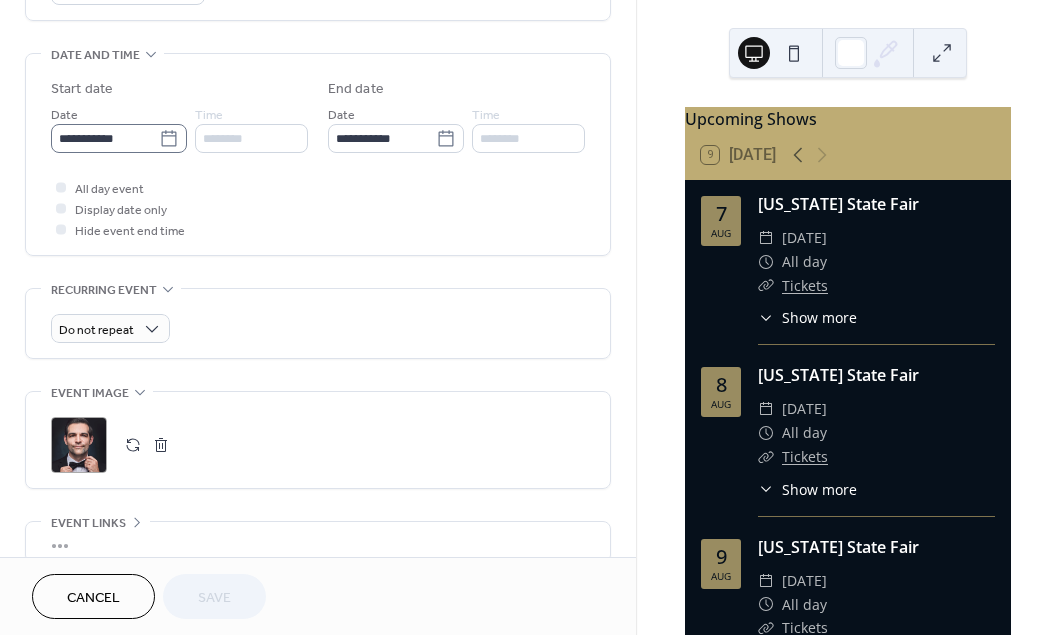 click 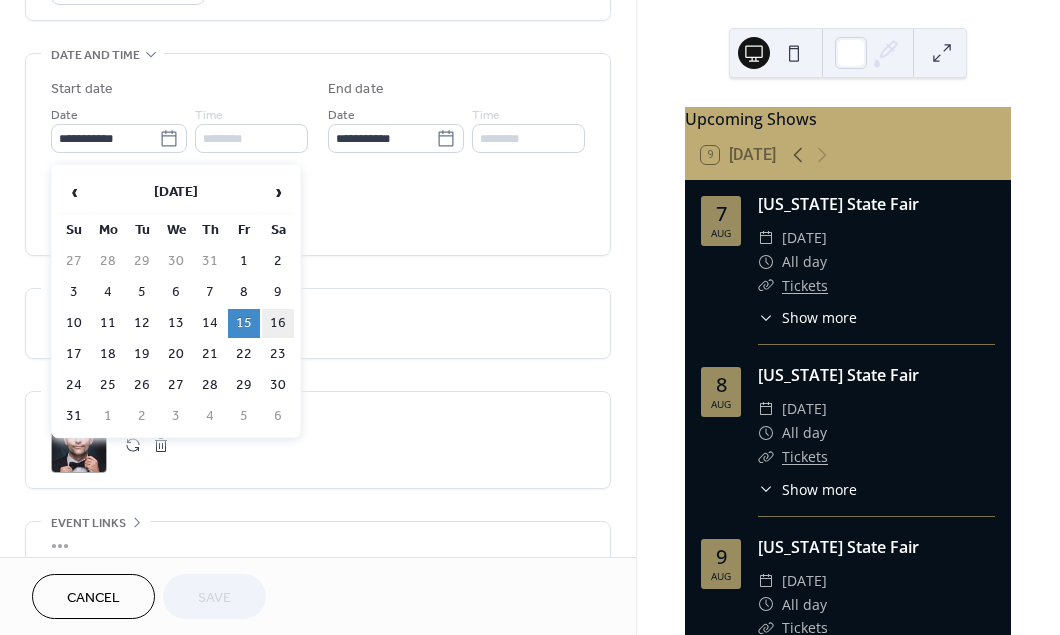 click on "16" at bounding box center (278, 323) 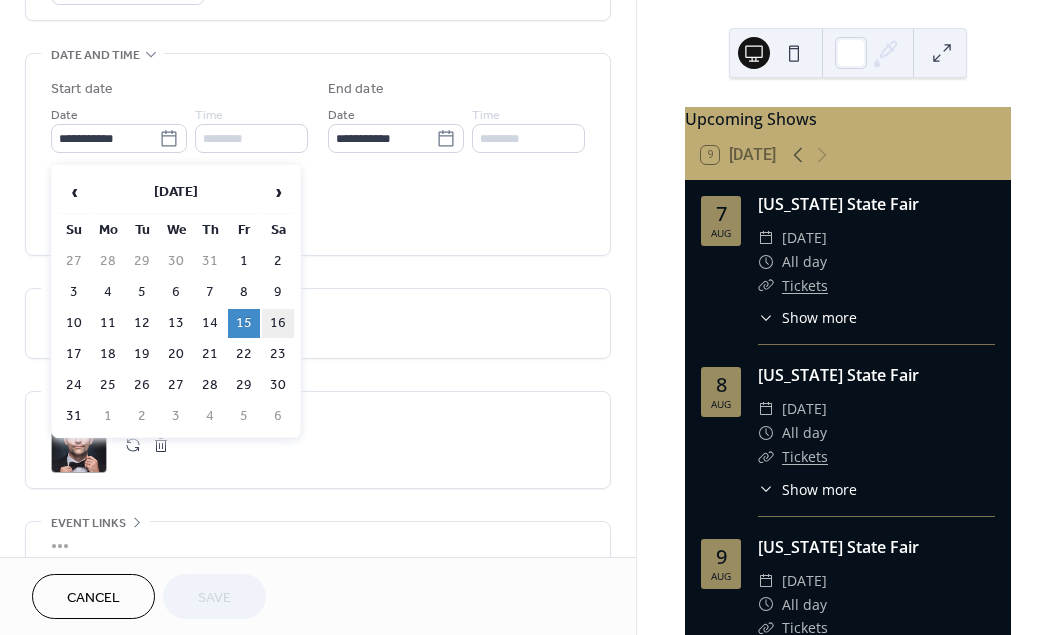 type on "**********" 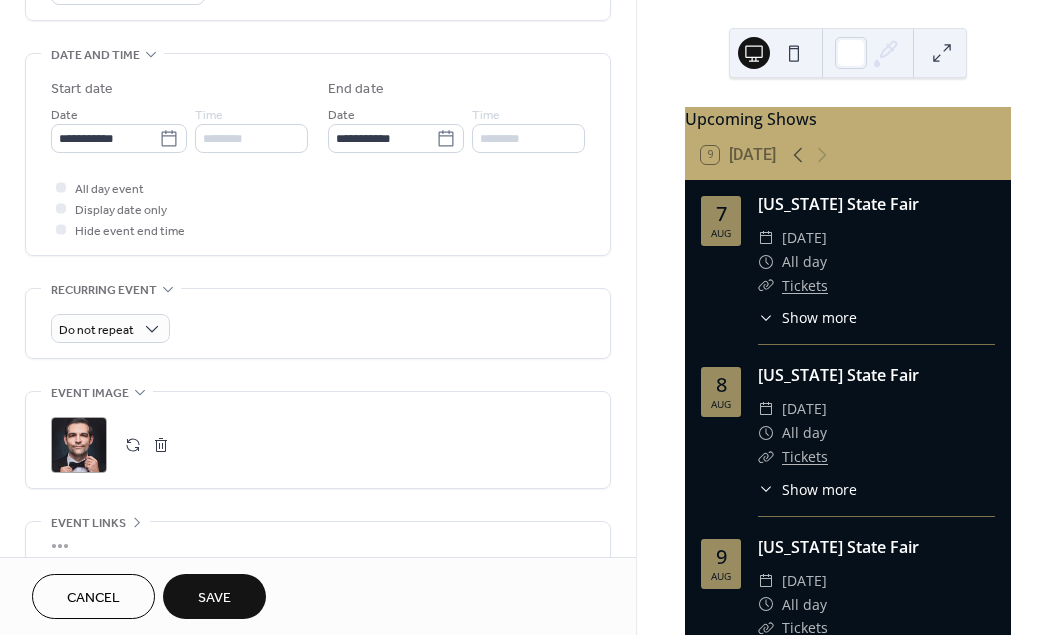 click on "Save" at bounding box center (214, 598) 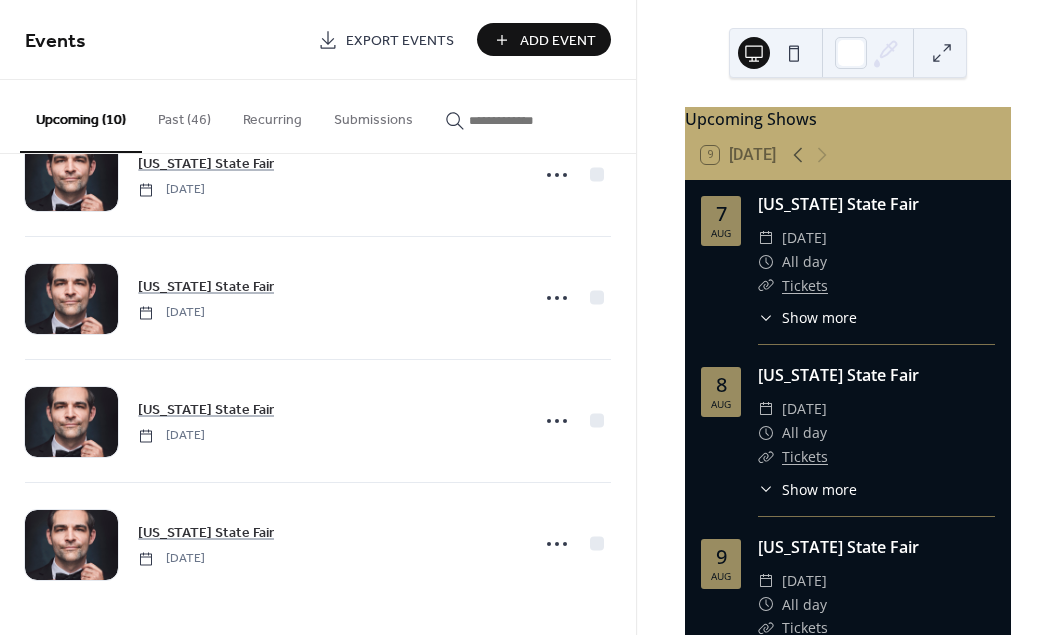 scroll, scrollTop: 808, scrollLeft: 0, axis: vertical 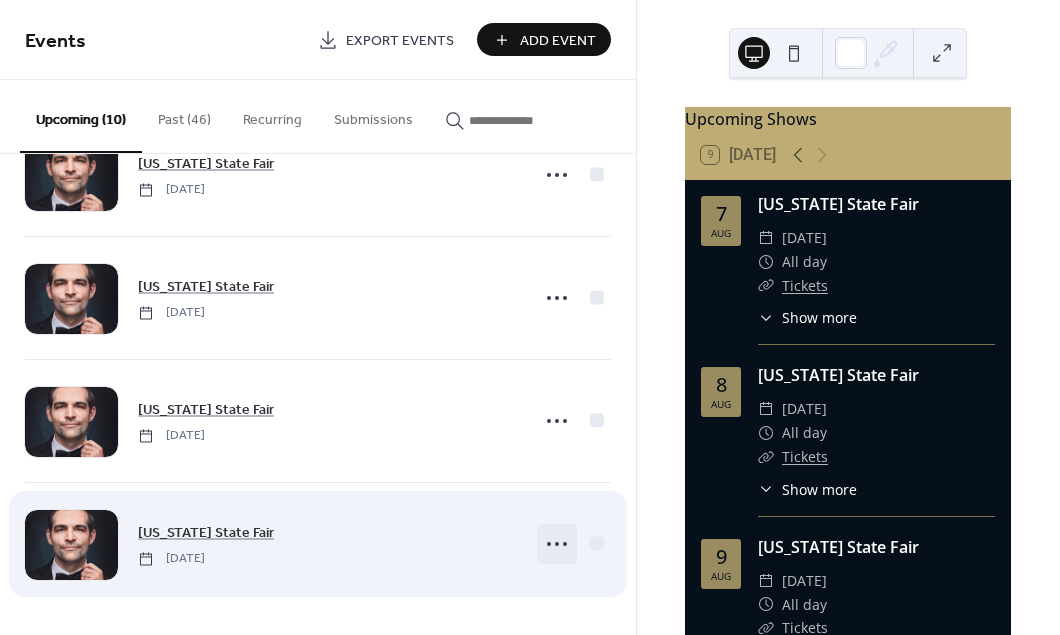 click 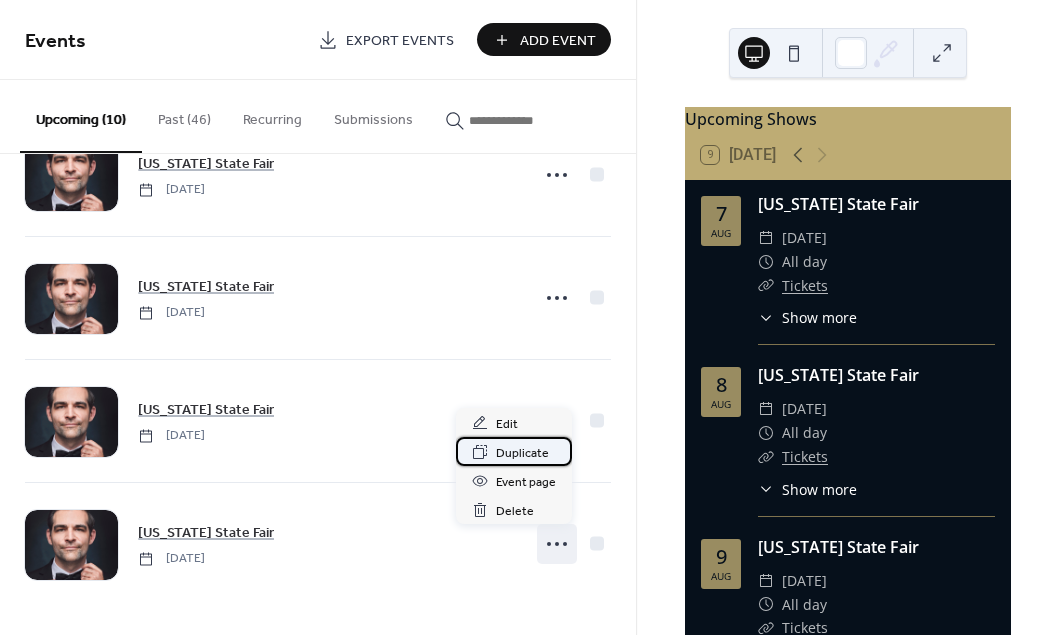 click on "Duplicate" at bounding box center (522, 453) 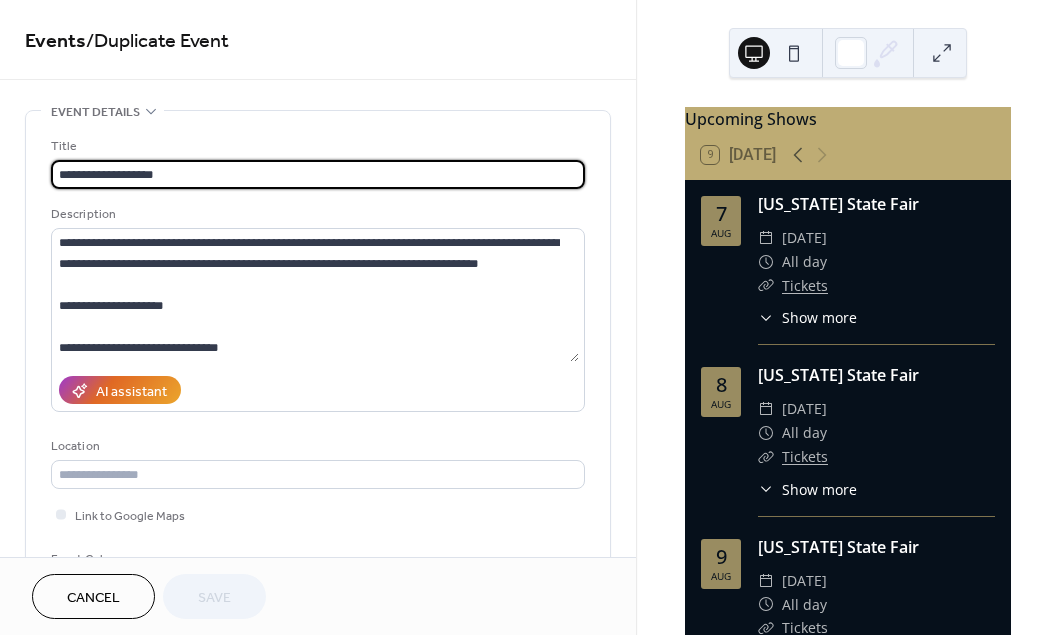 scroll, scrollTop: 612, scrollLeft: 0, axis: vertical 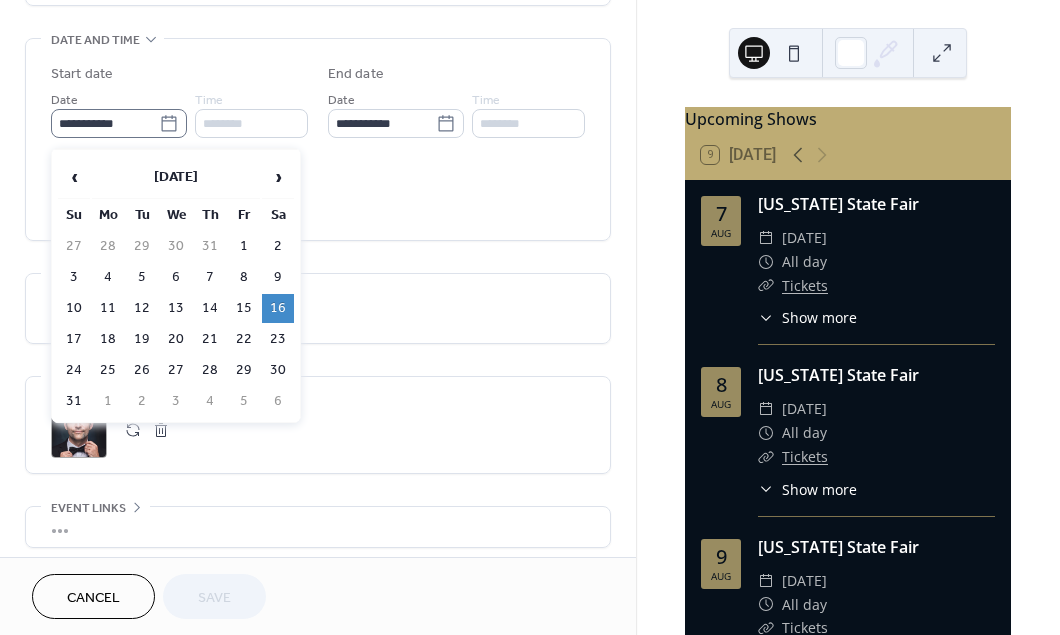 click 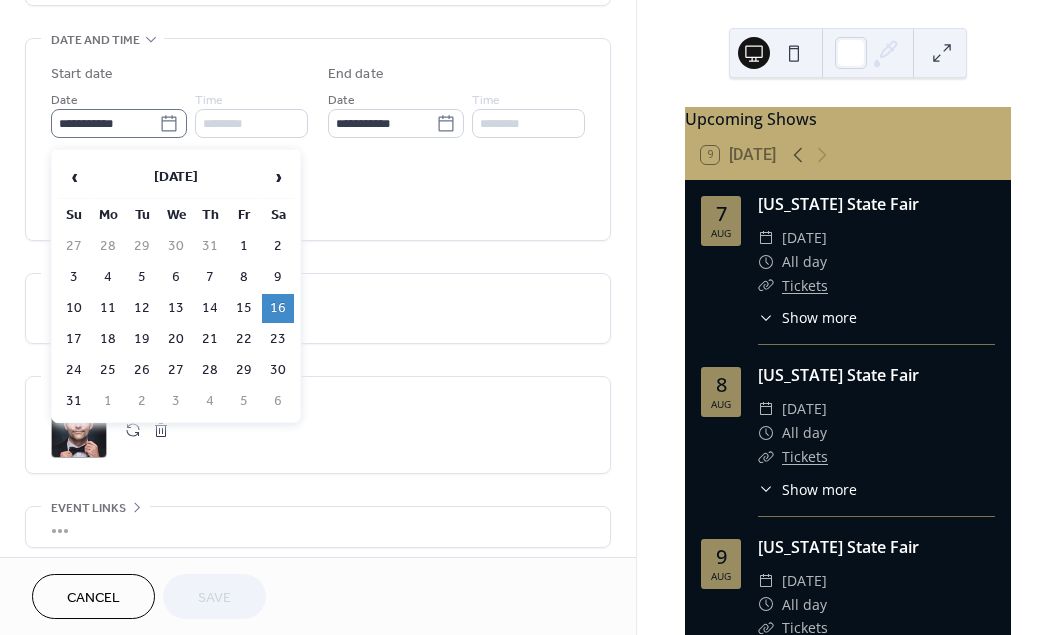 click on "**********" at bounding box center (105, 123) 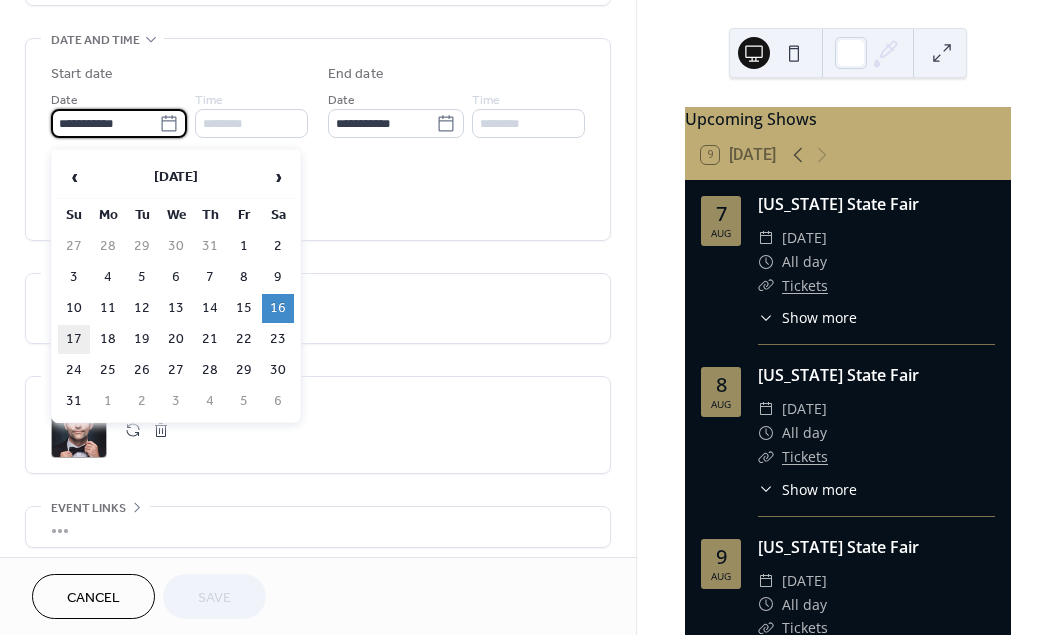 click on "17" at bounding box center [74, 339] 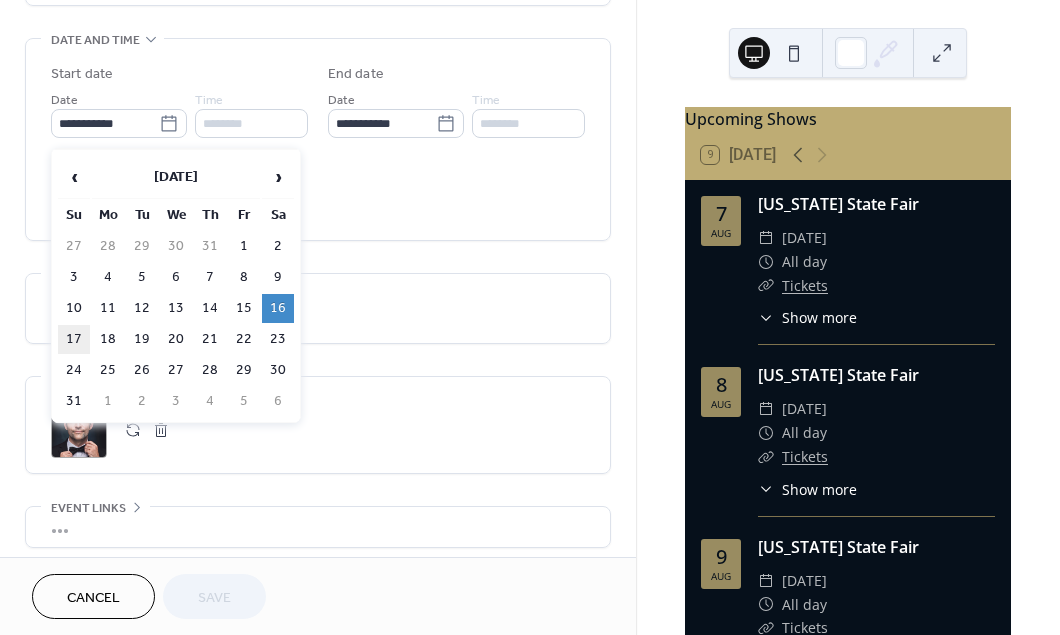 type on "**********" 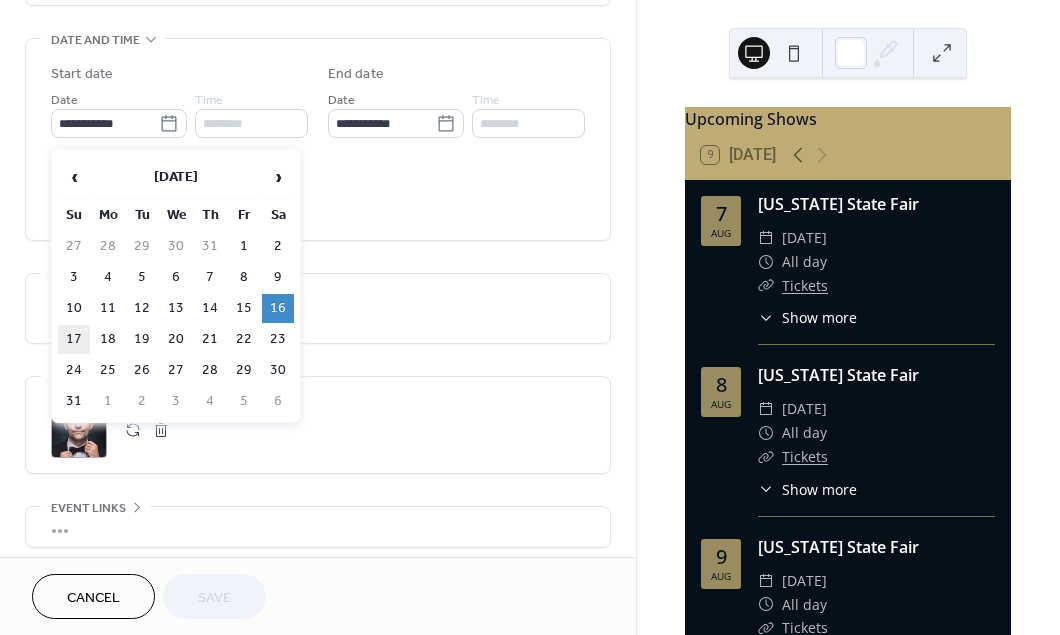 type on "**********" 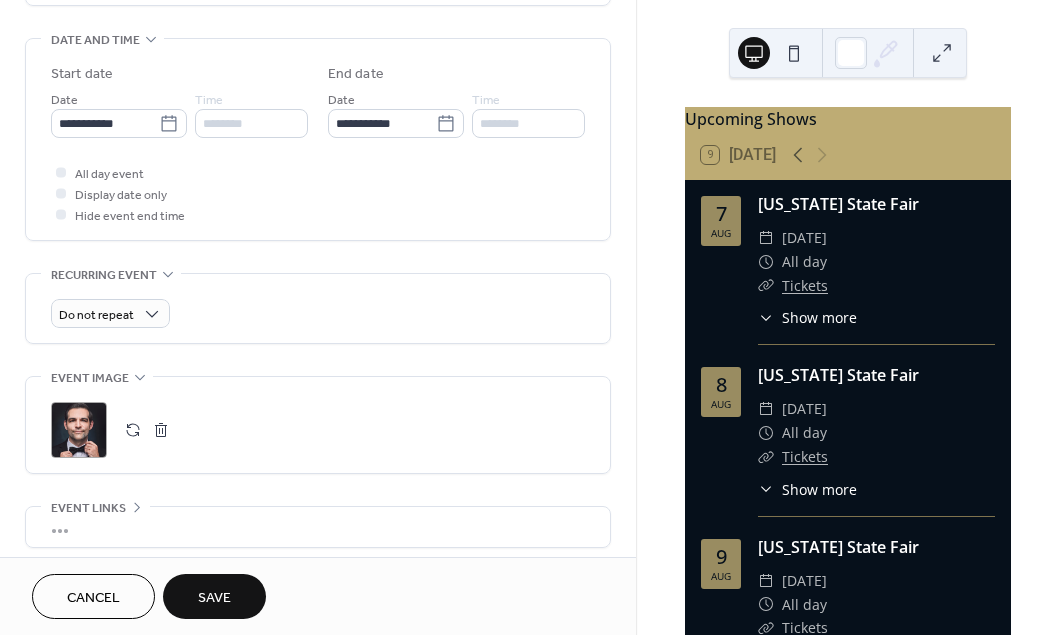 click on "Save" at bounding box center [214, 598] 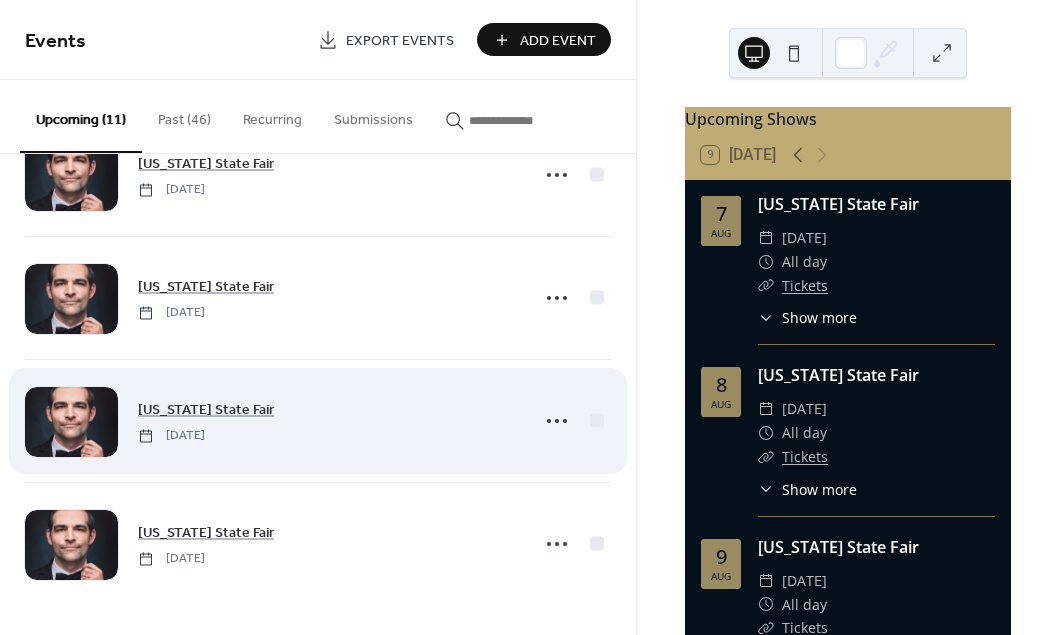 scroll, scrollTop: 931, scrollLeft: 0, axis: vertical 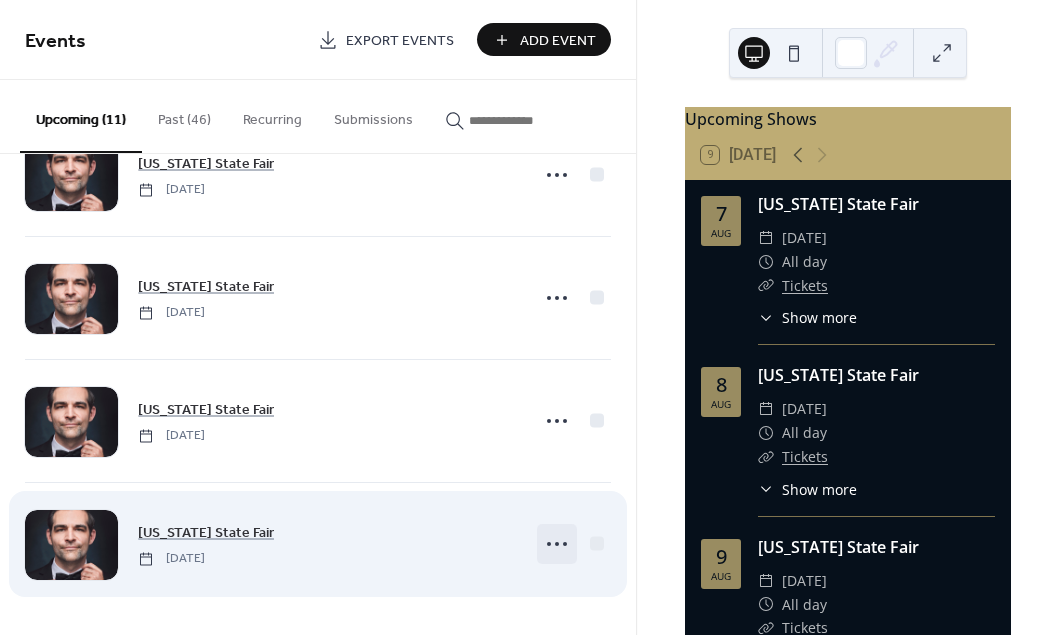 click 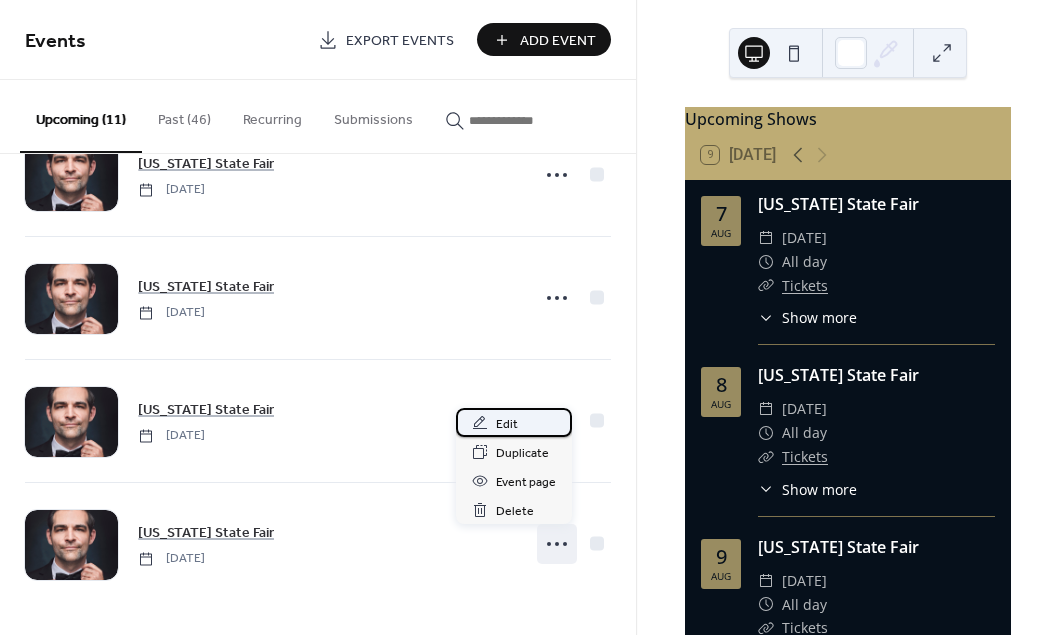 click on "Edit" at bounding box center (507, 424) 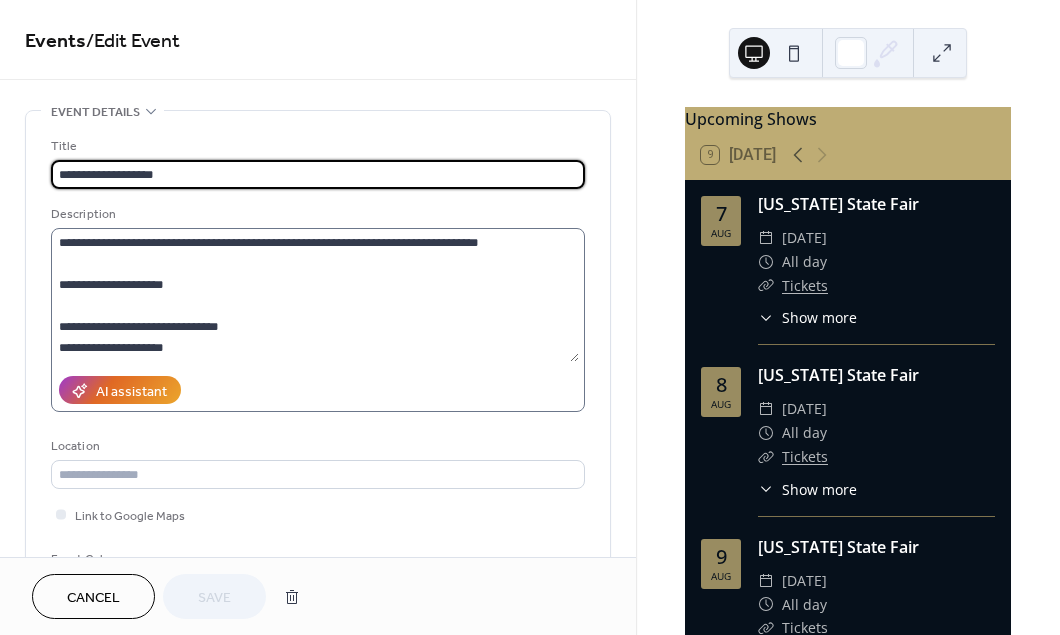 scroll, scrollTop: 21, scrollLeft: 0, axis: vertical 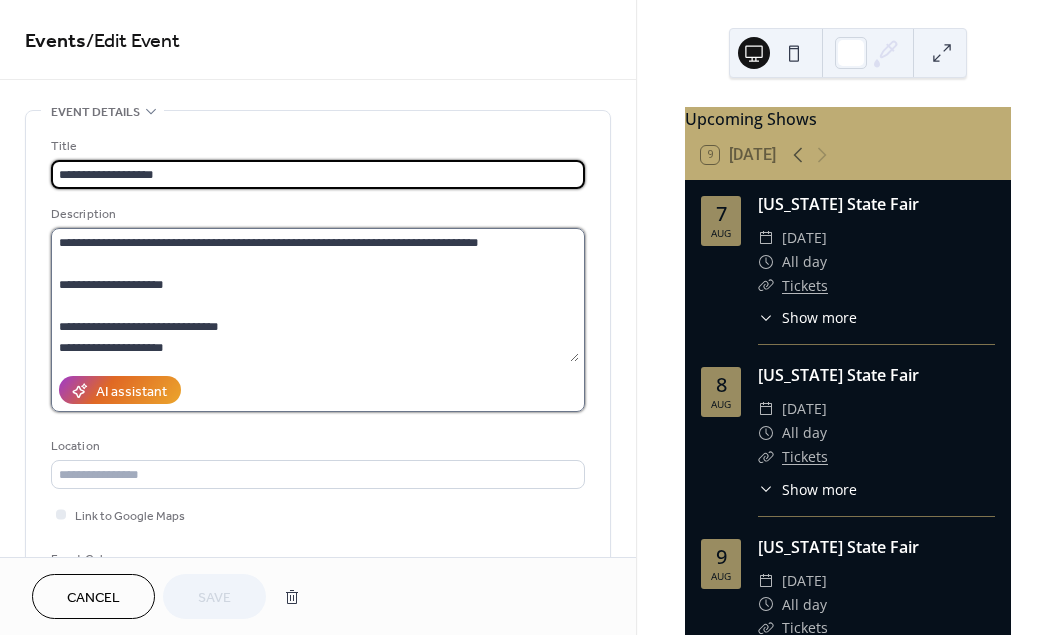 click on "**********" at bounding box center (315, 295) 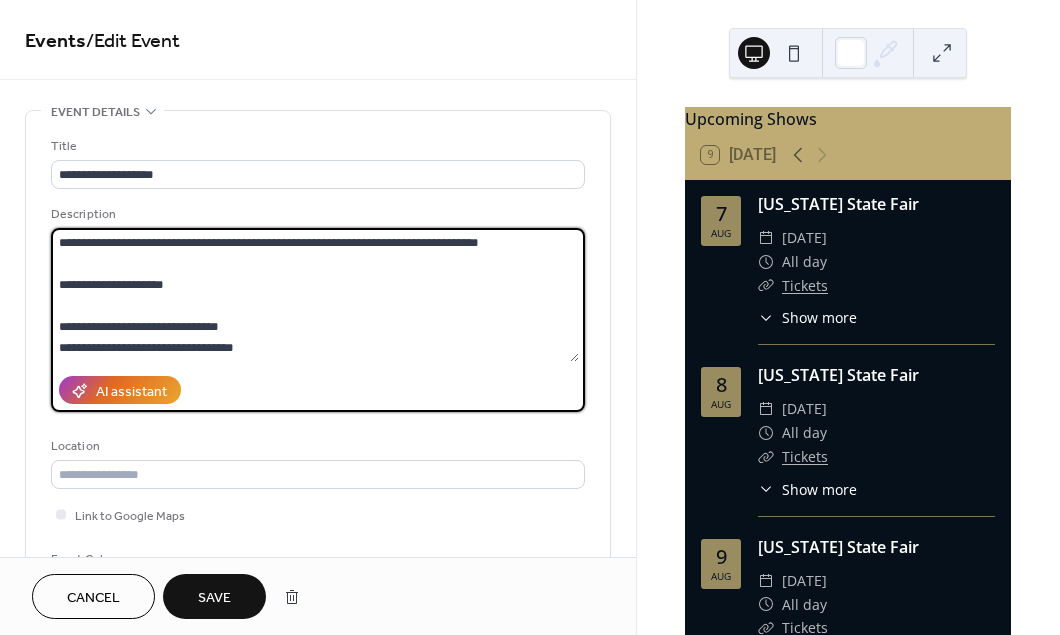 drag, startPoint x: 251, startPoint y: 327, endPoint x: 40, endPoint y: 319, distance: 211.15161 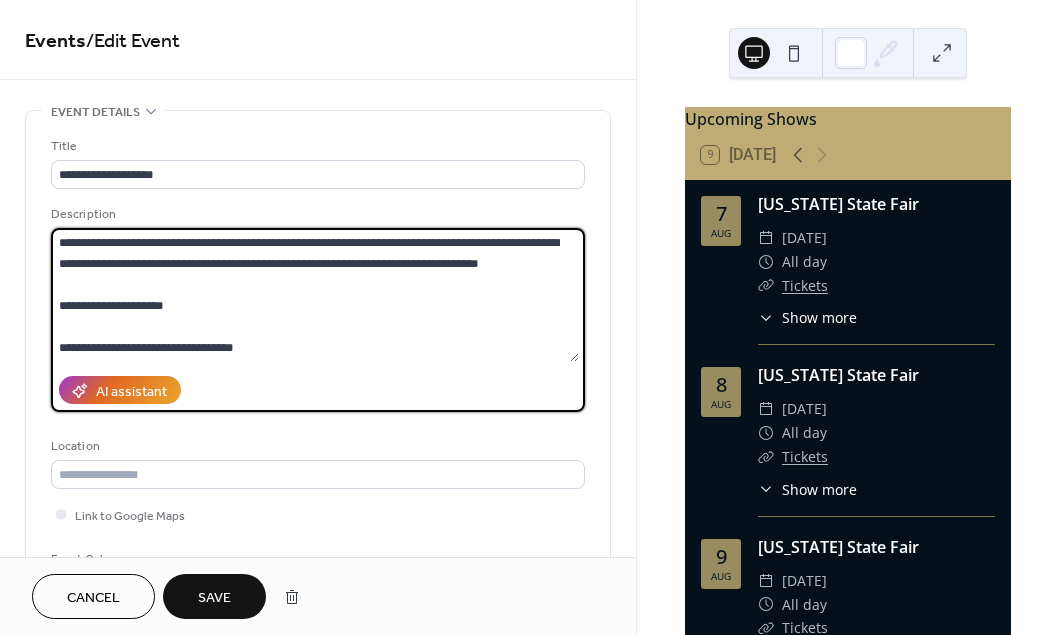 scroll, scrollTop: 0, scrollLeft: 0, axis: both 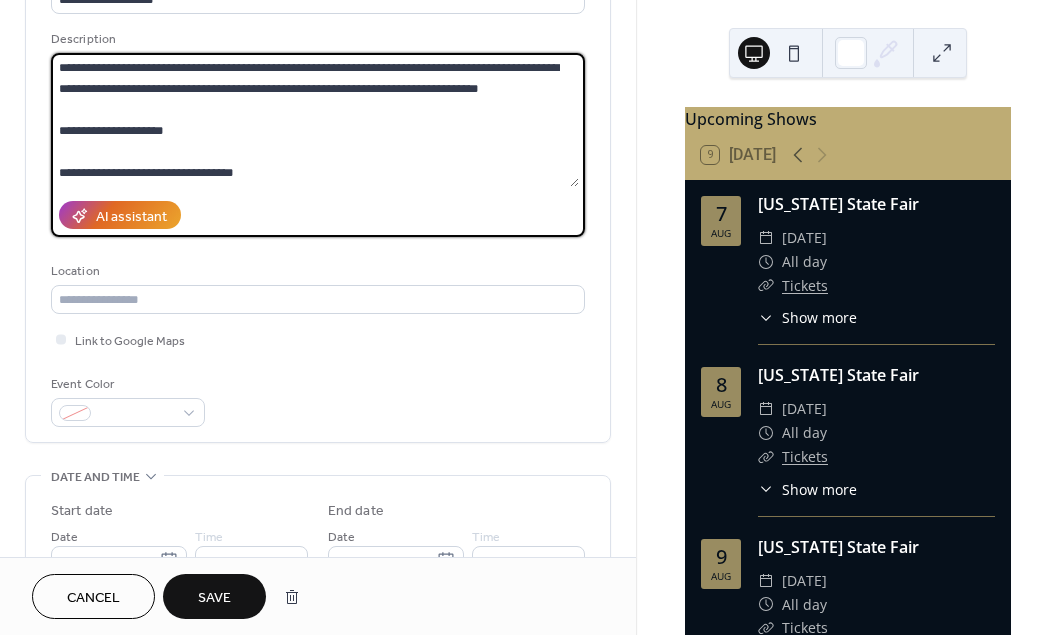 type on "**********" 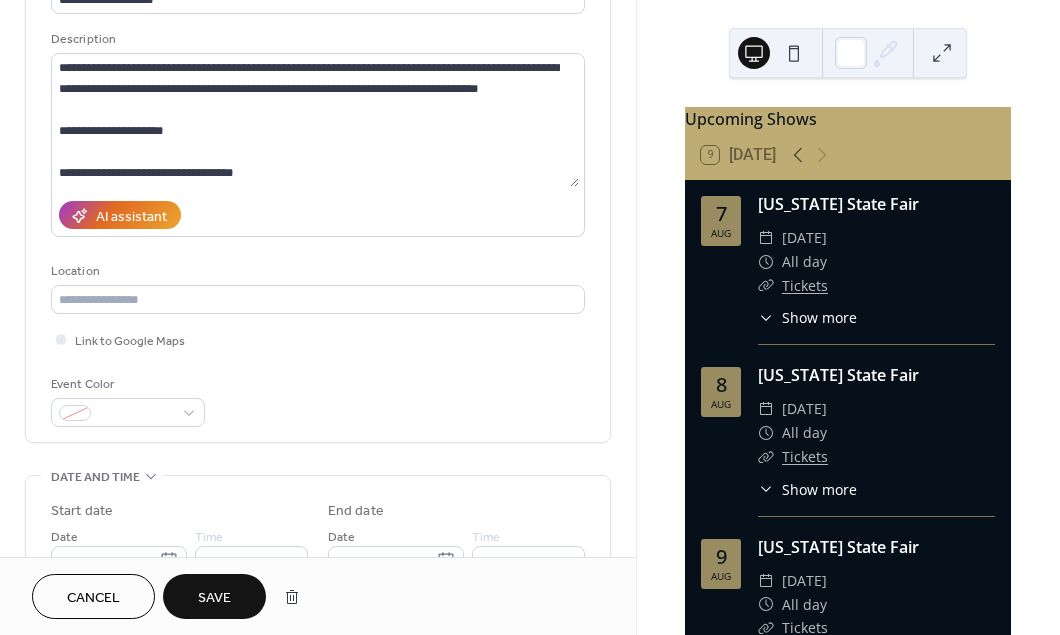 click on "Save" at bounding box center (214, 598) 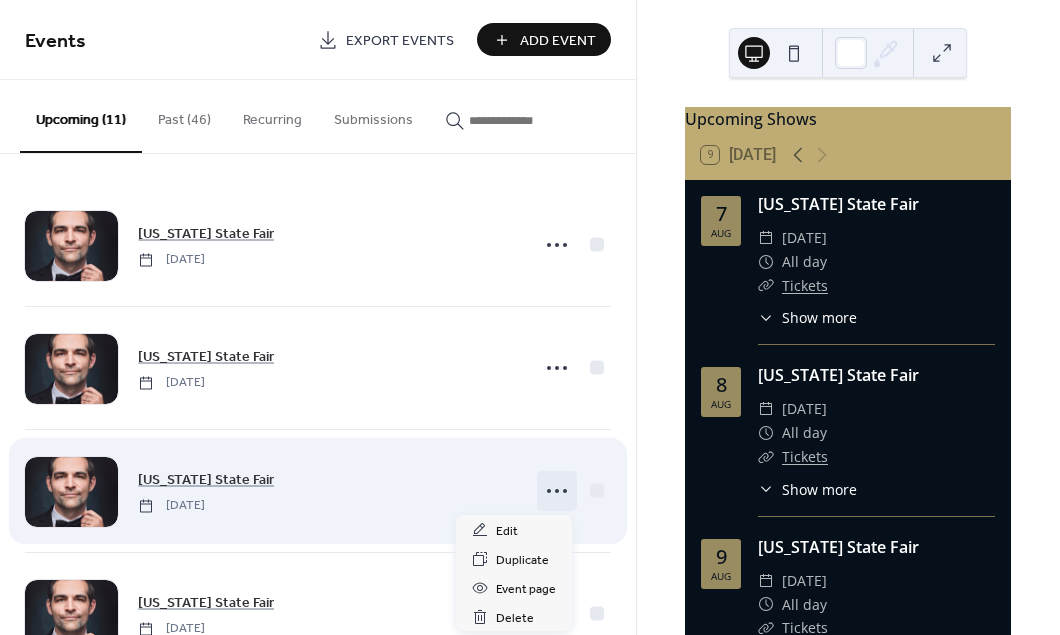 click 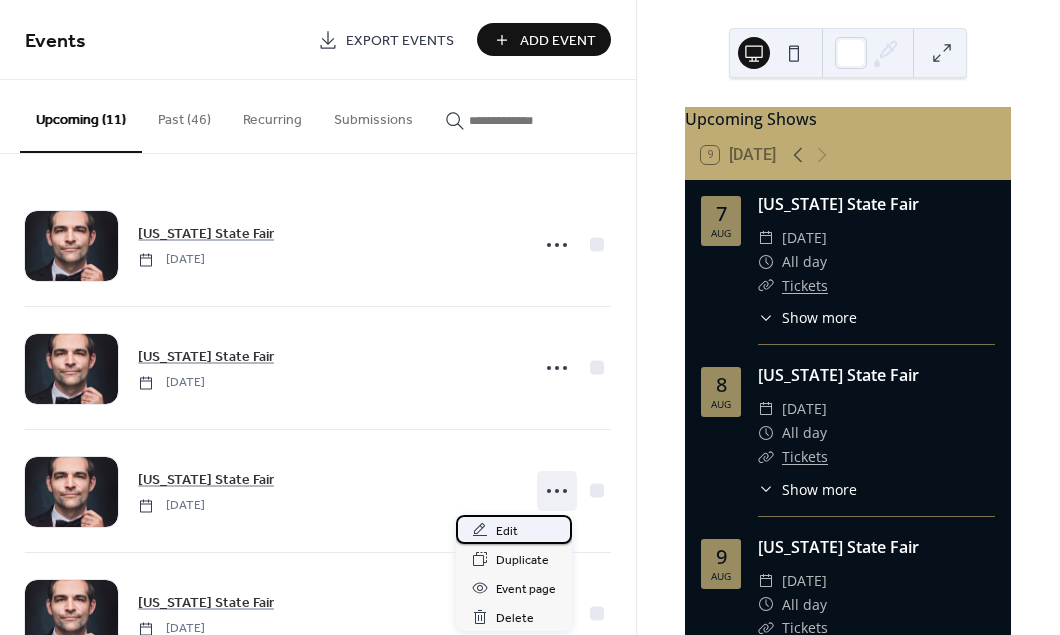 click on "Edit" at bounding box center [507, 531] 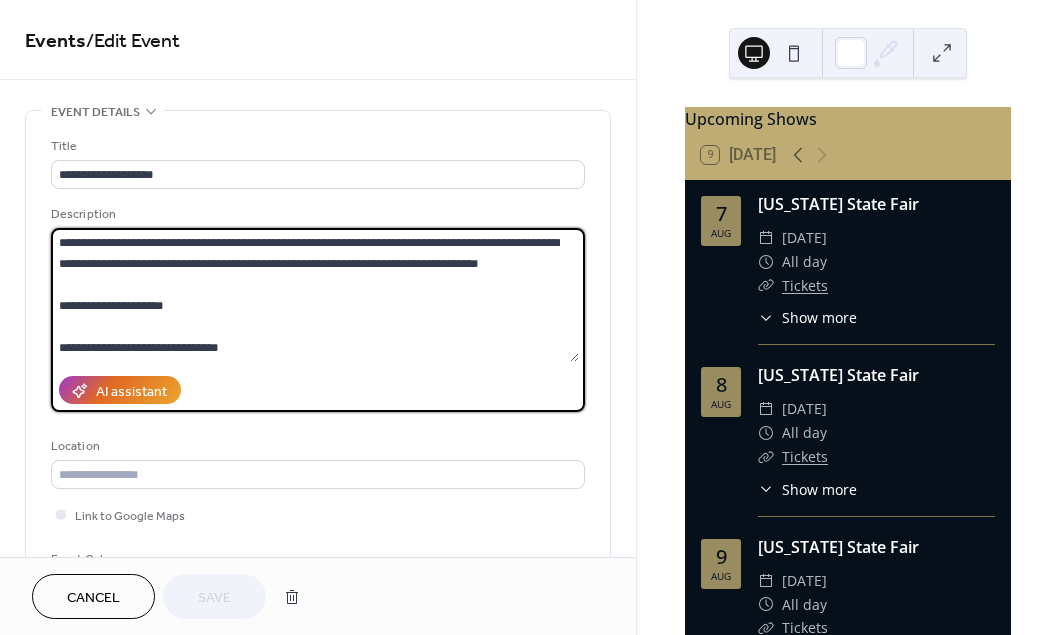 drag, startPoint x: 187, startPoint y: 350, endPoint x: 132, endPoint y: 345, distance: 55.226807 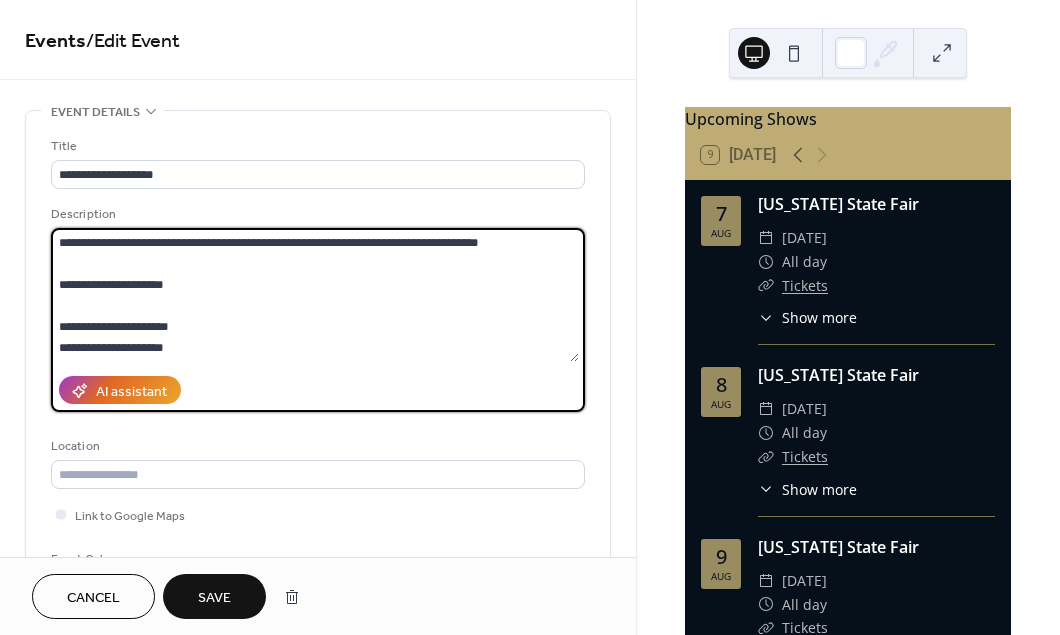 scroll, scrollTop: 21, scrollLeft: 0, axis: vertical 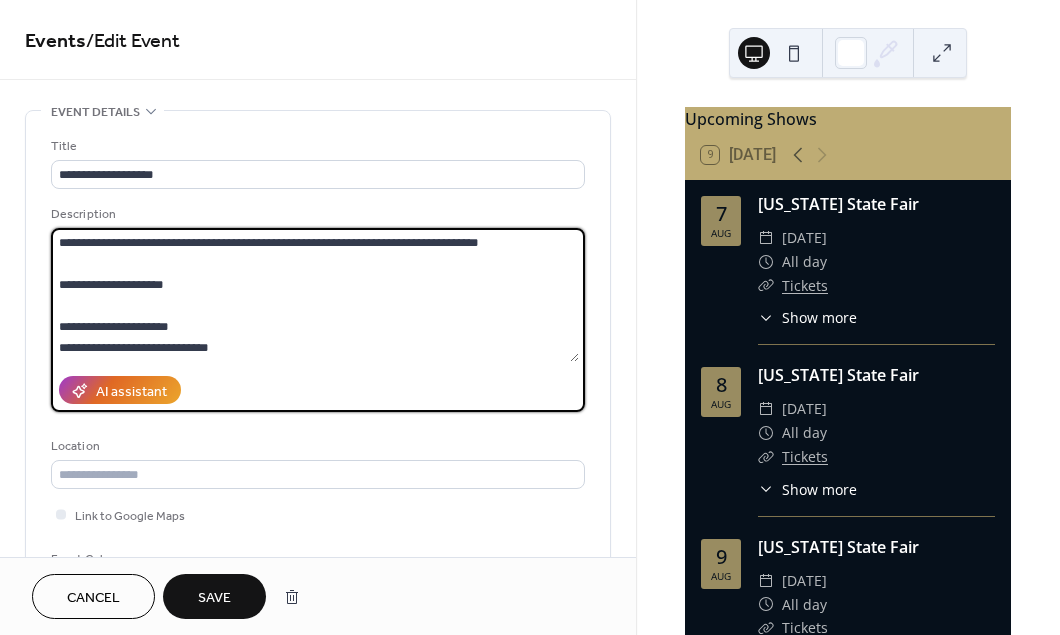 drag, startPoint x: 241, startPoint y: 350, endPoint x: 59, endPoint y: 334, distance: 182.70195 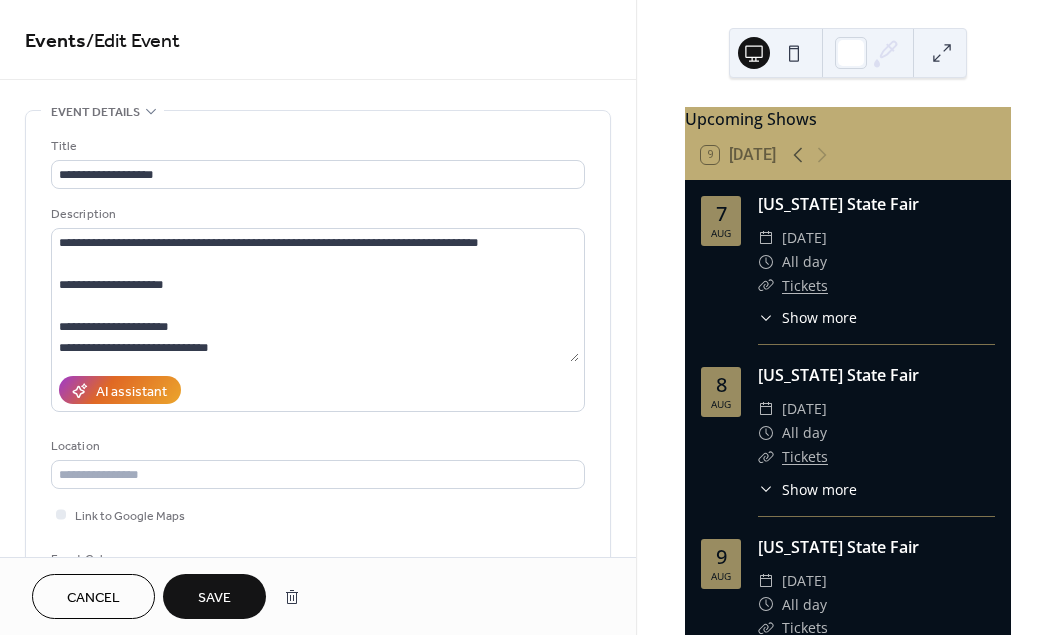 click on "Save" at bounding box center [214, 598] 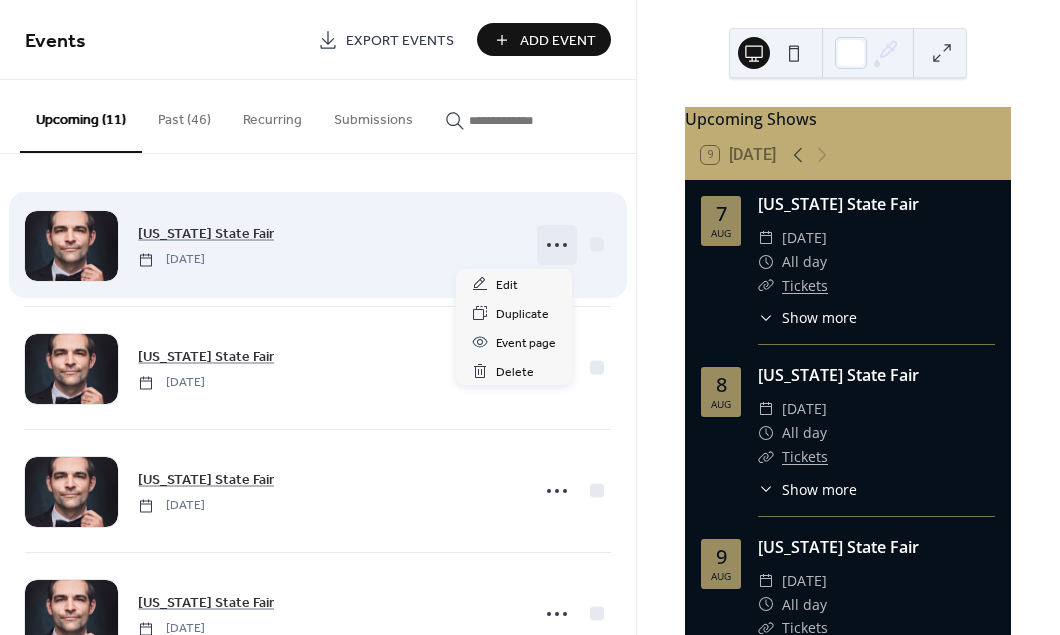 click 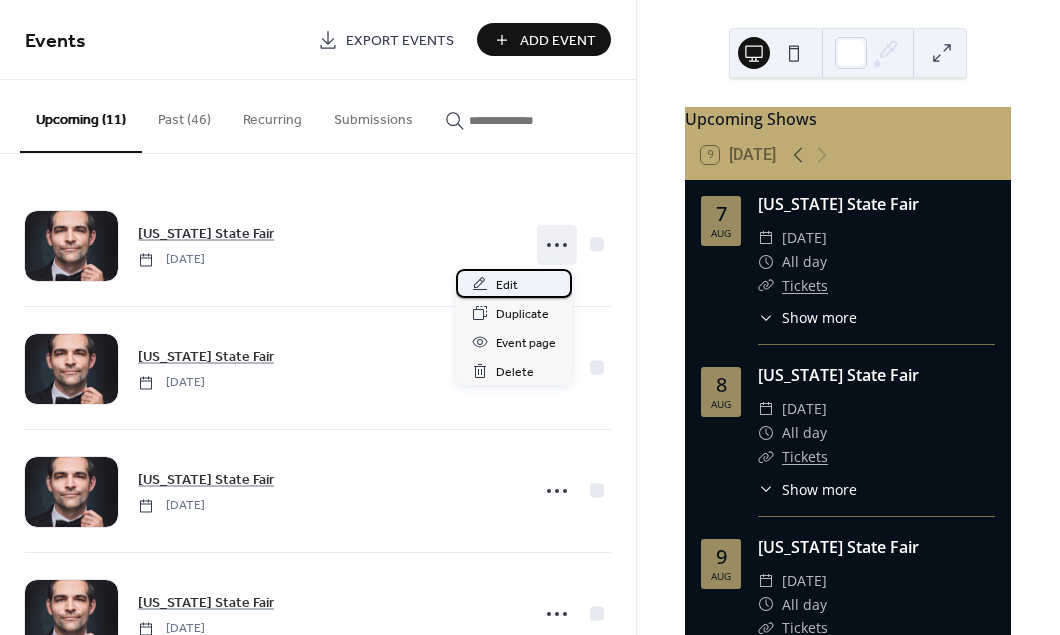 click on "Edit" at bounding box center (507, 285) 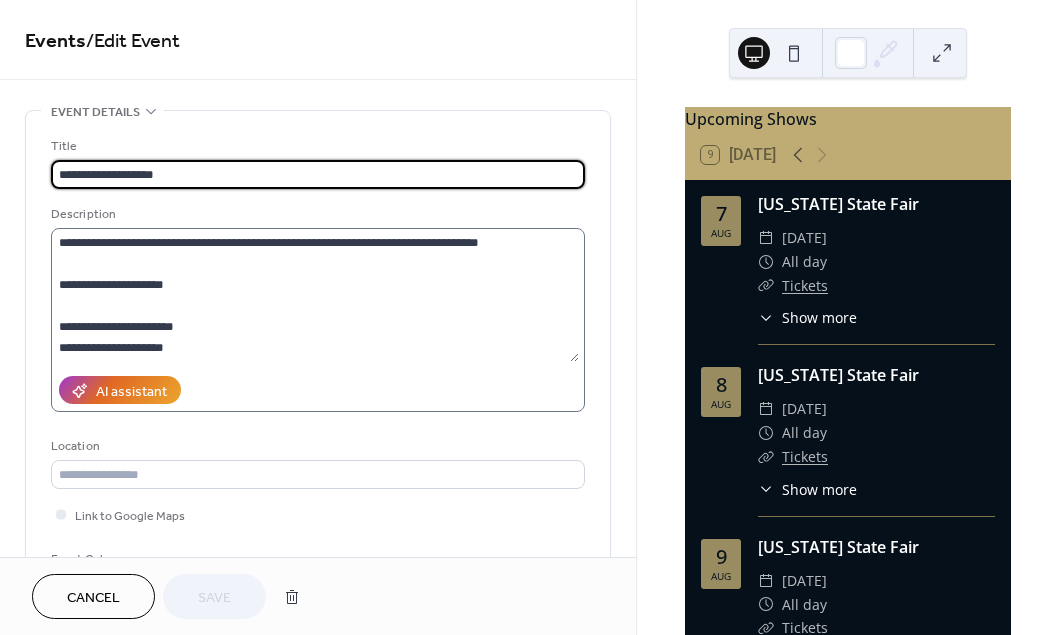 scroll, scrollTop: 21, scrollLeft: 0, axis: vertical 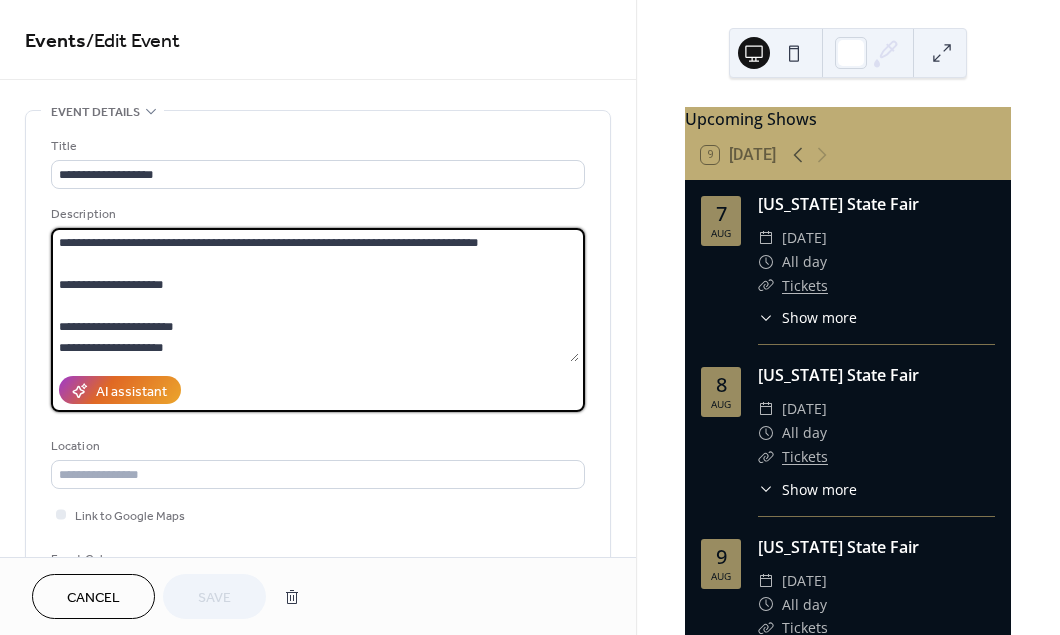 drag, startPoint x: 201, startPoint y: 355, endPoint x: 51, endPoint y: 327, distance: 152.59096 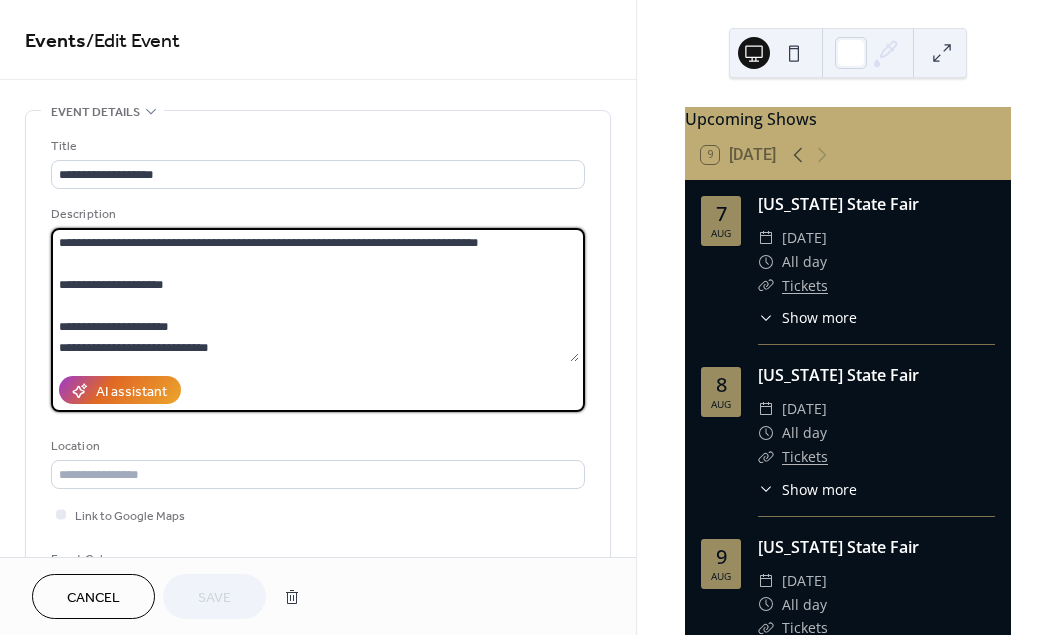 scroll, scrollTop: 18, scrollLeft: 0, axis: vertical 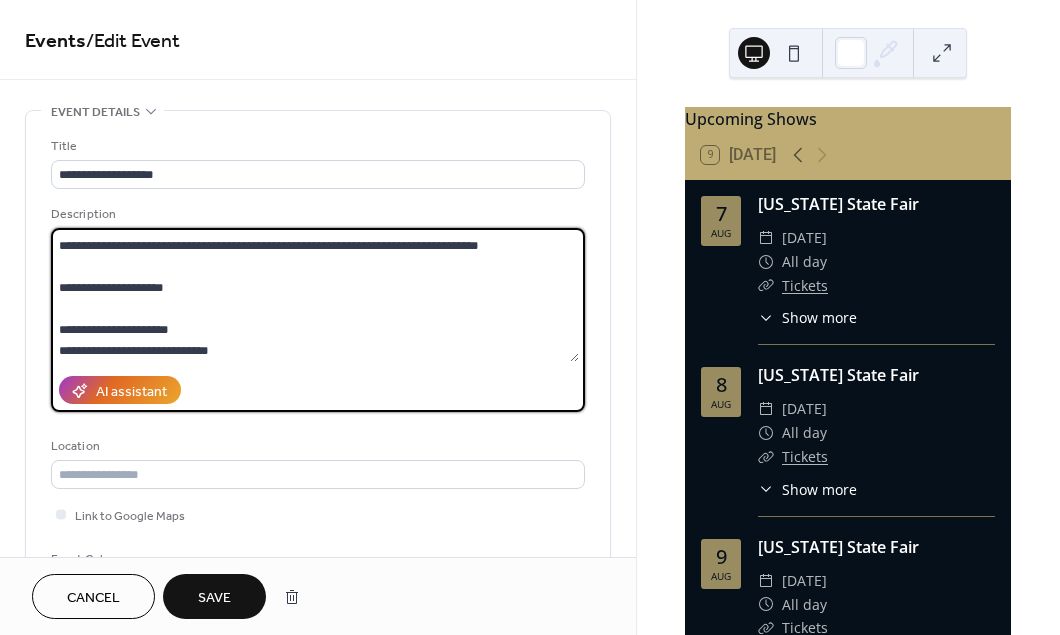 type on "**********" 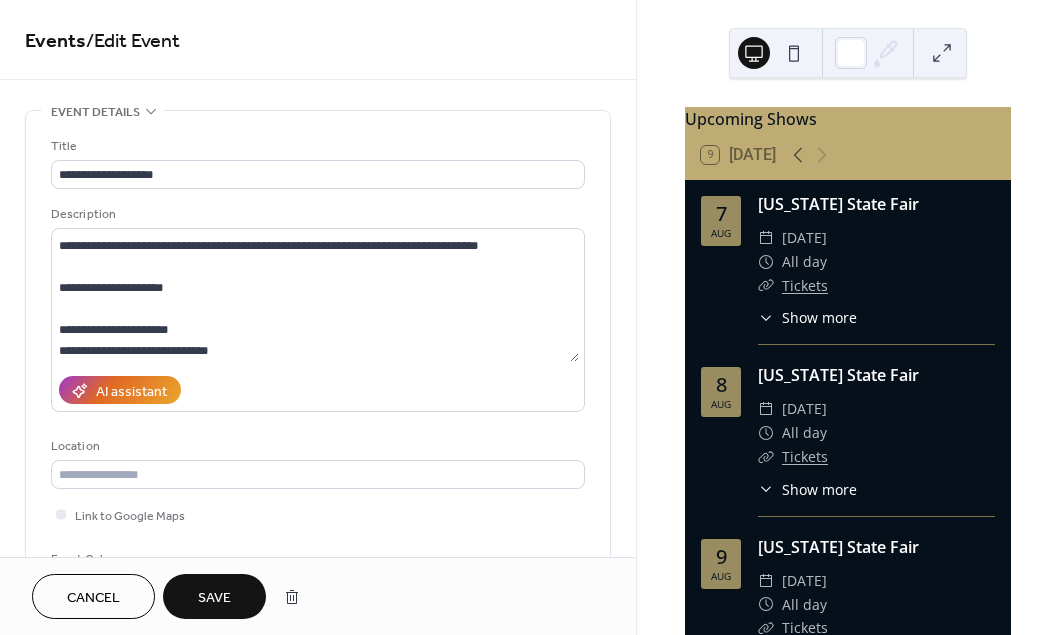 click on "Save" at bounding box center [214, 598] 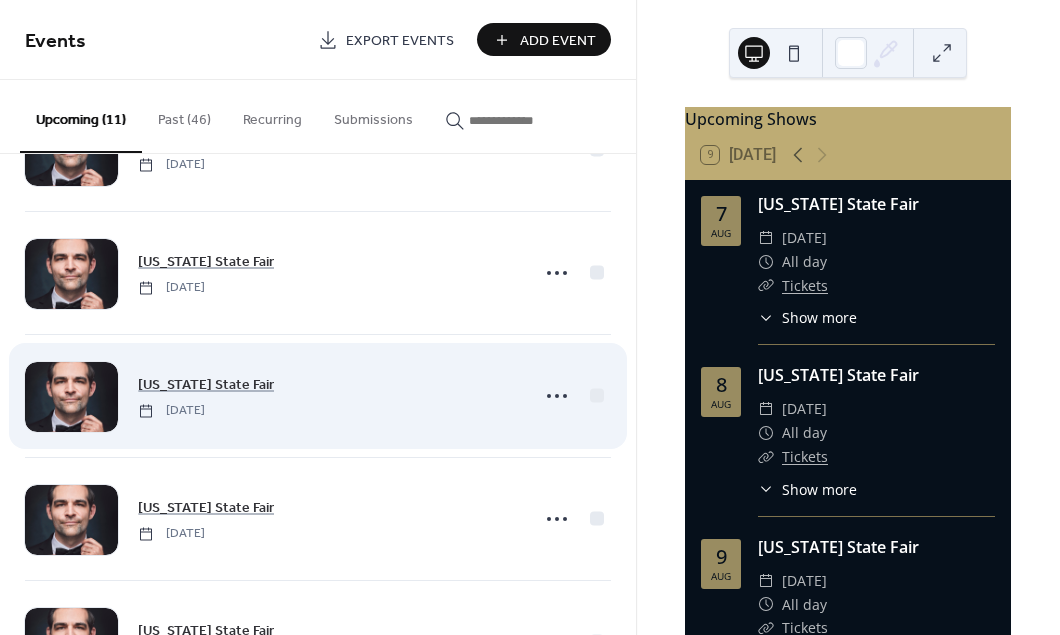 scroll, scrollTop: 854, scrollLeft: 0, axis: vertical 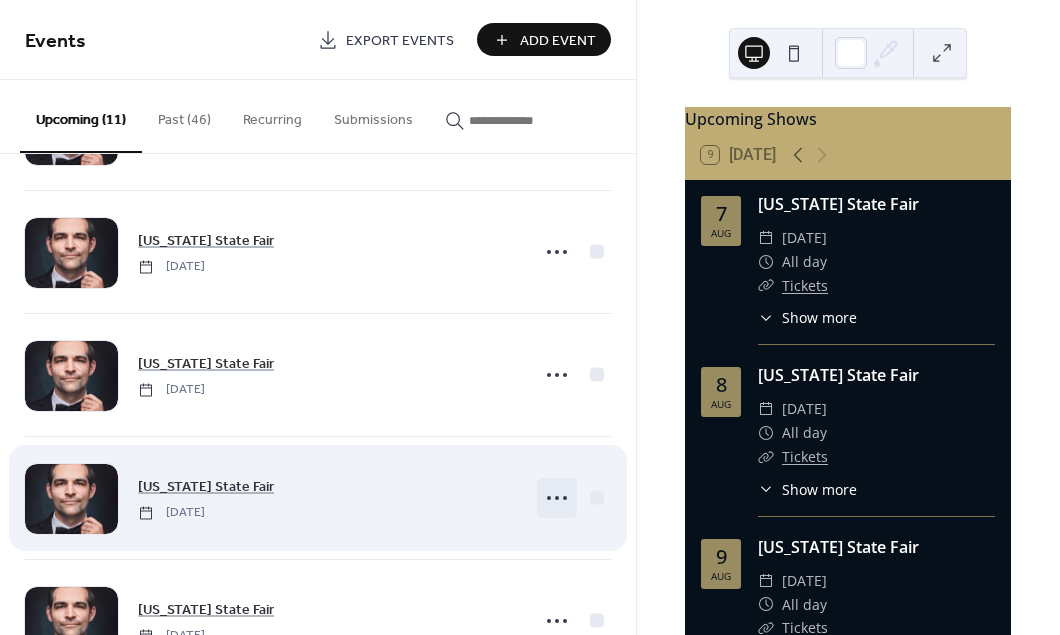 click 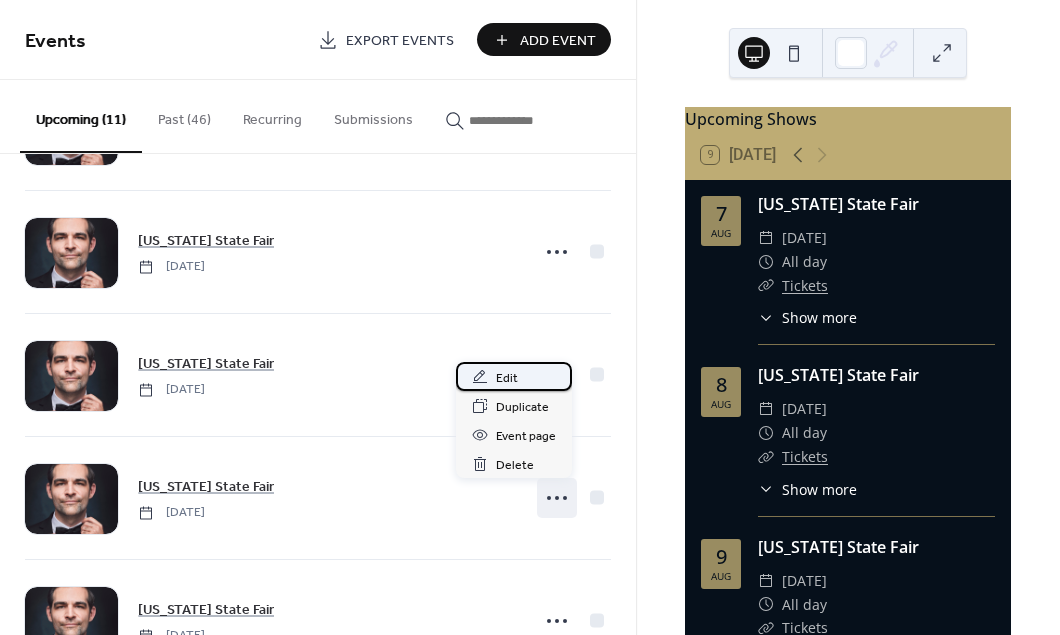 click on "Edit" at bounding box center (507, 378) 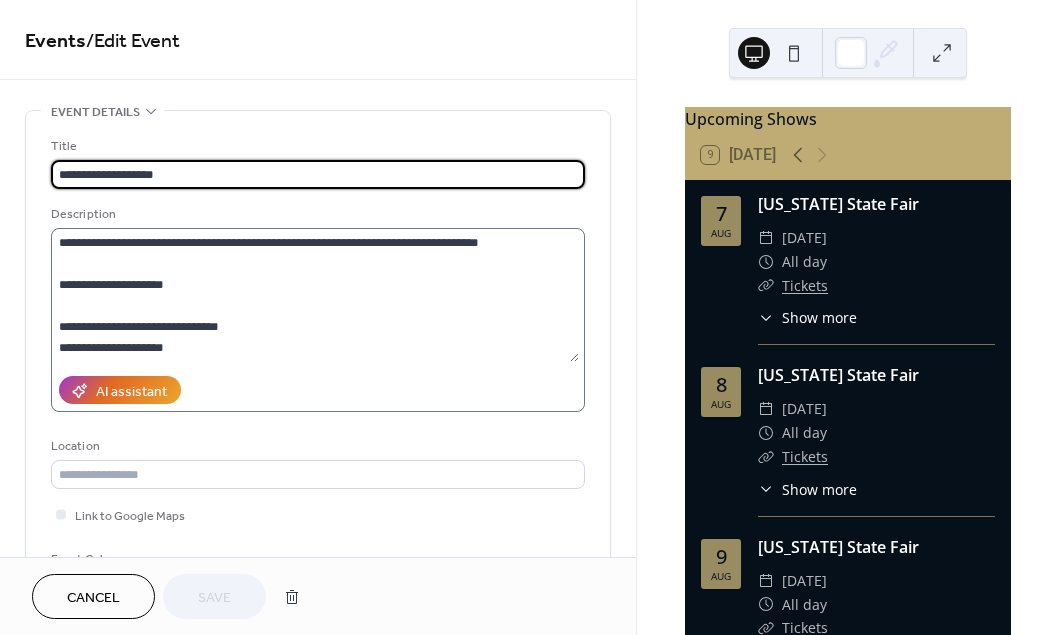 scroll, scrollTop: 21, scrollLeft: 0, axis: vertical 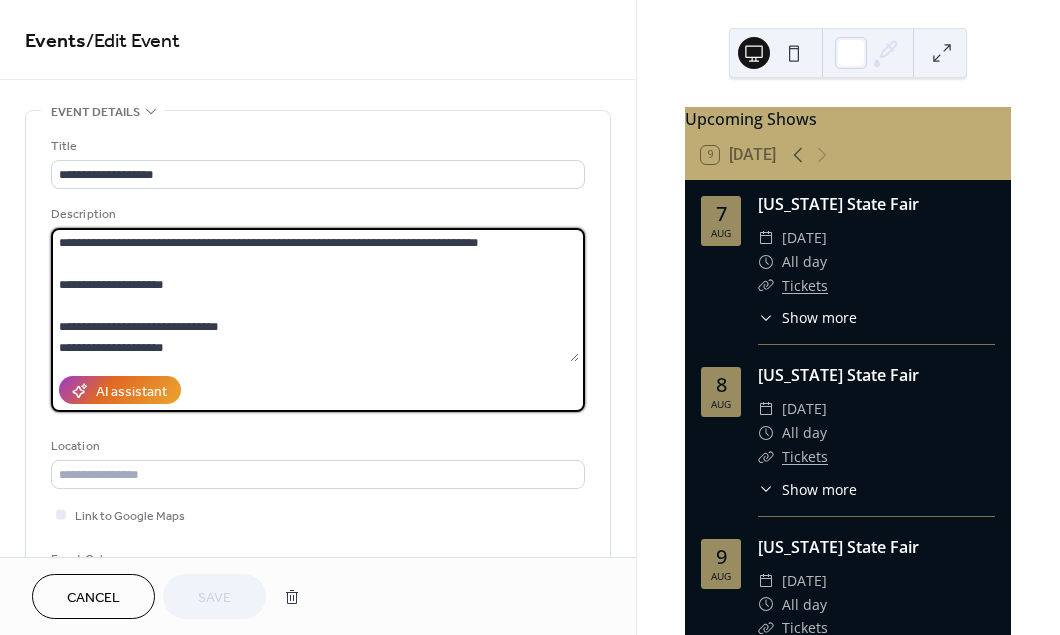 drag, startPoint x: 58, startPoint y: 325, endPoint x: 242, endPoint y: 357, distance: 186.76189 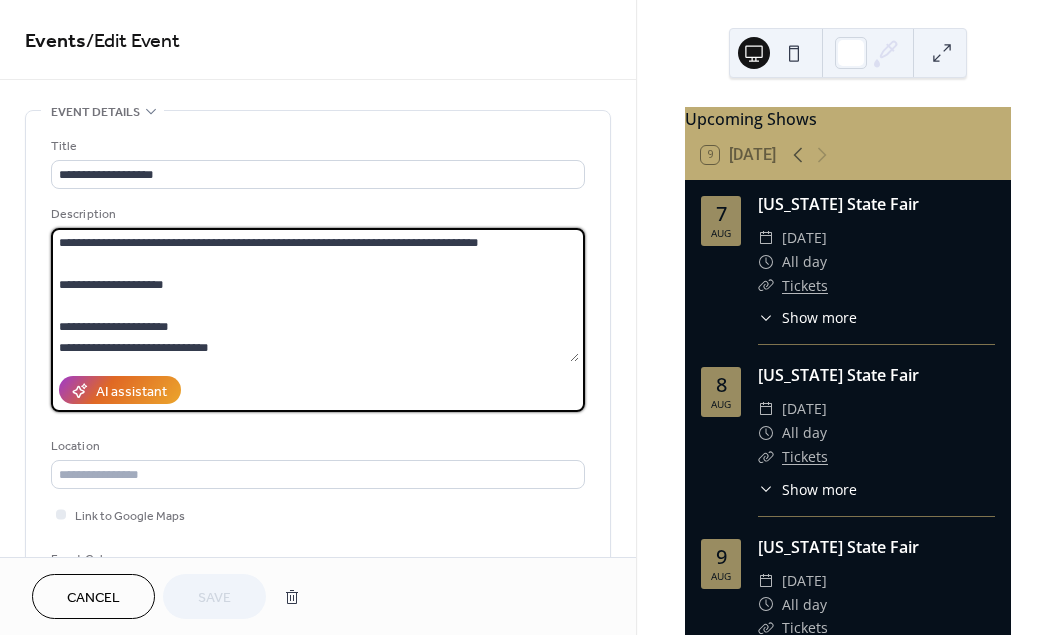 scroll, scrollTop: 18, scrollLeft: 0, axis: vertical 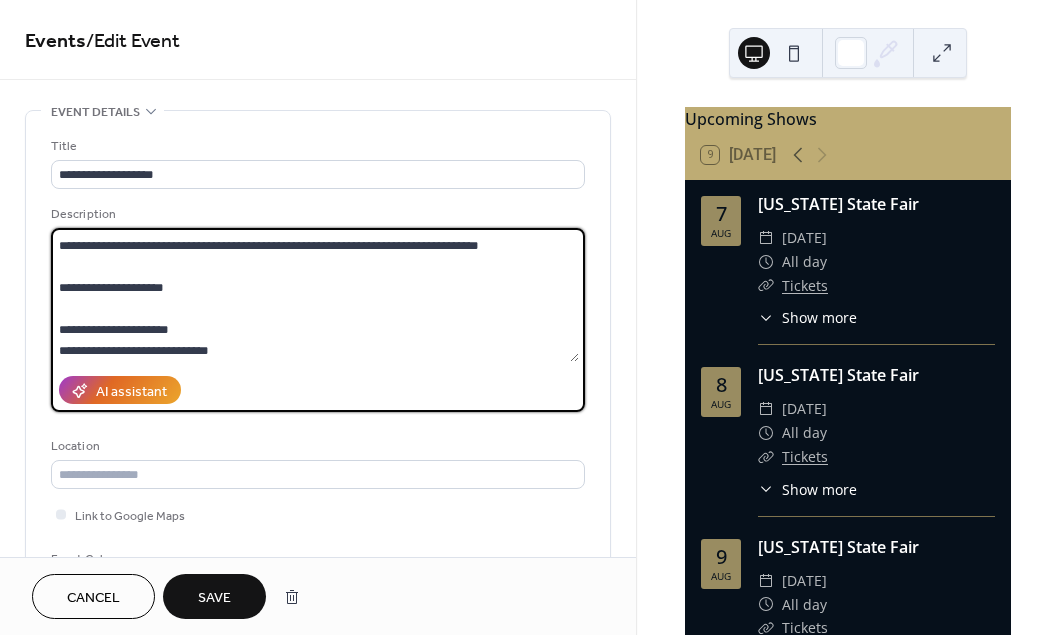 type on "**********" 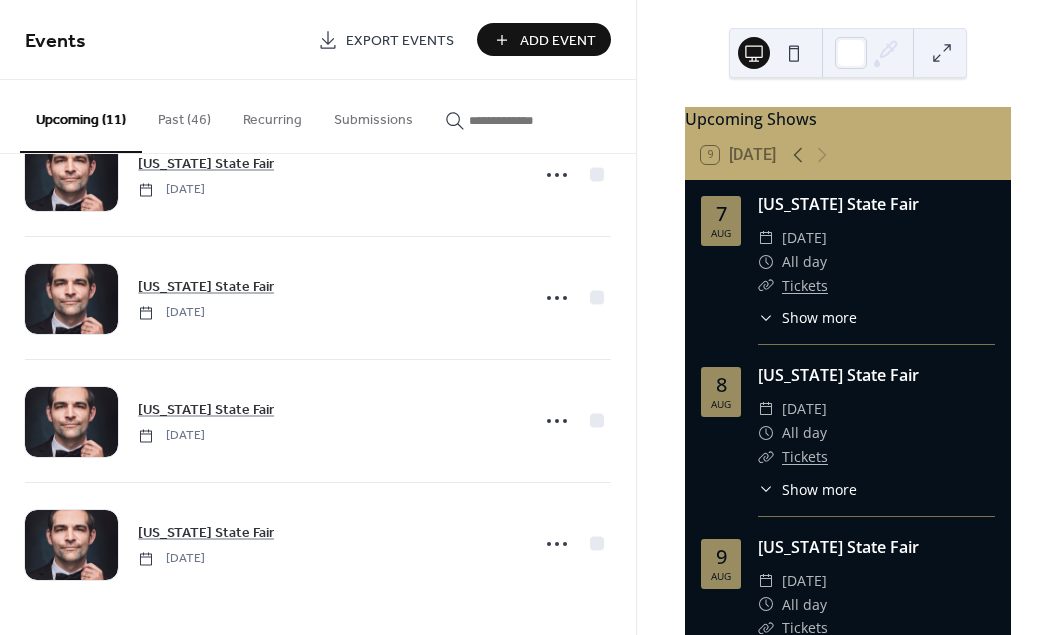 scroll, scrollTop: 931, scrollLeft: 0, axis: vertical 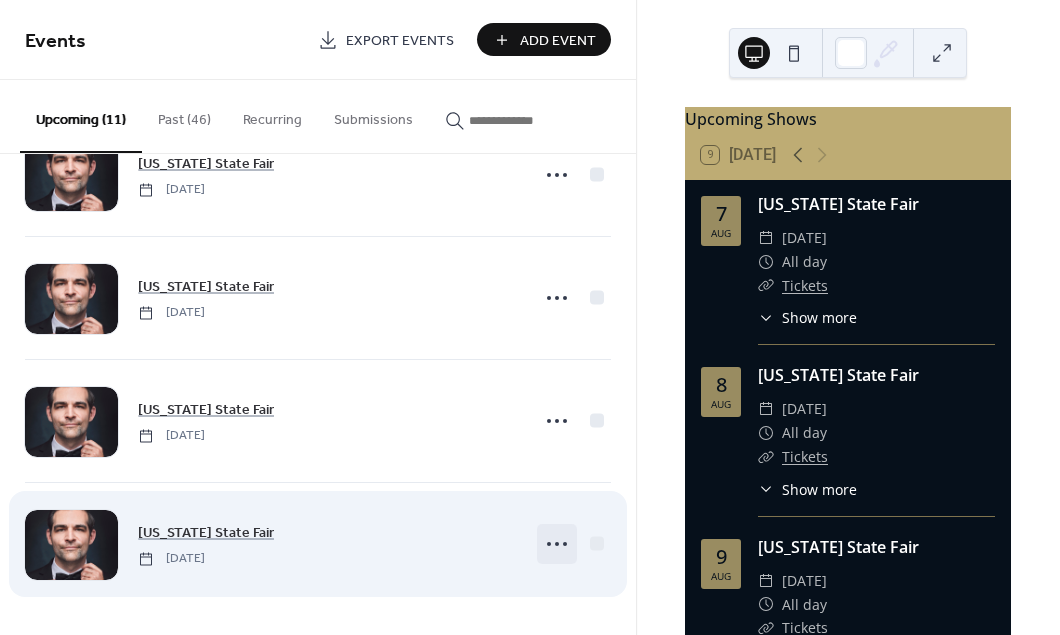 click 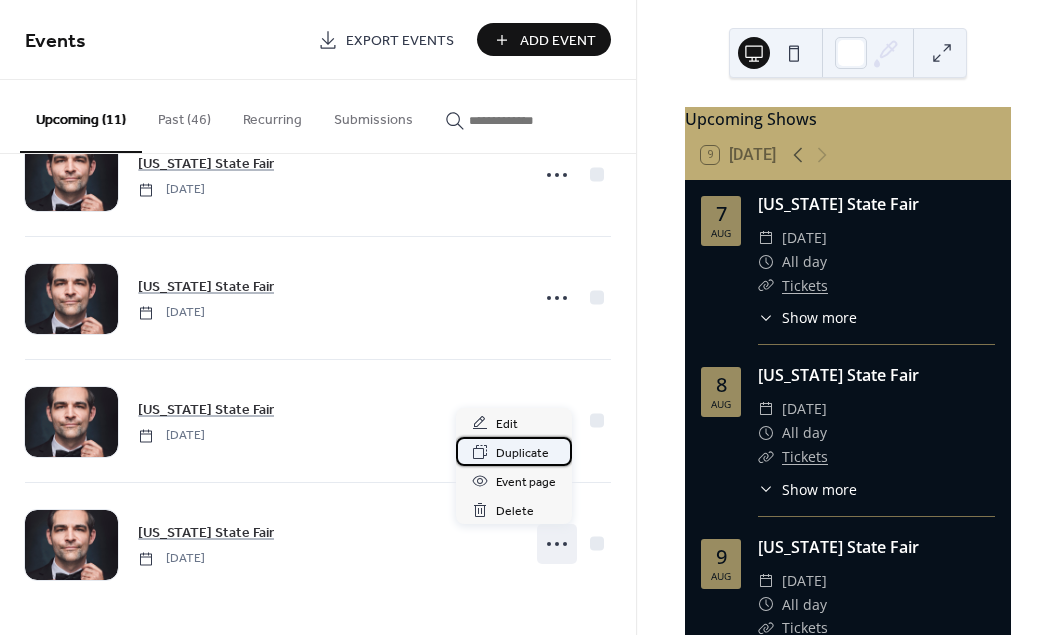 click on "Duplicate" at bounding box center [522, 453] 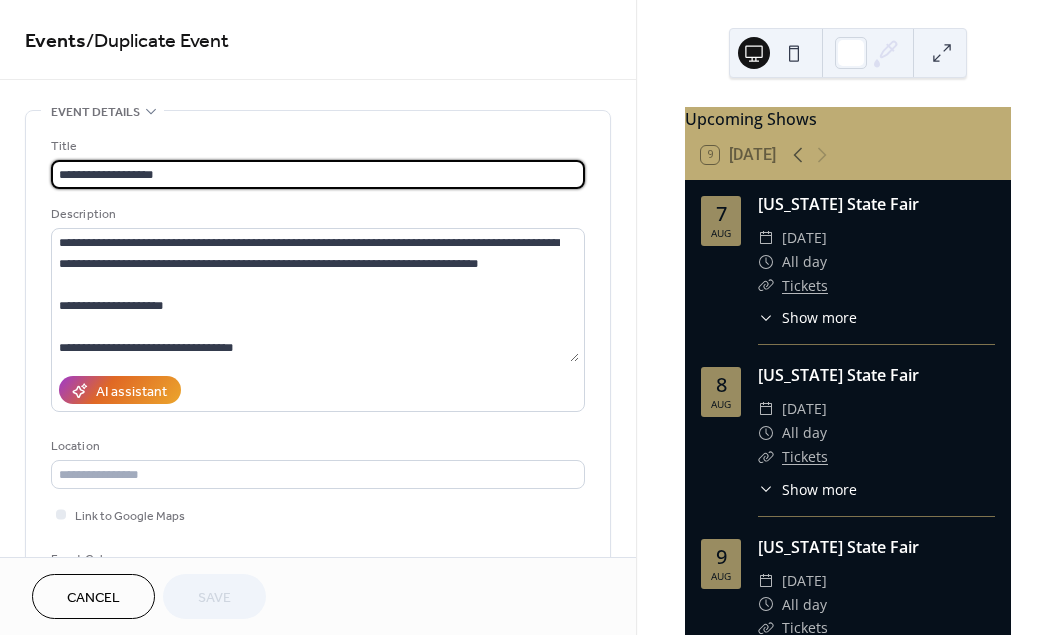 drag, startPoint x: 93, startPoint y: 176, endPoint x: -11, endPoint y: 174, distance: 104.019226 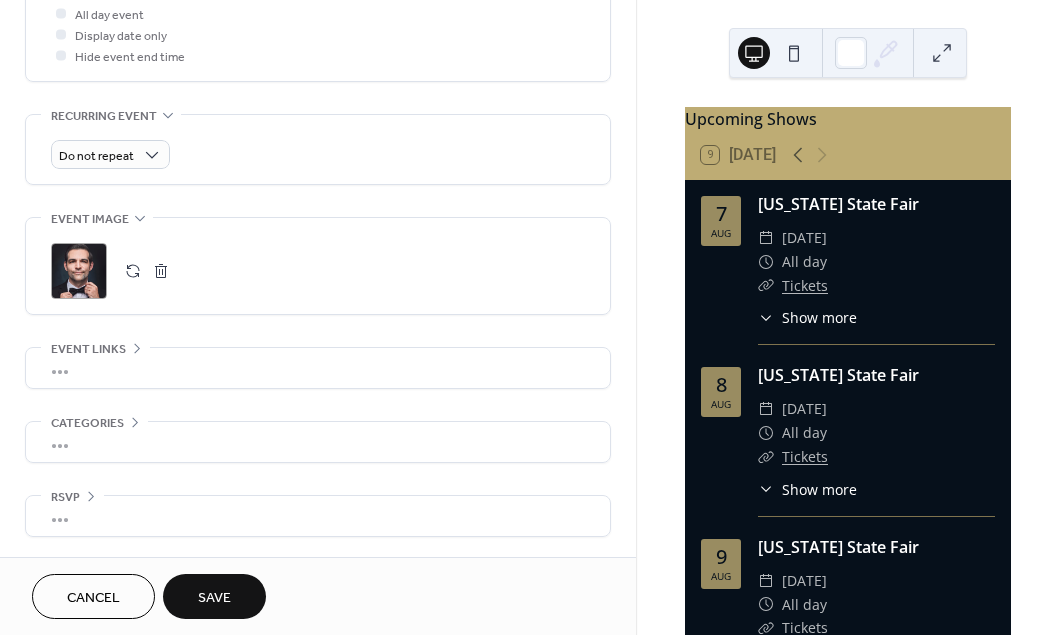 scroll, scrollTop: 777, scrollLeft: 0, axis: vertical 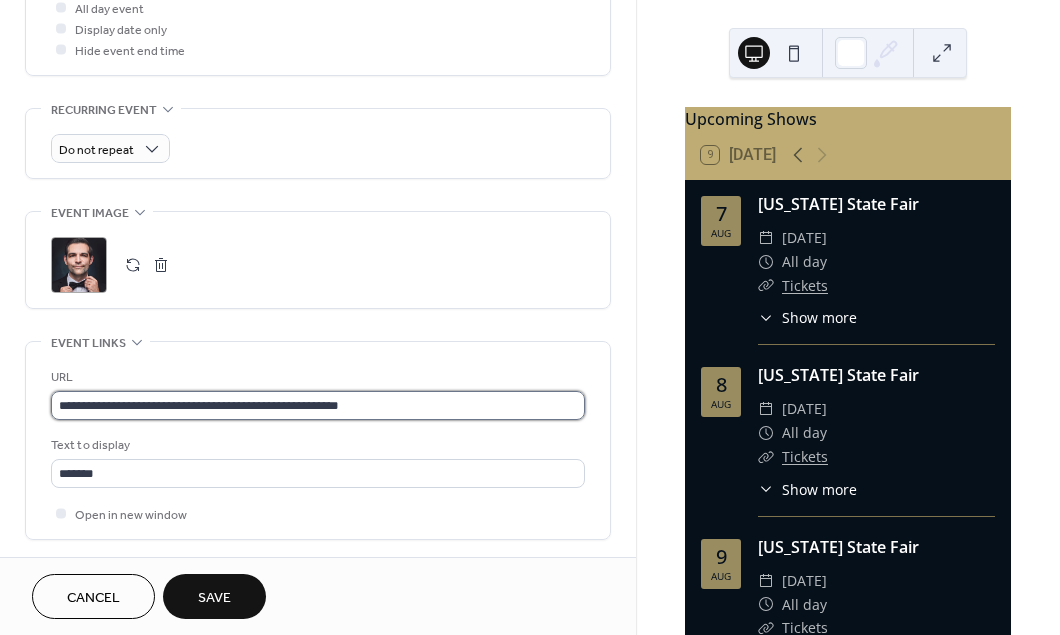click on "**********" at bounding box center [318, 405] 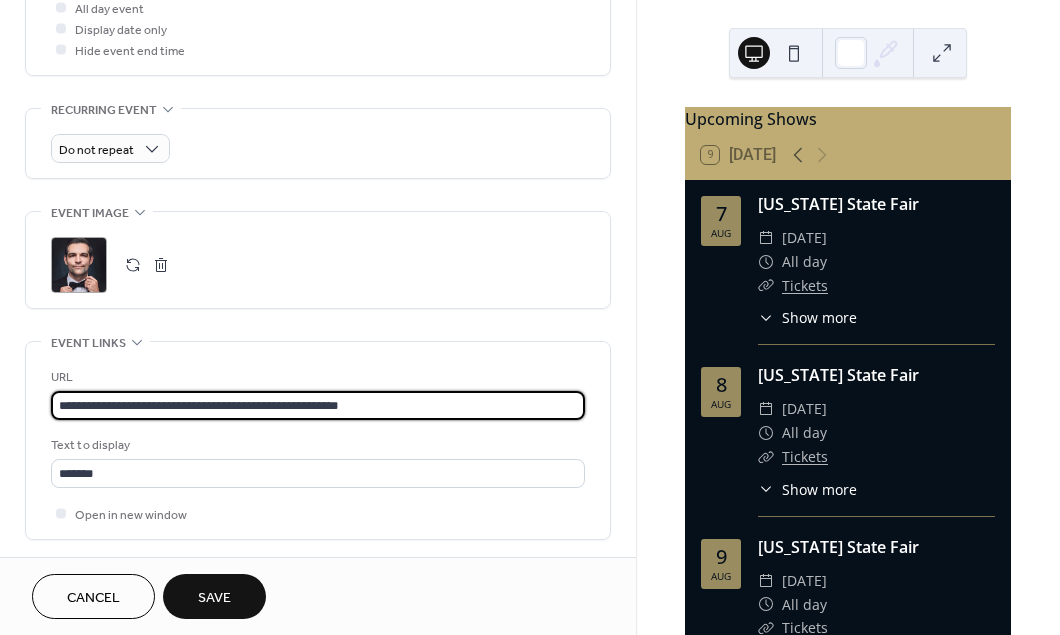 click on "**********" at bounding box center [318, 405] 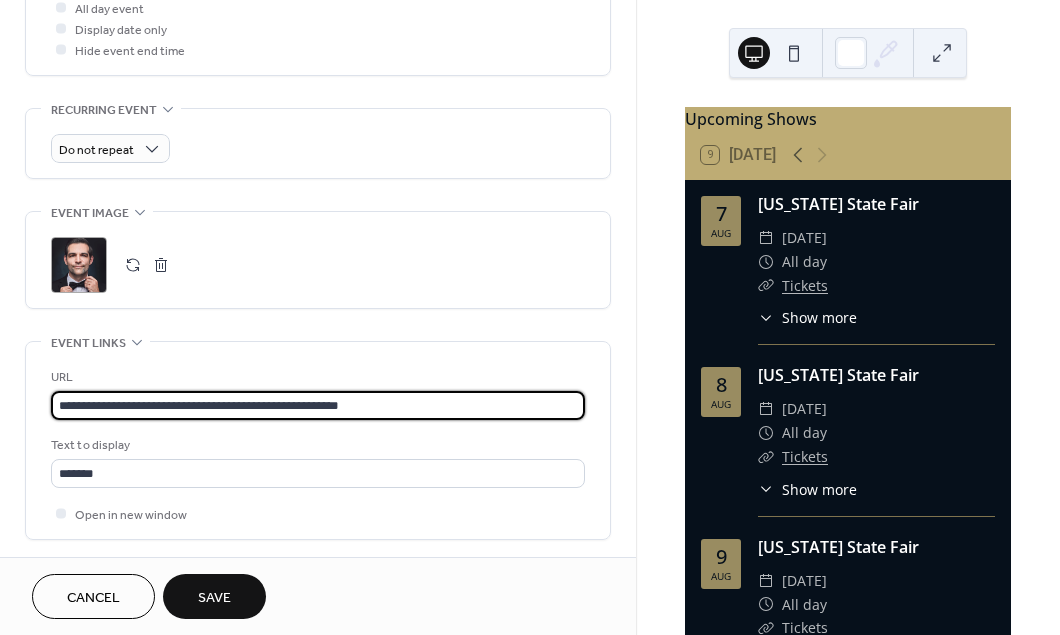 paste on "**********" 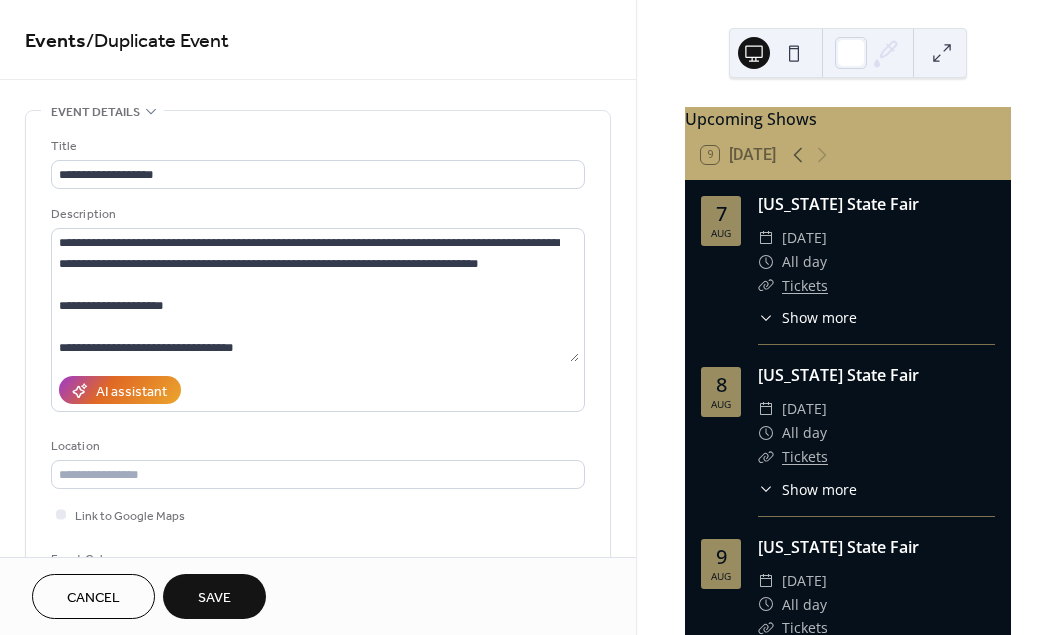 scroll, scrollTop: 468, scrollLeft: 0, axis: vertical 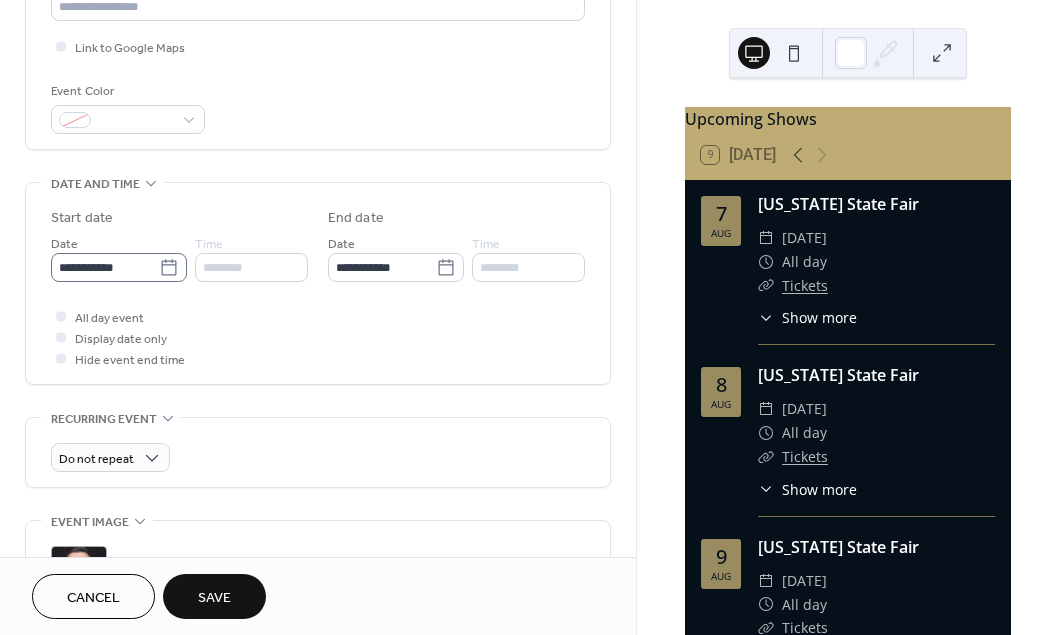 type on "**********" 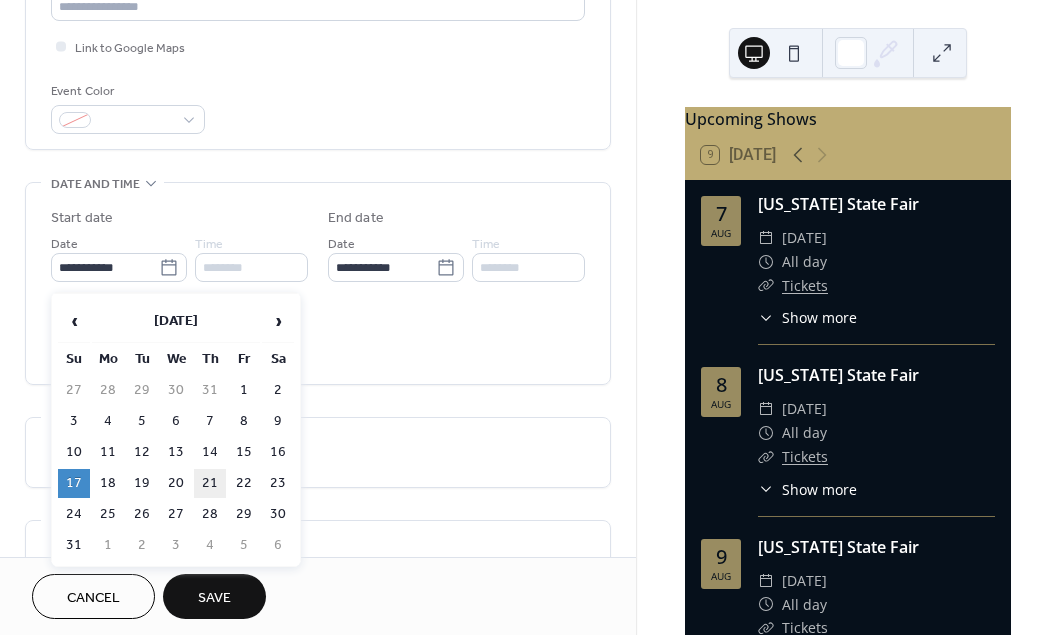 click on "21" at bounding box center (210, 483) 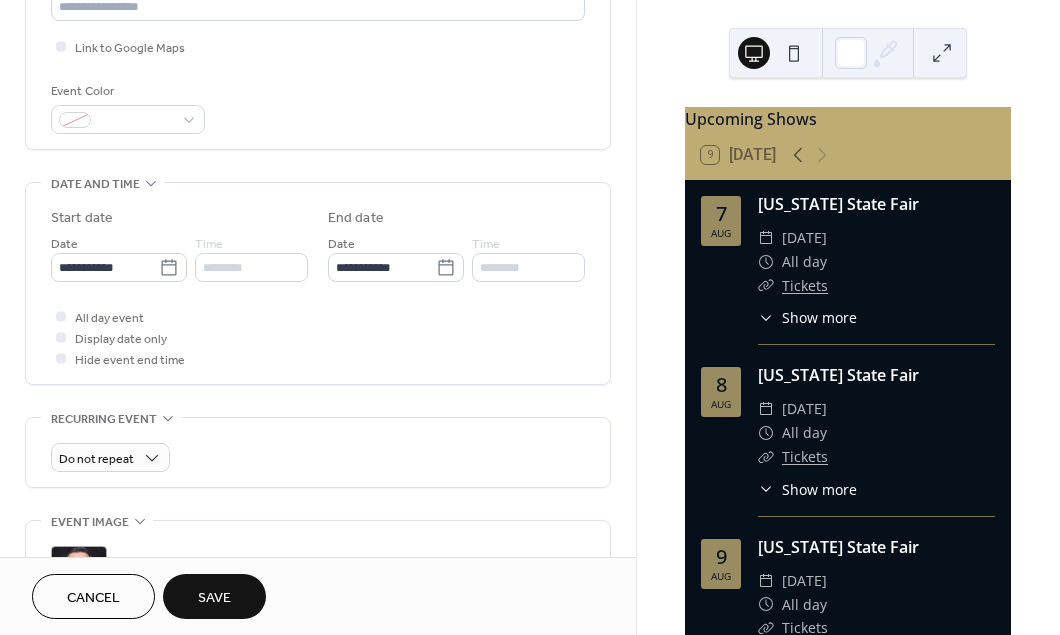 type on "**********" 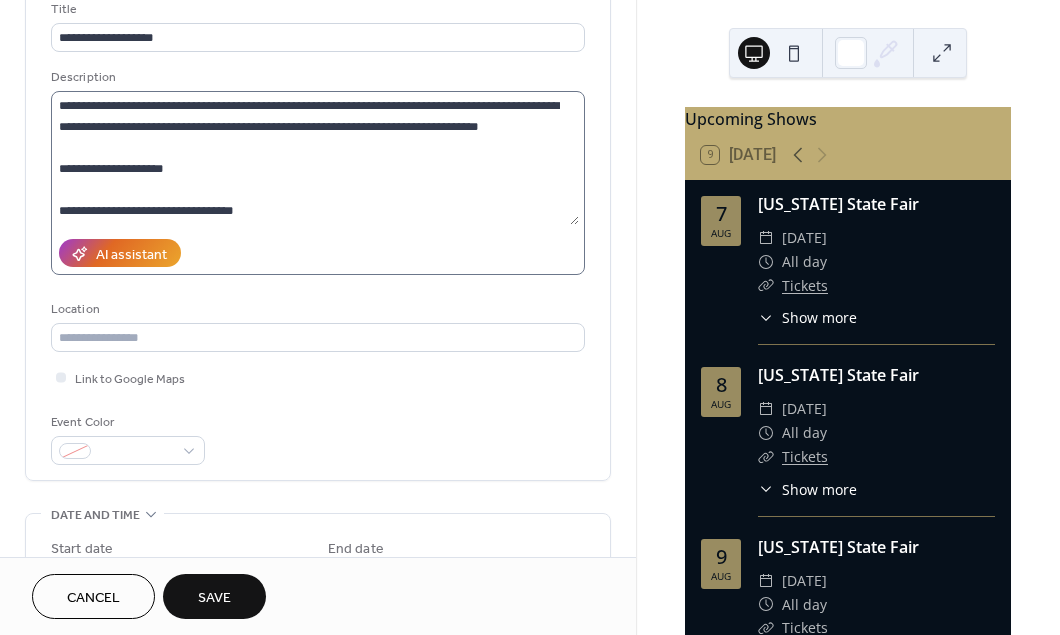 scroll, scrollTop: 89, scrollLeft: 0, axis: vertical 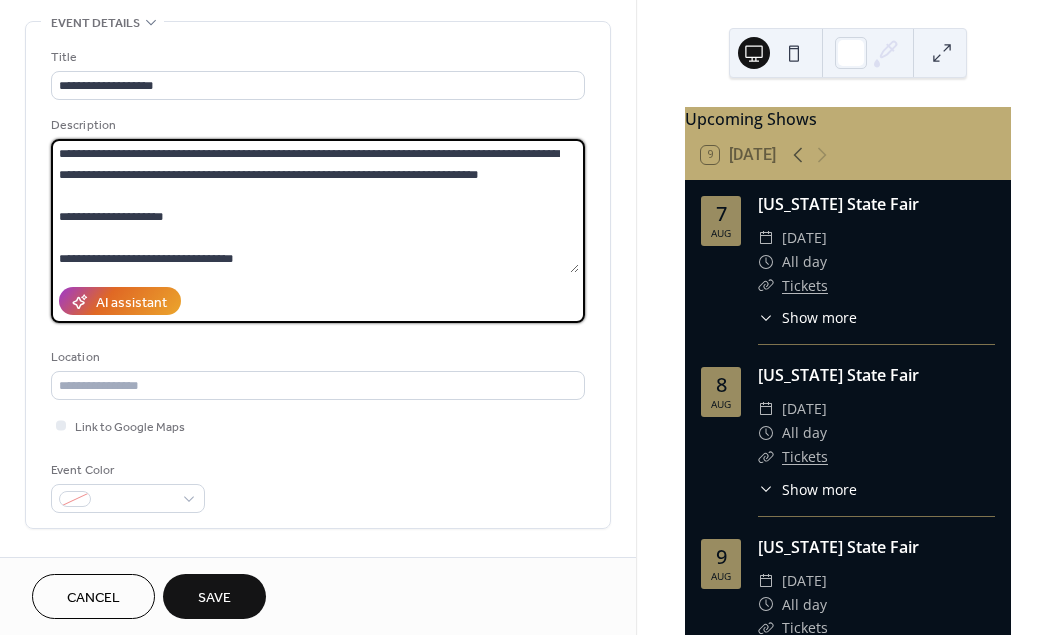 click on "**********" at bounding box center [315, 206] 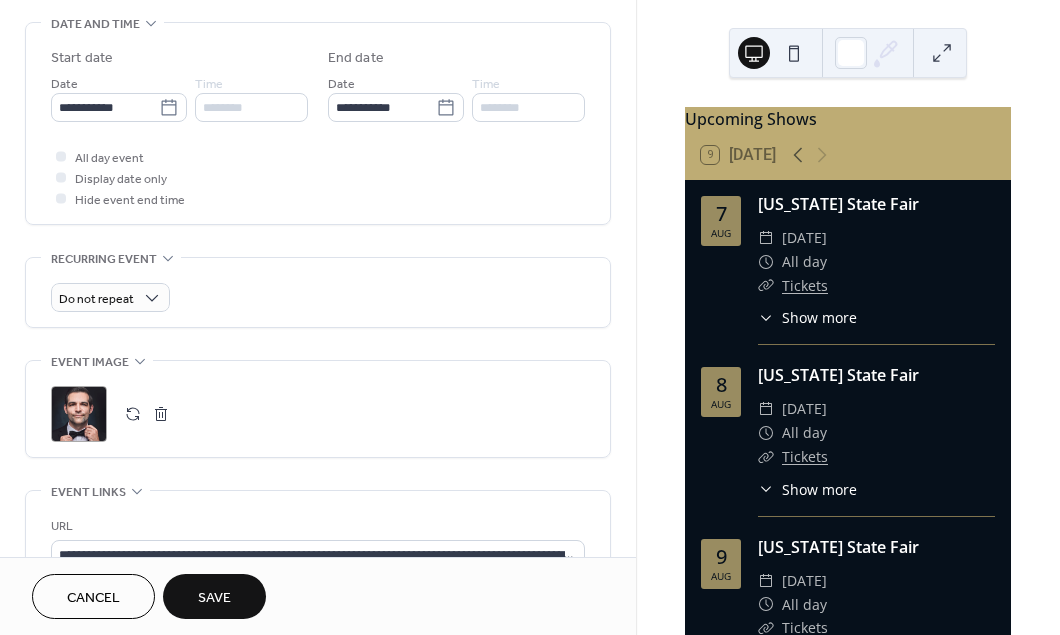 scroll, scrollTop: 649, scrollLeft: 0, axis: vertical 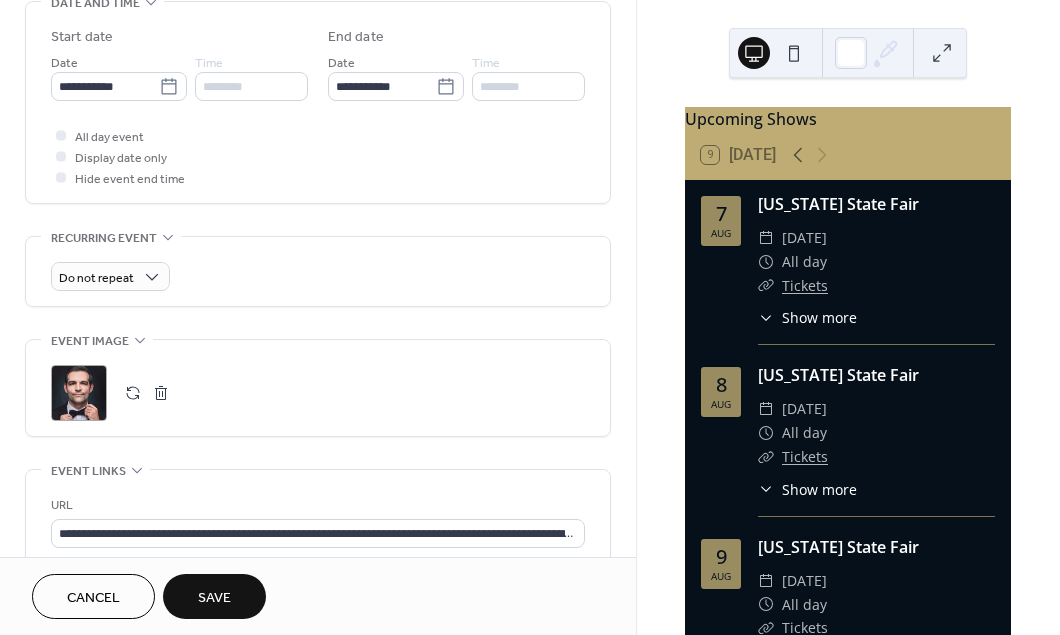 type on "**********" 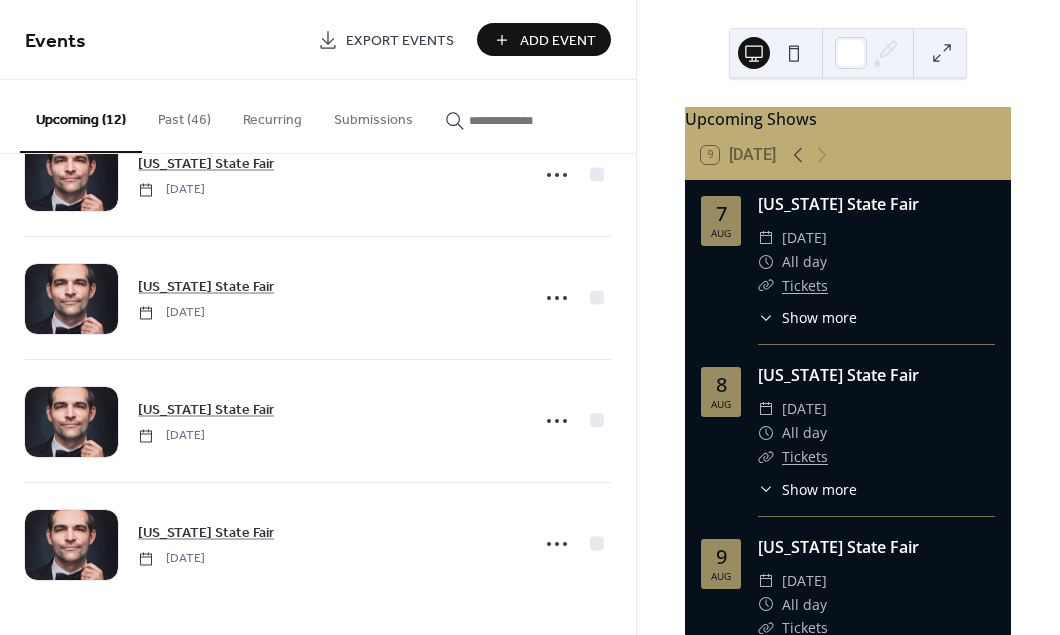 scroll, scrollTop: 1054, scrollLeft: 0, axis: vertical 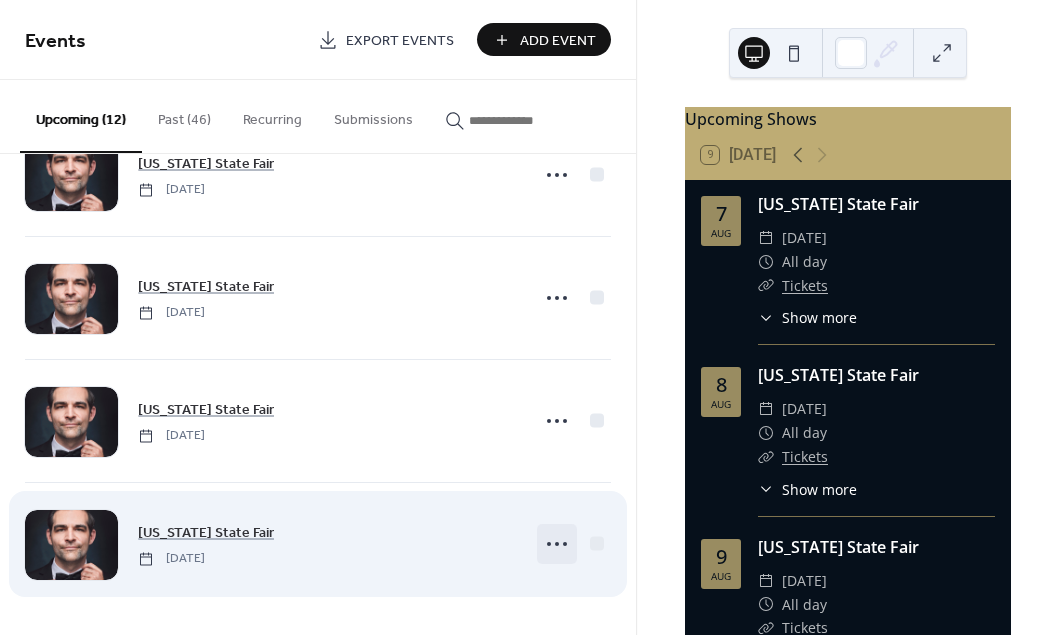 click 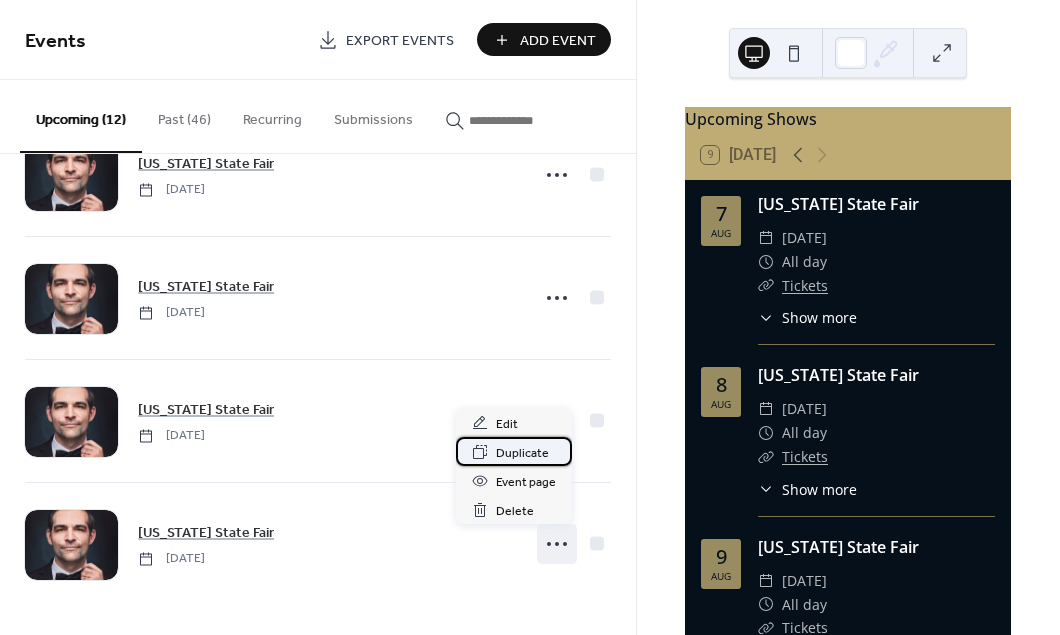 click on "Duplicate" at bounding box center [522, 453] 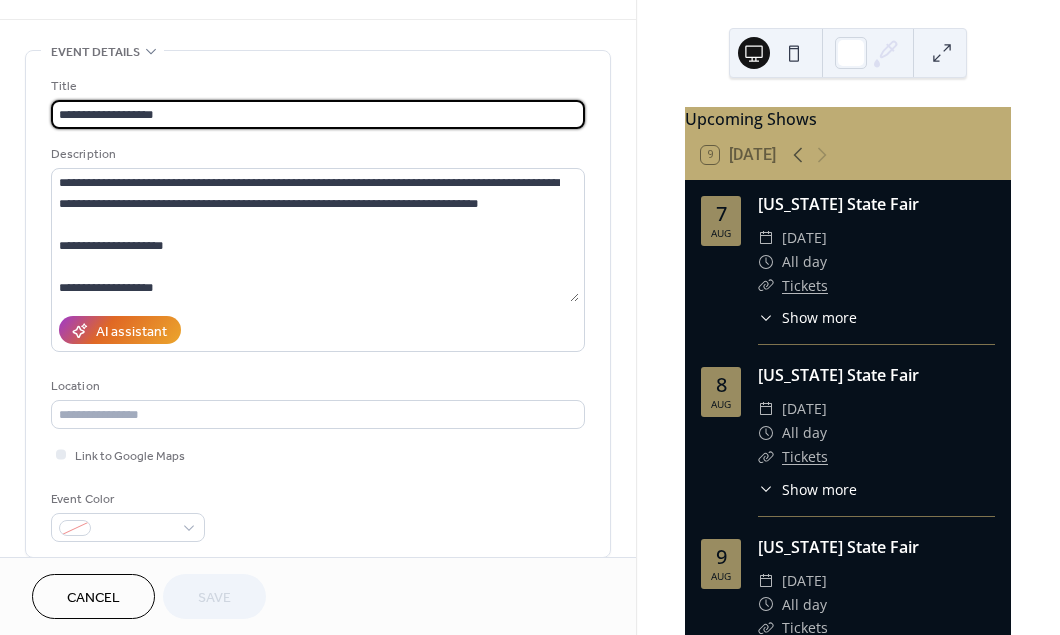 scroll, scrollTop: 64, scrollLeft: 0, axis: vertical 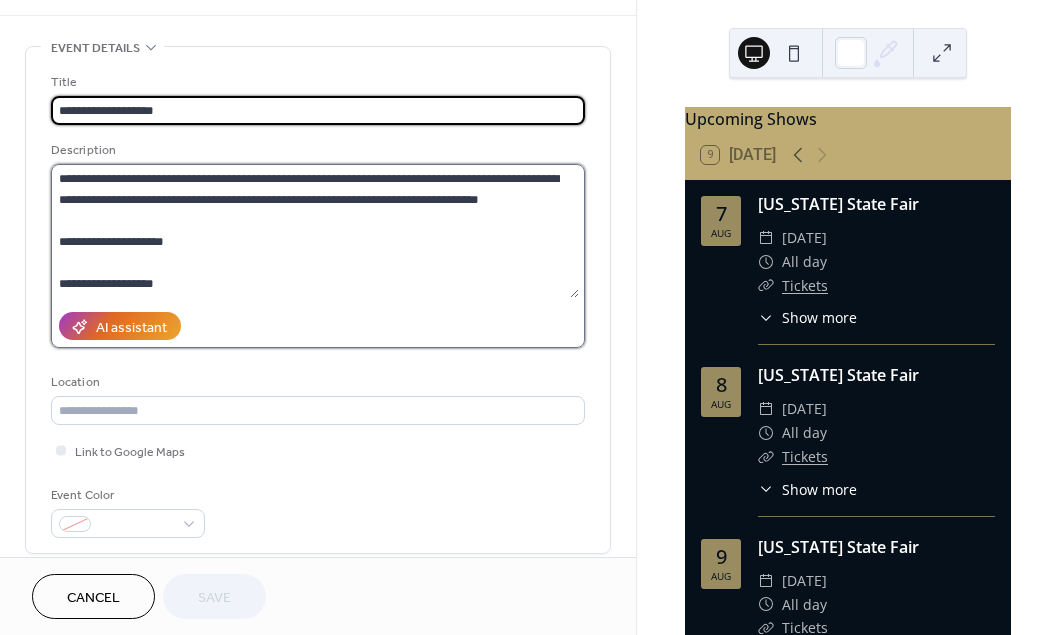 click on "**********" at bounding box center (315, 231) 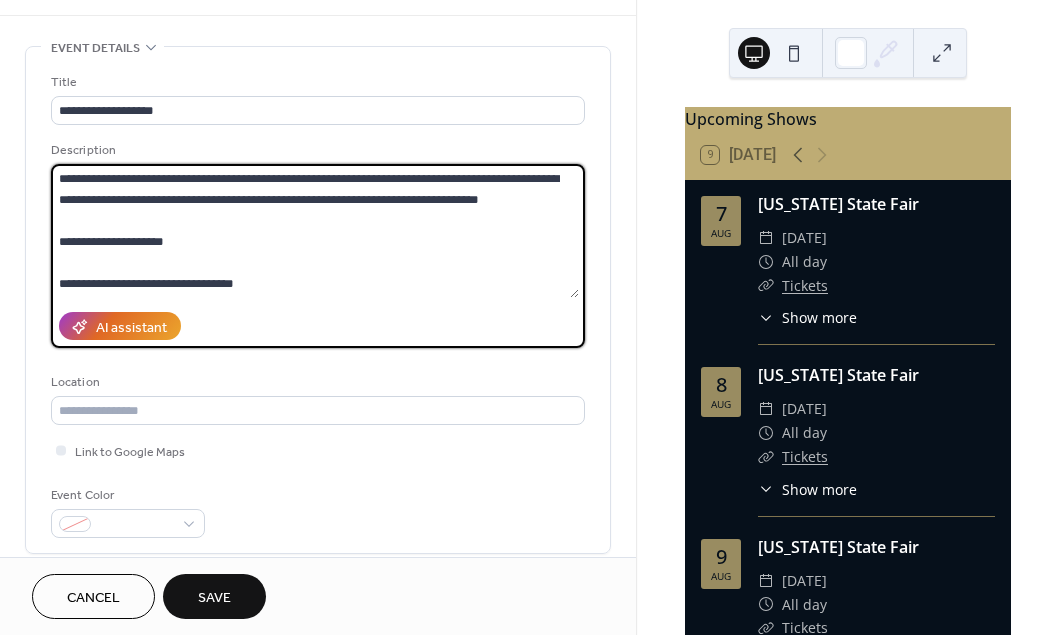 click on "**********" at bounding box center [315, 231] 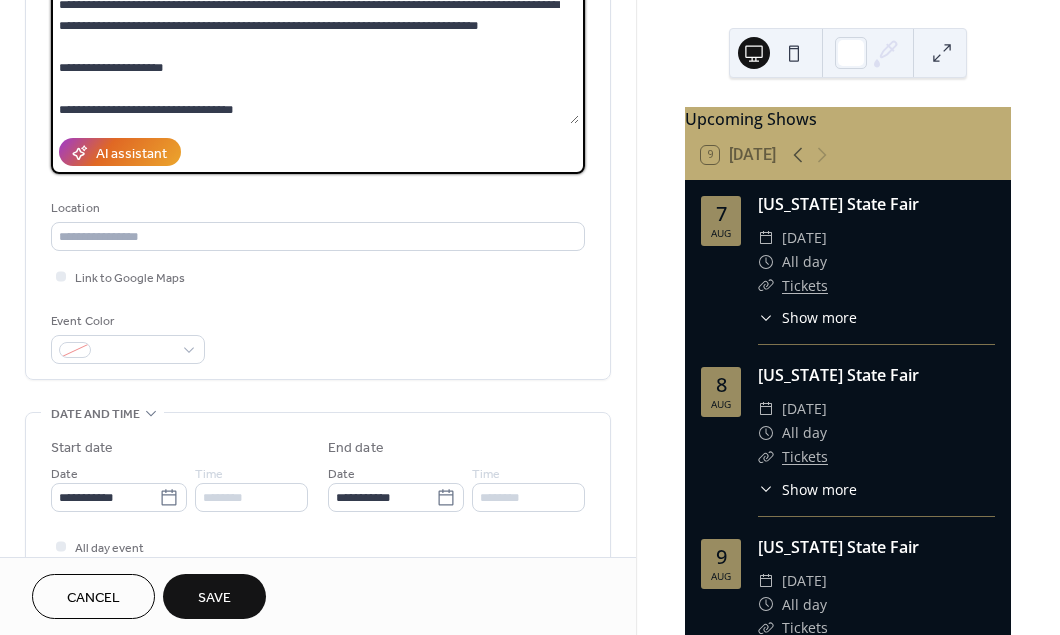 scroll, scrollTop: 155, scrollLeft: 0, axis: vertical 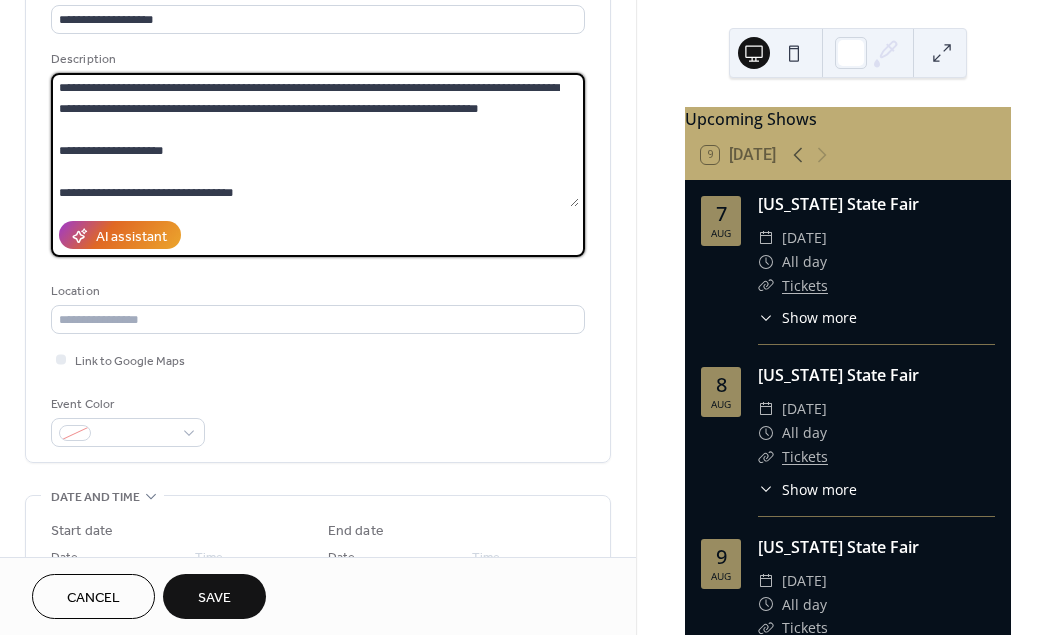drag, startPoint x: 286, startPoint y: 195, endPoint x: 34, endPoint y: 183, distance: 252.28555 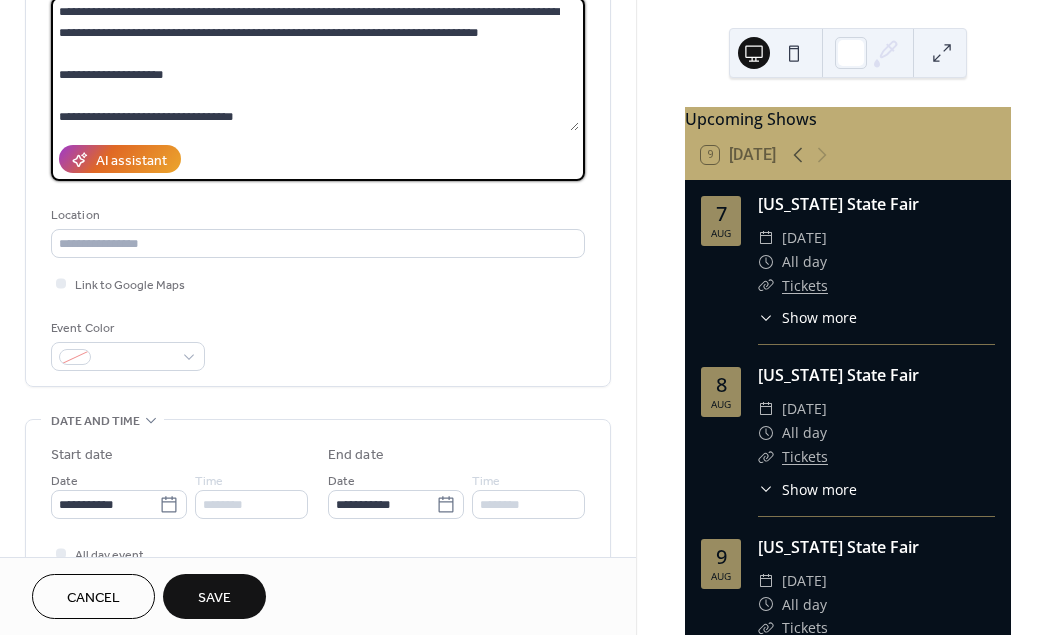 scroll, scrollTop: 236, scrollLeft: 0, axis: vertical 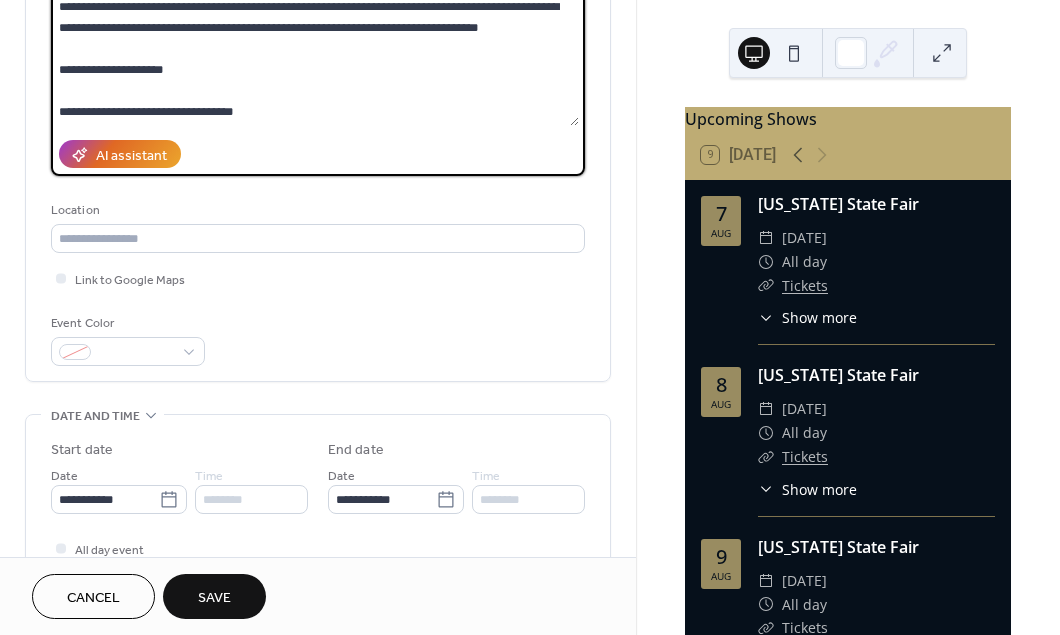 type on "**********" 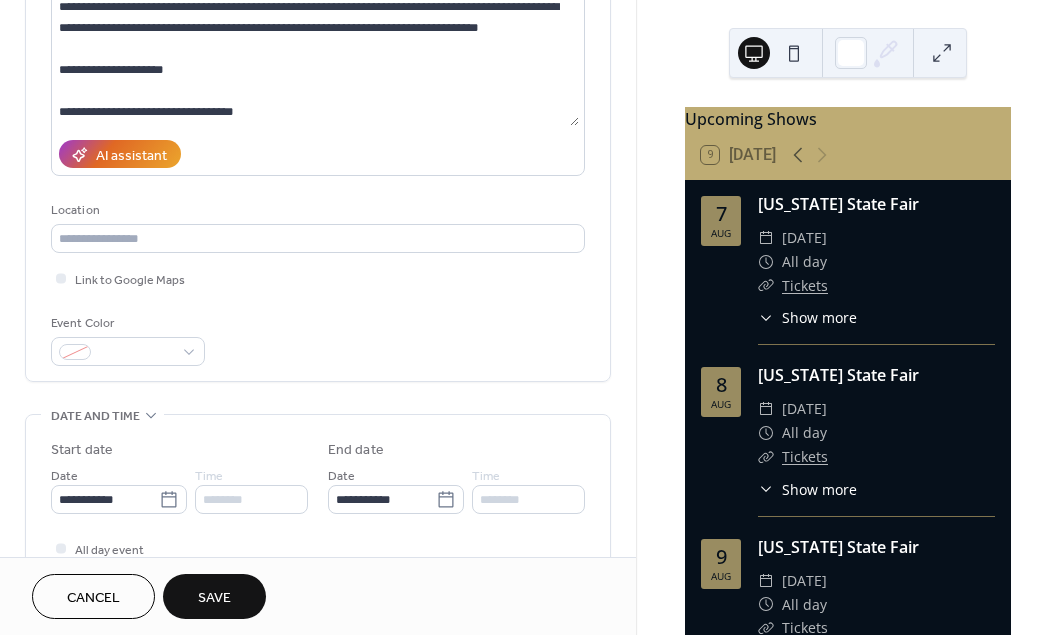 click on "Save" at bounding box center (214, 598) 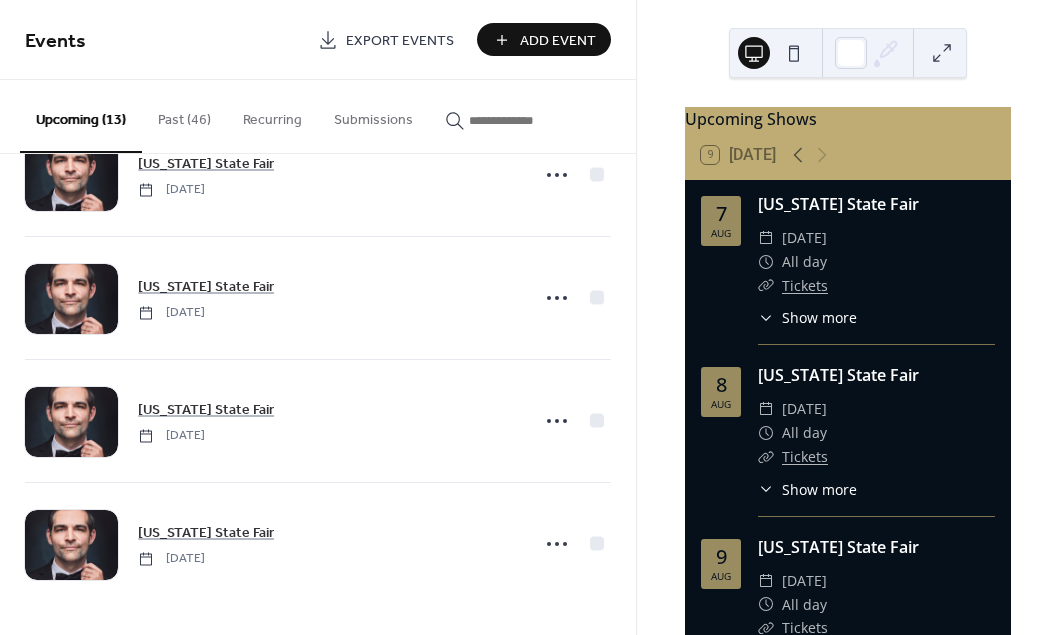 scroll, scrollTop: 1177, scrollLeft: 0, axis: vertical 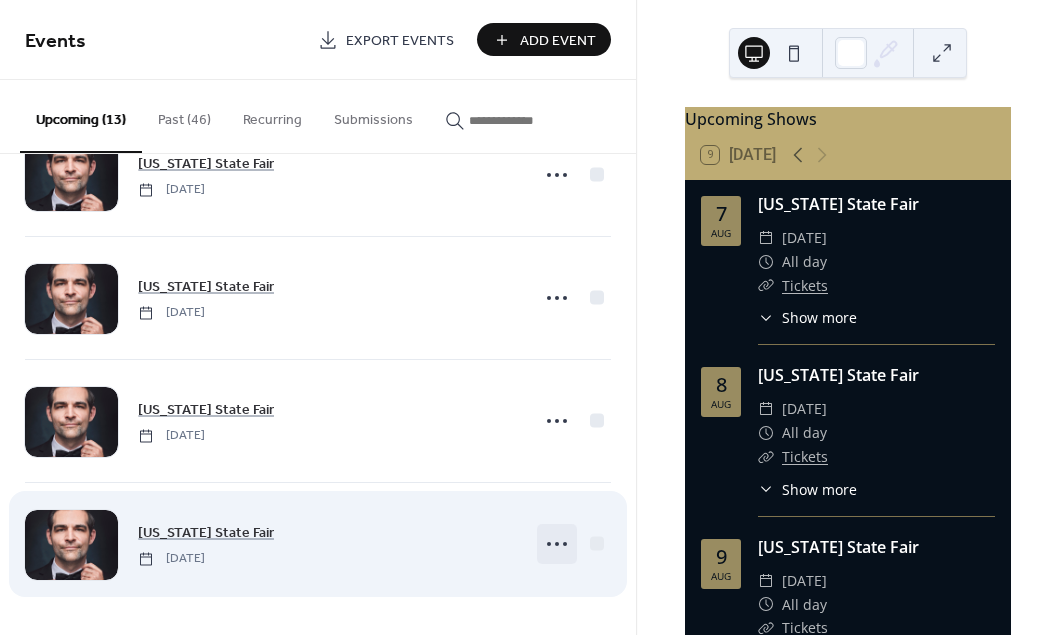 click 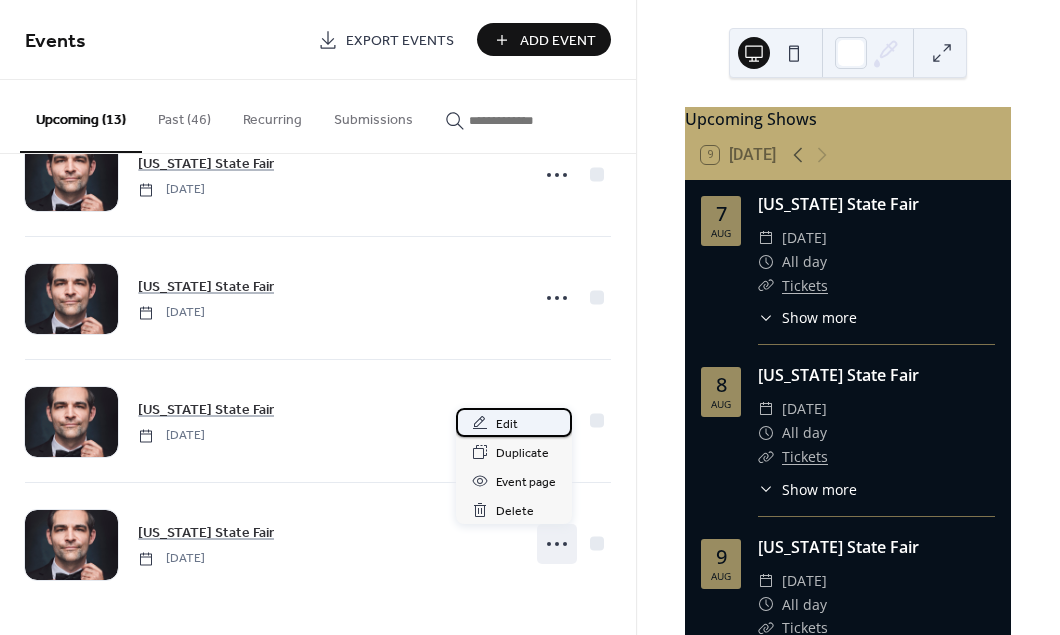 click on "Edit" at bounding box center (507, 424) 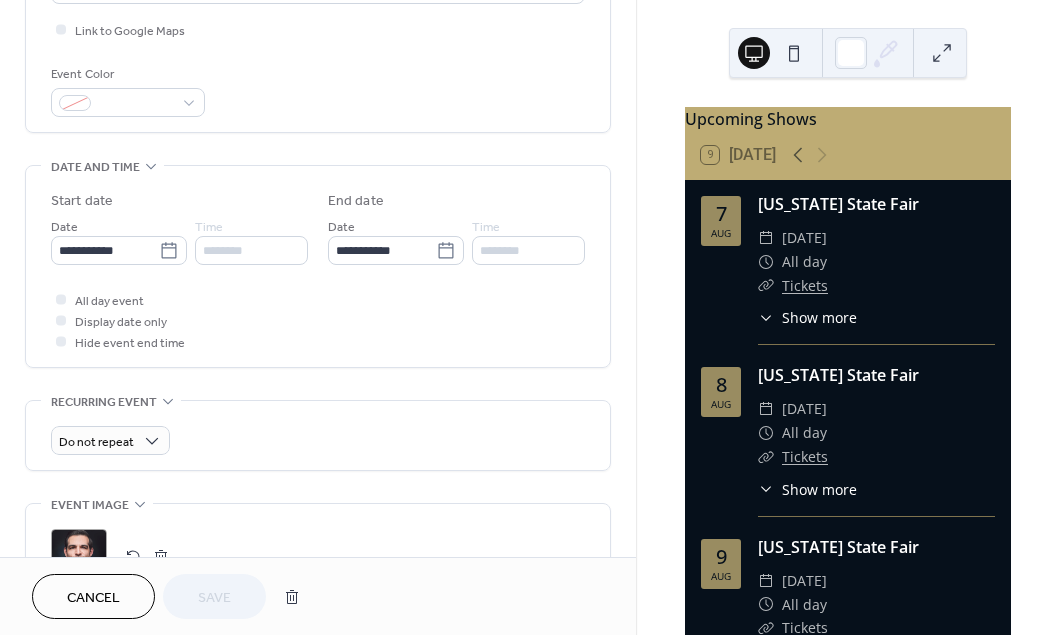 scroll, scrollTop: 515, scrollLeft: 0, axis: vertical 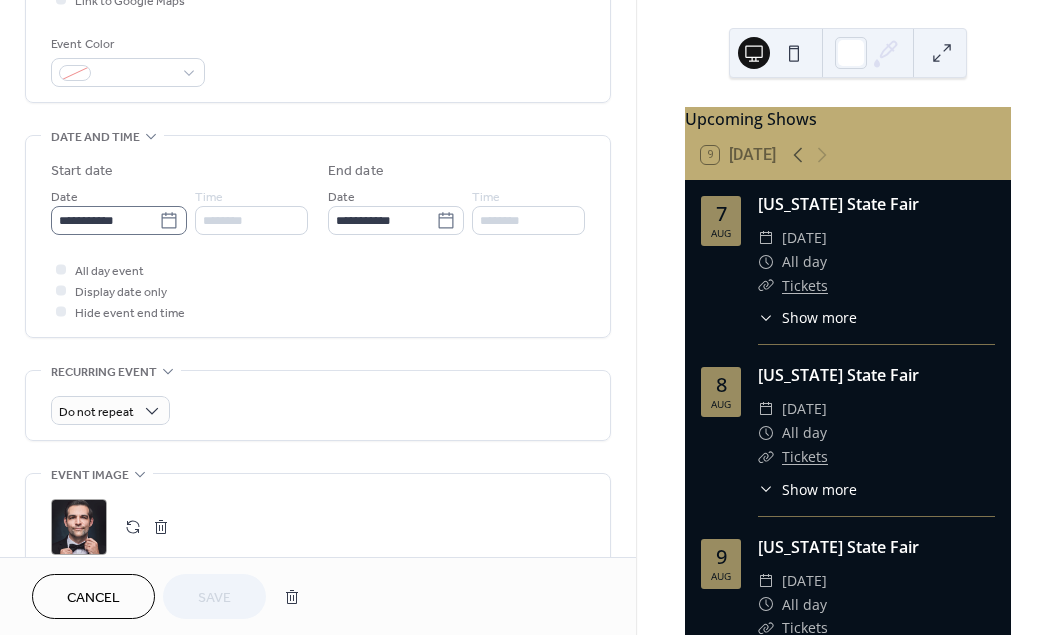 click 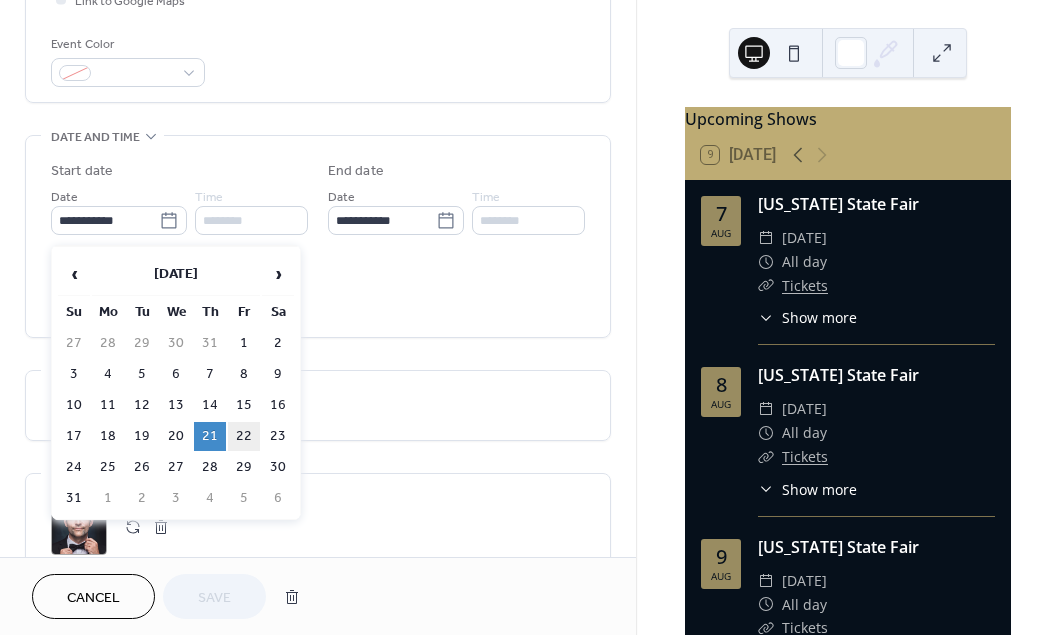 click on "22" at bounding box center [244, 436] 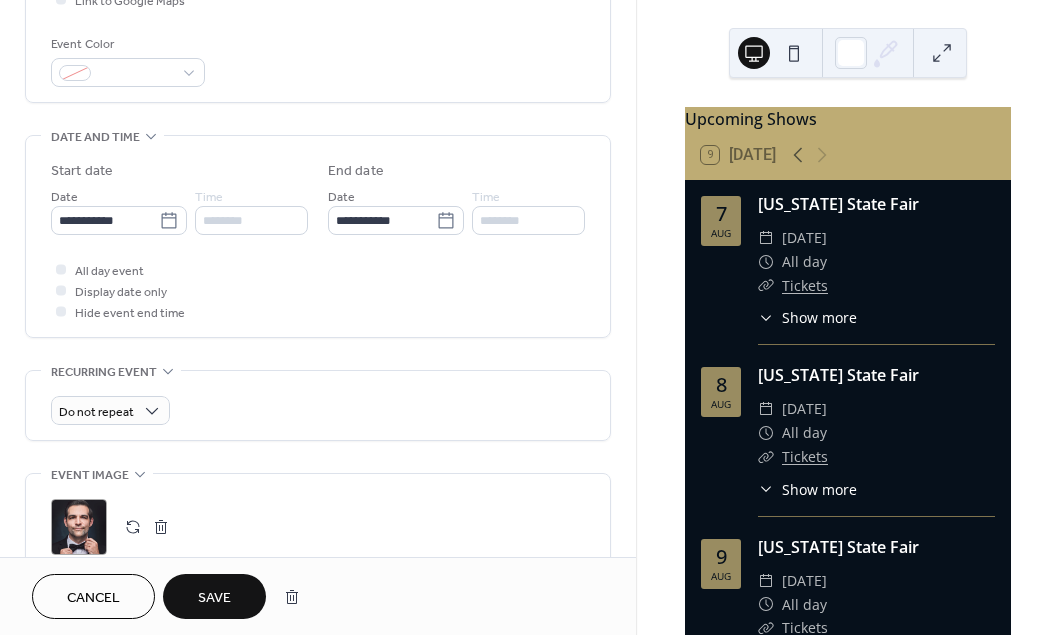 click on "Save" at bounding box center [214, 598] 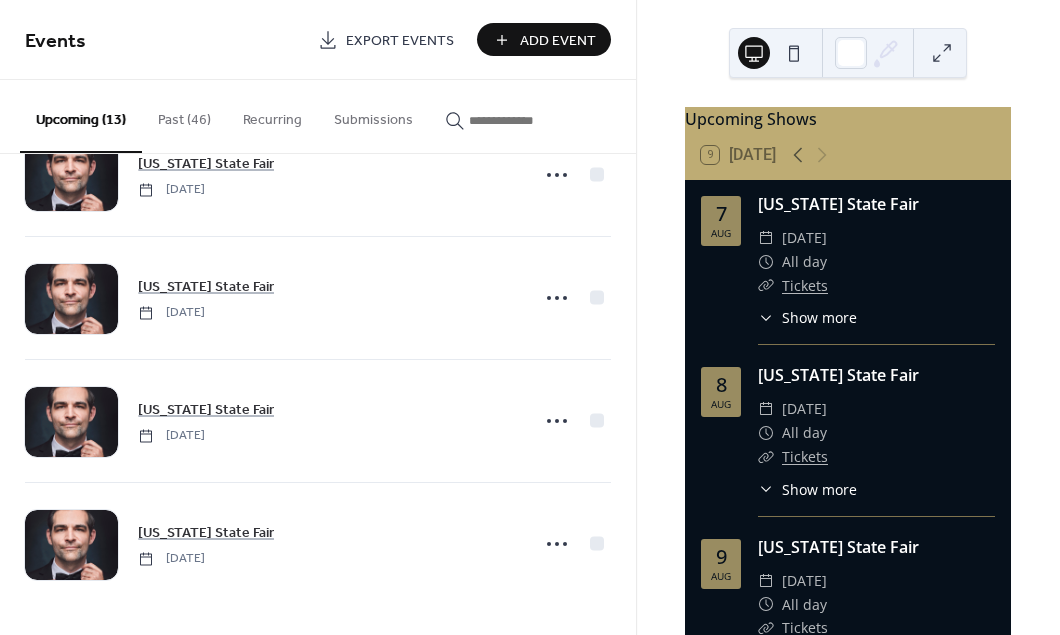 scroll, scrollTop: 1177, scrollLeft: 0, axis: vertical 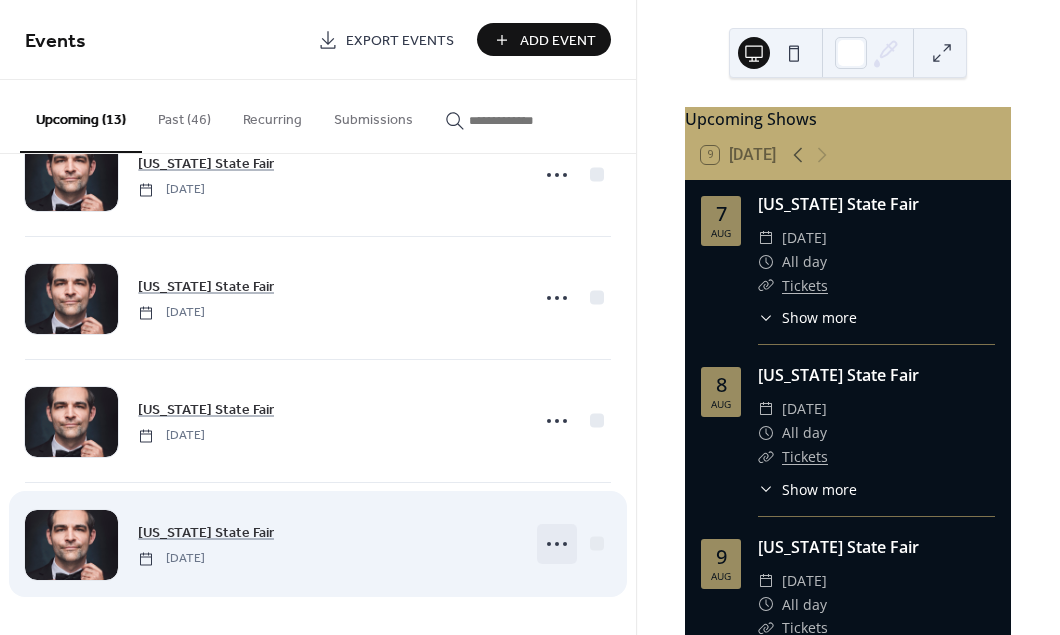 click 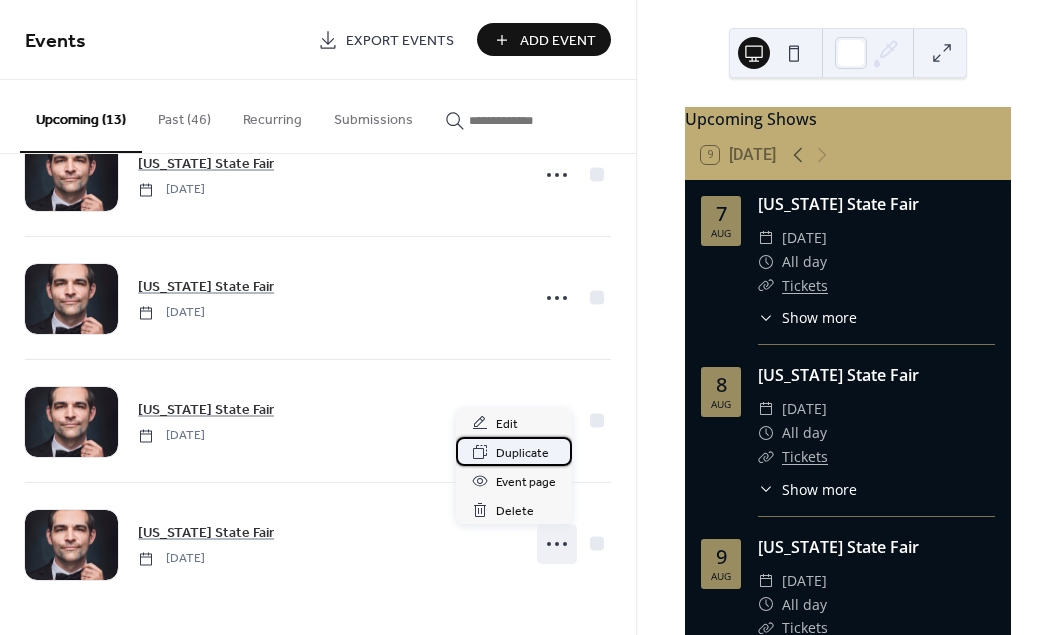 click on "Duplicate" at bounding box center (522, 453) 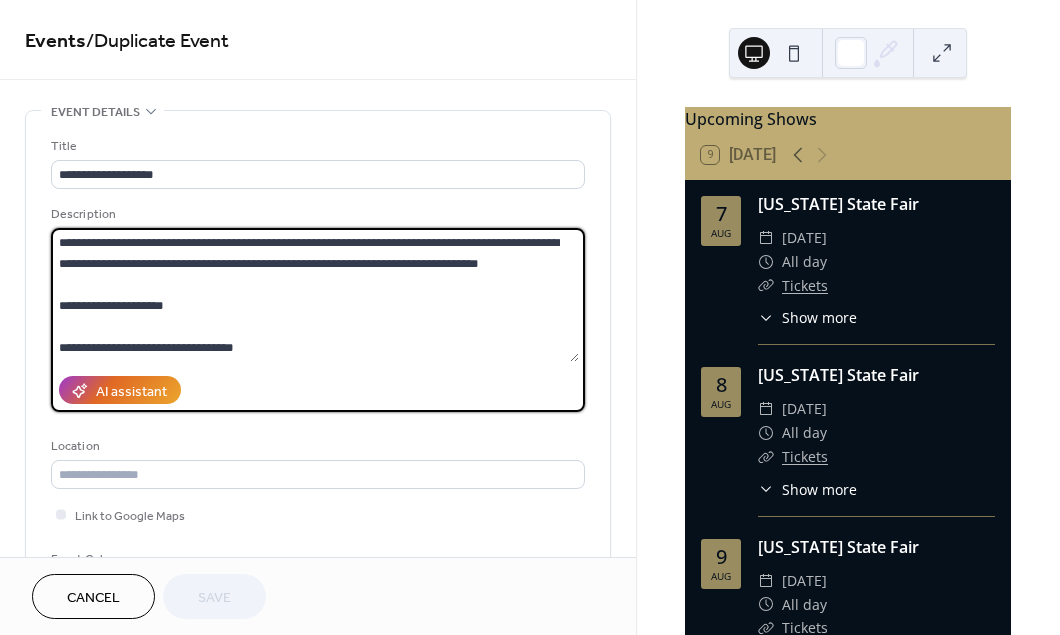drag, startPoint x: 288, startPoint y: 351, endPoint x: 2, endPoint y: 347, distance: 286.02798 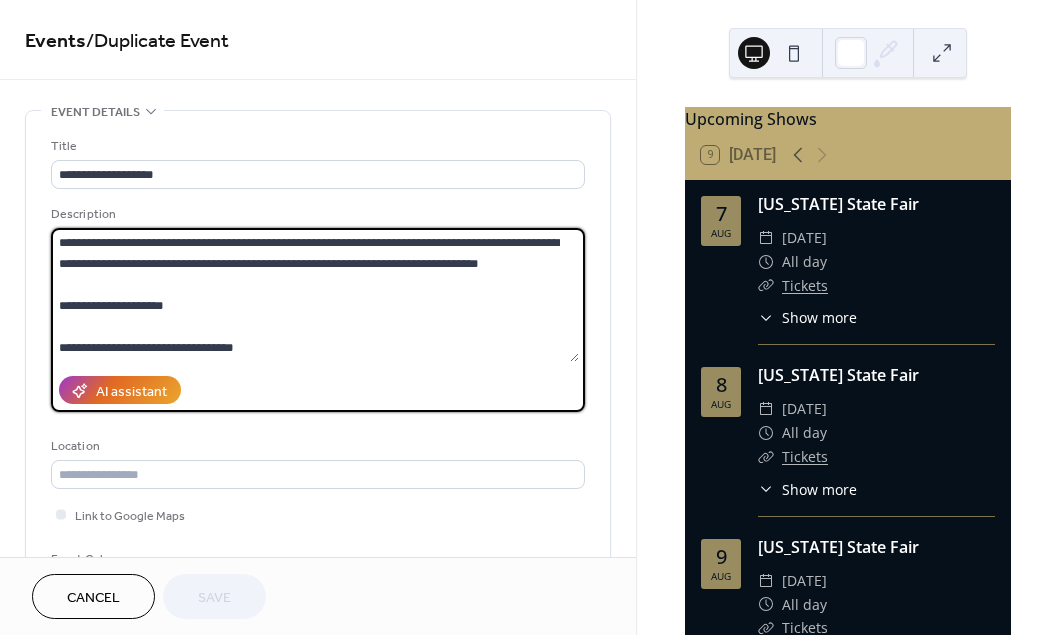click on "**********" at bounding box center (318, 797) 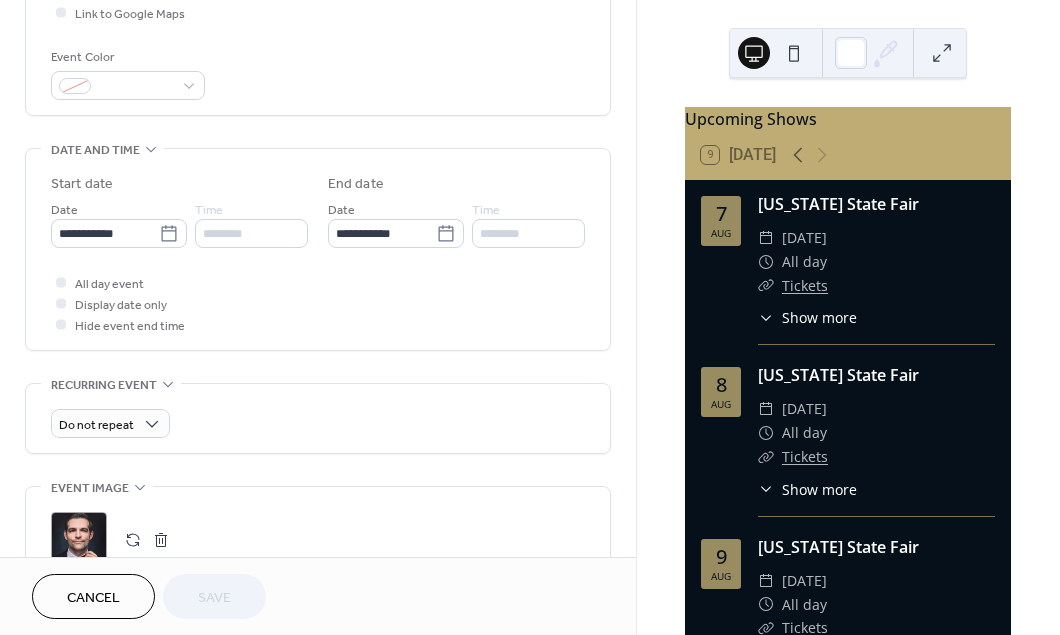 scroll, scrollTop: 526, scrollLeft: 0, axis: vertical 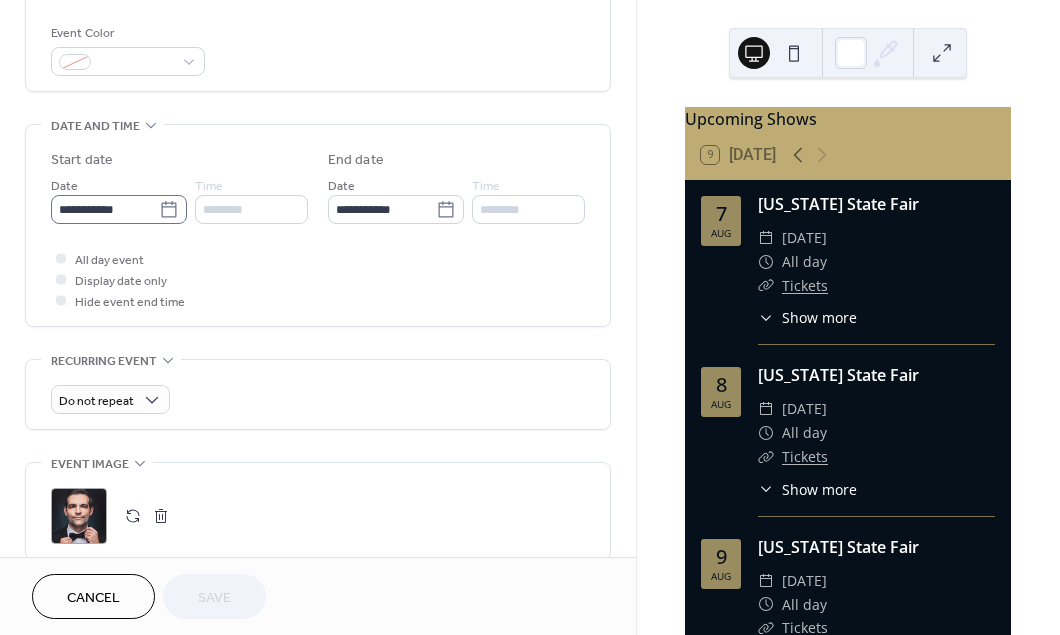 click 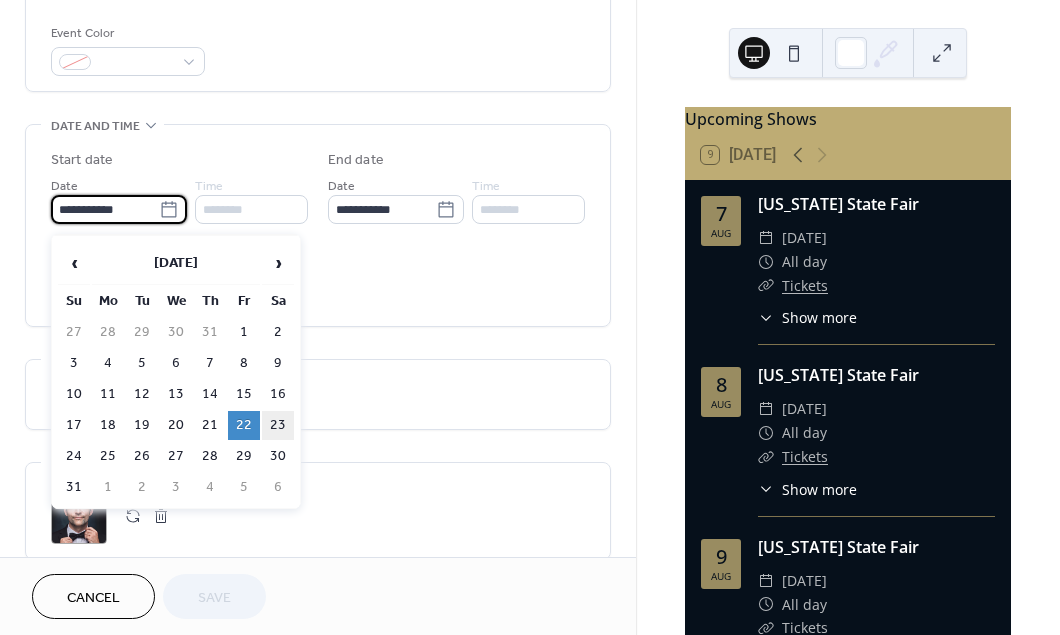 click on "23" at bounding box center [278, 425] 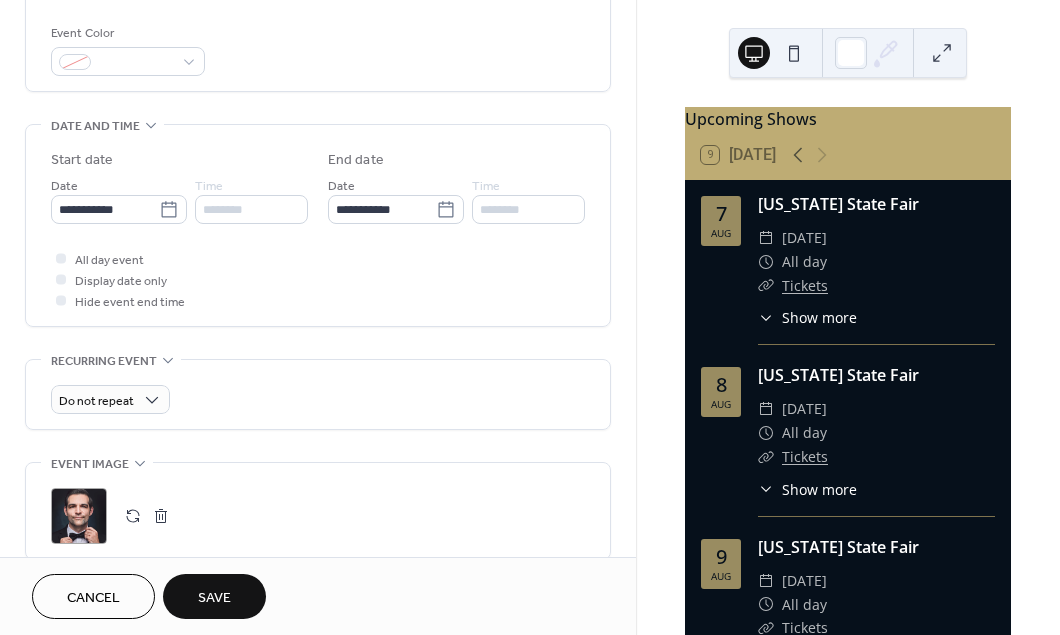 type on "**********" 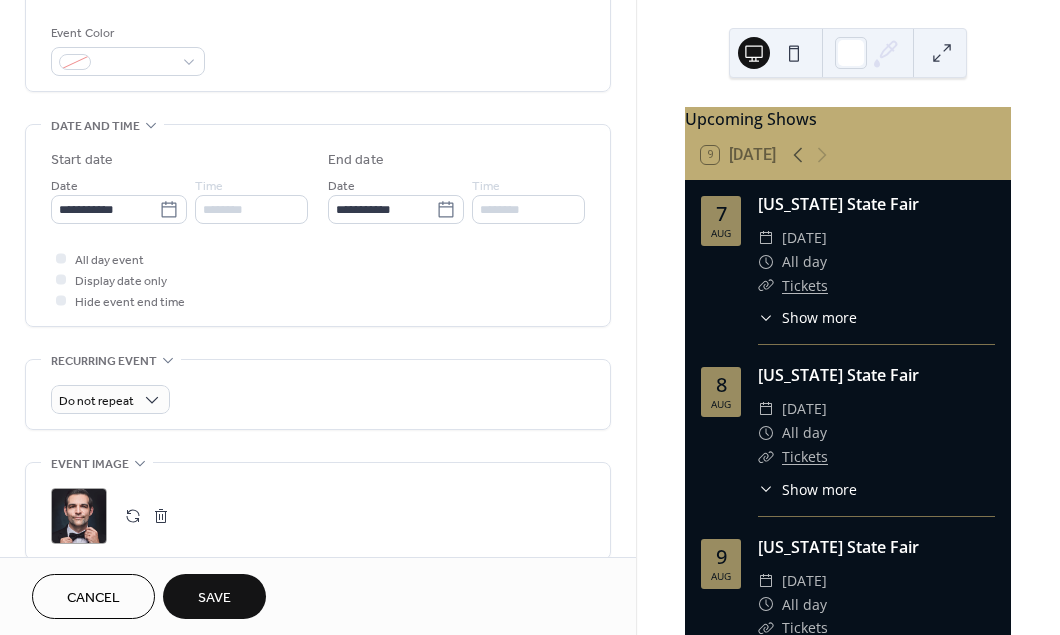 type on "**********" 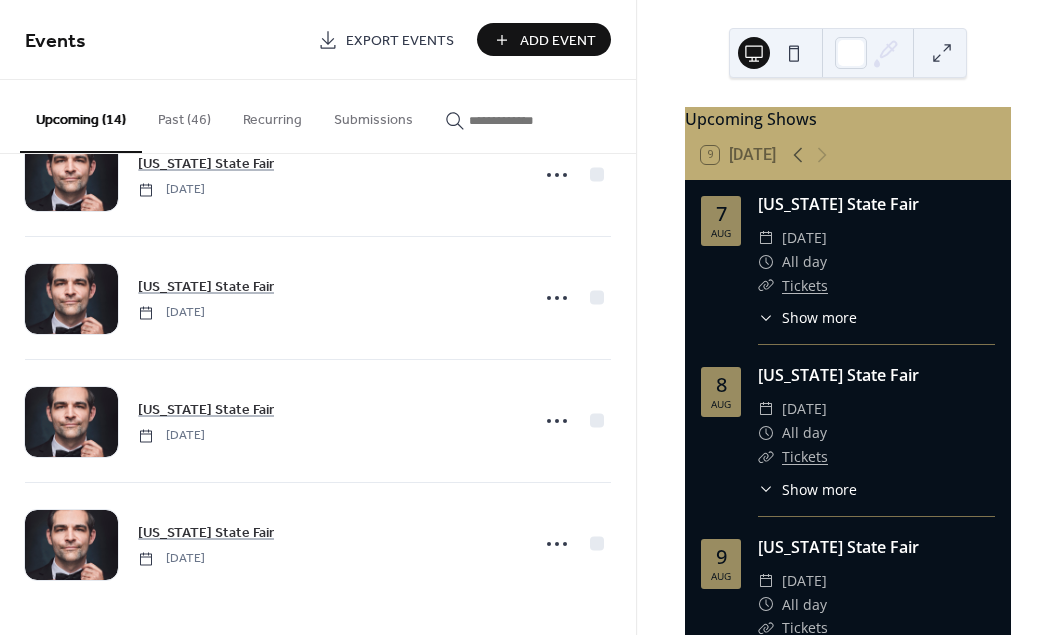 scroll, scrollTop: 1300, scrollLeft: 0, axis: vertical 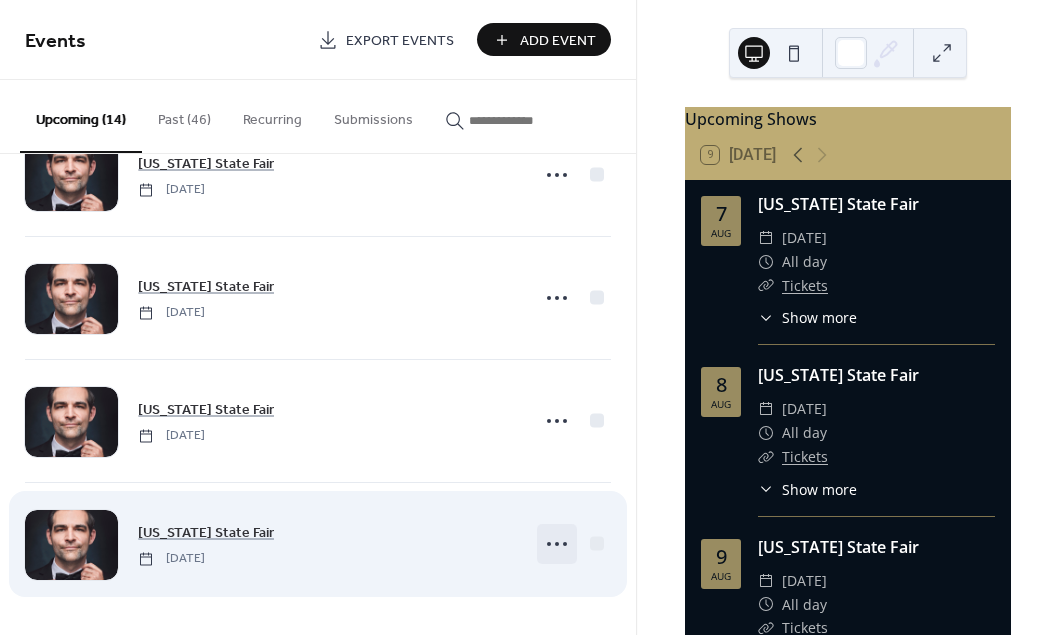 click 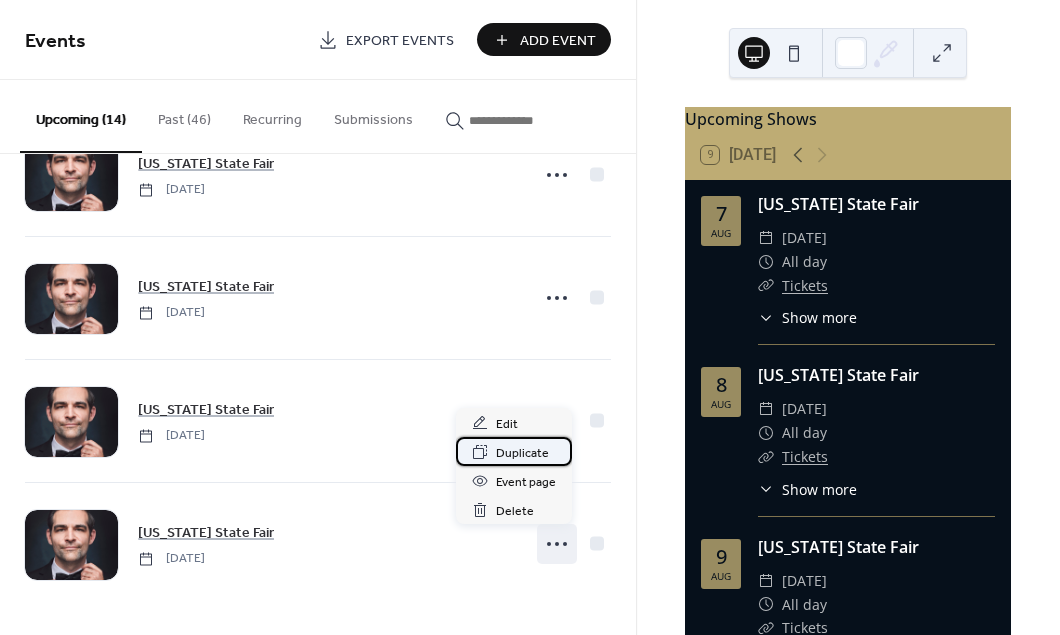 click on "Duplicate" at bounding box center [522, 453] 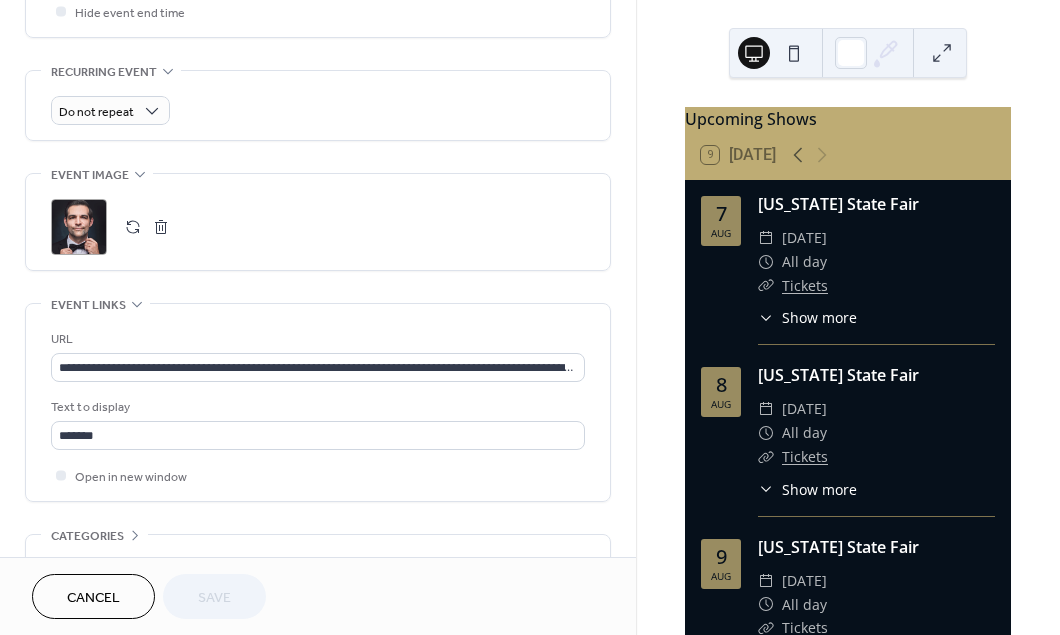 scroll, scrollTop: 518, scrollLeft: 0, axis: vertical 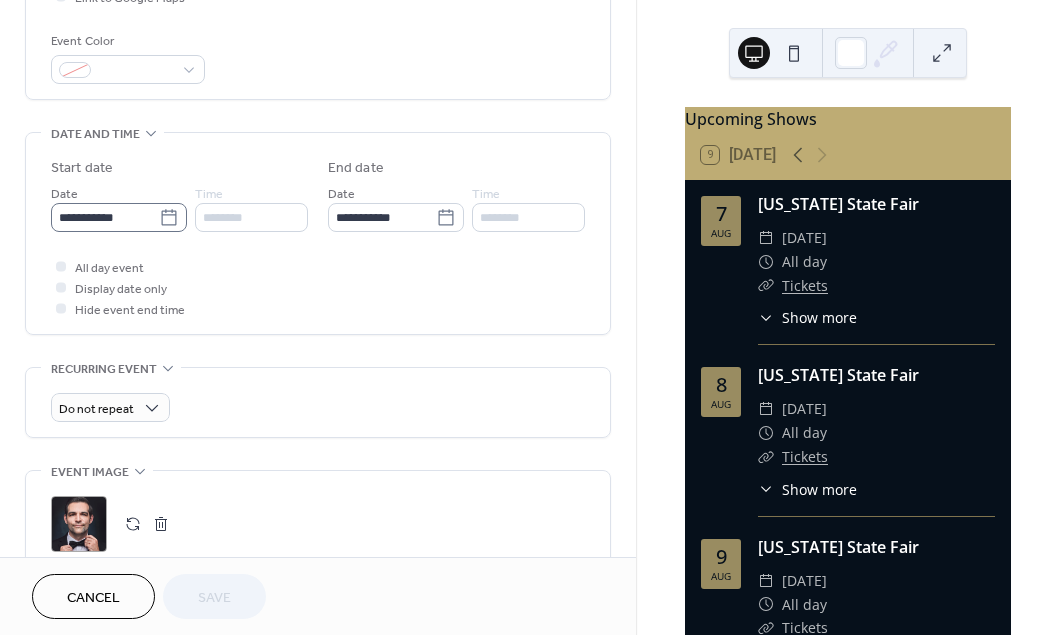 click 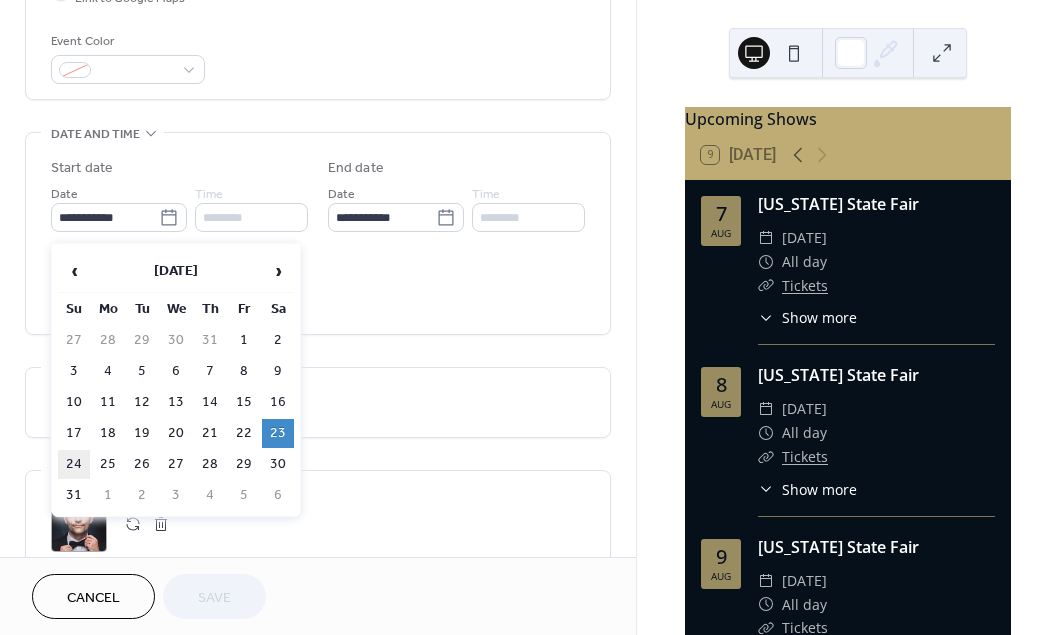 click on "24" at bounding box center (74, 464) 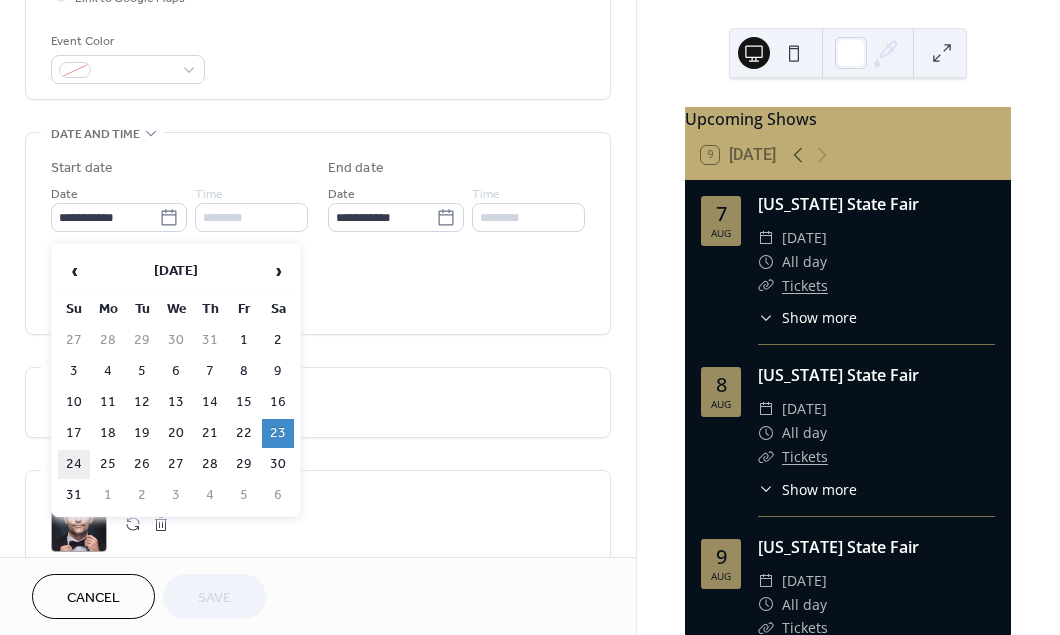 type on "**********" 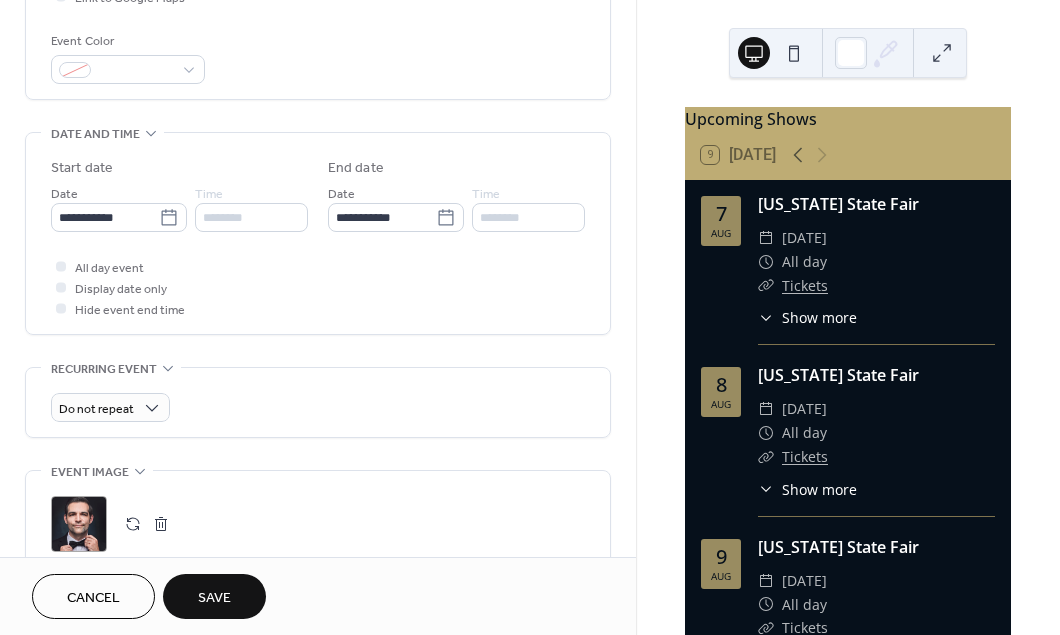 click on "Save" at bounding box center (214, 596) 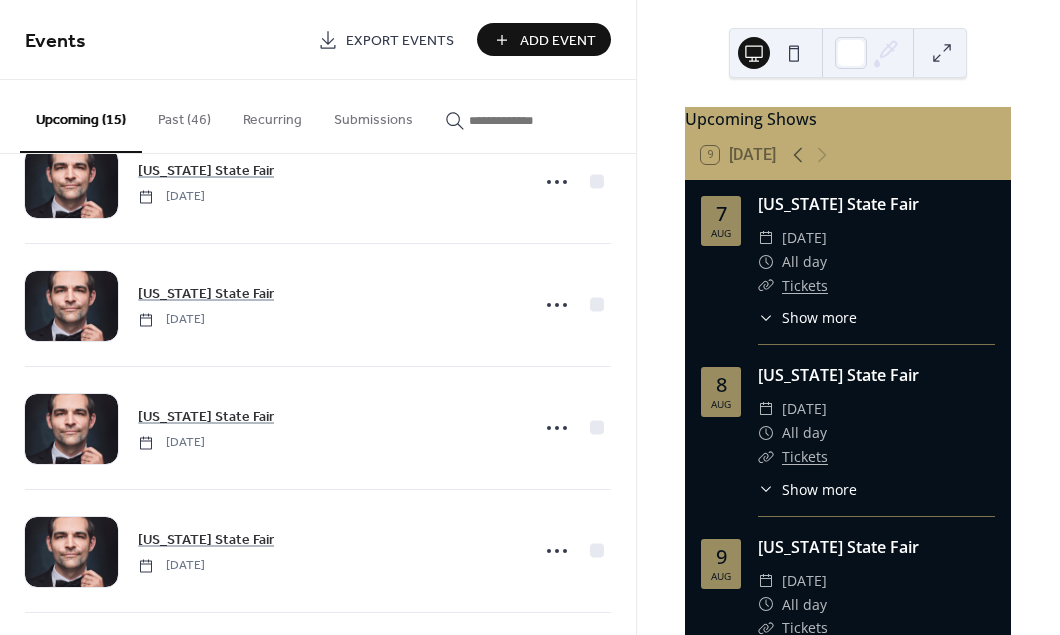 scroll, scrollTop: 1423, scrollLeft: 0, axis: vertical 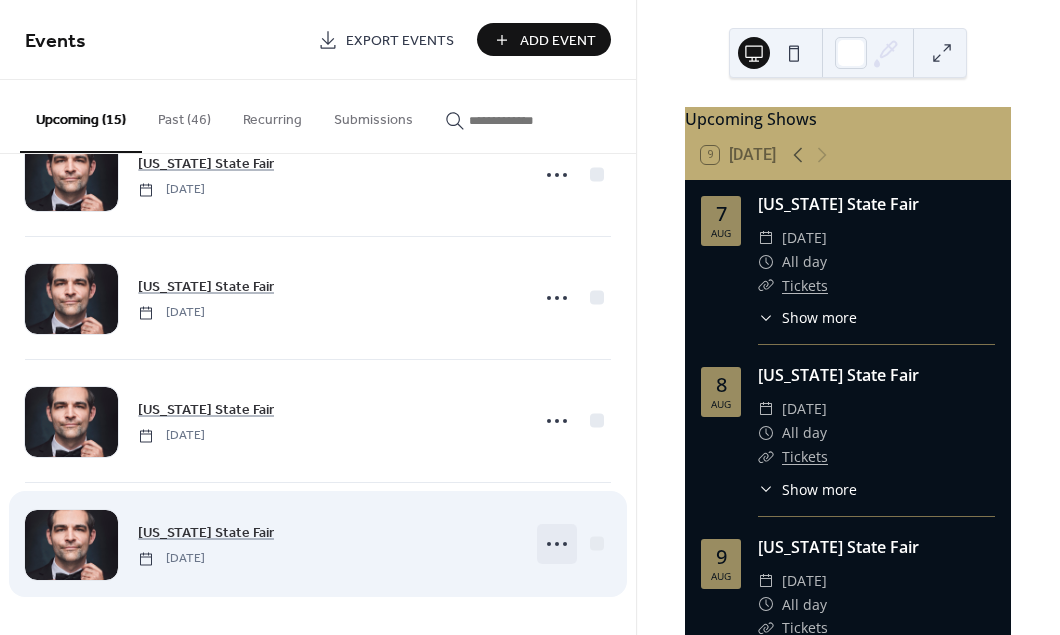 click 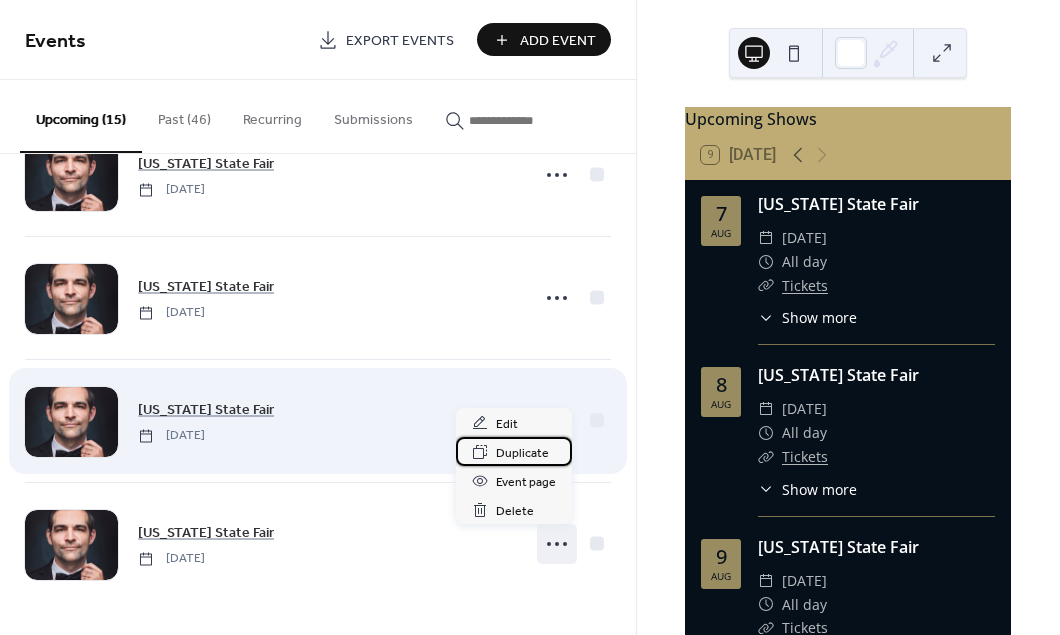 click on "Duplicate" at bounding box center (522, 453) 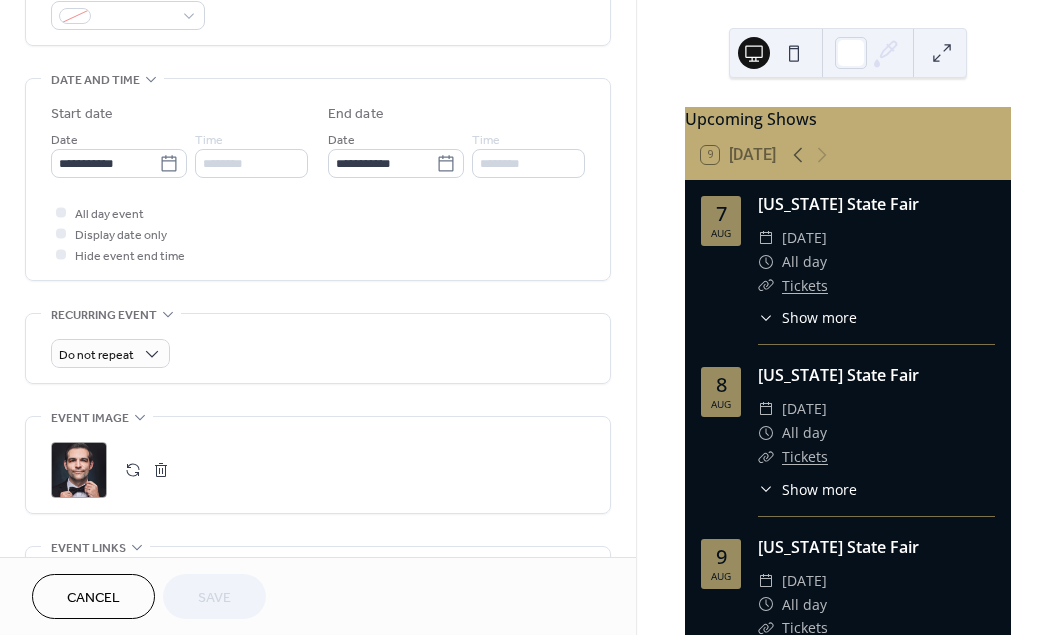 scroll, scrollTop: 574, scrollLeft: 0, axis: vertical 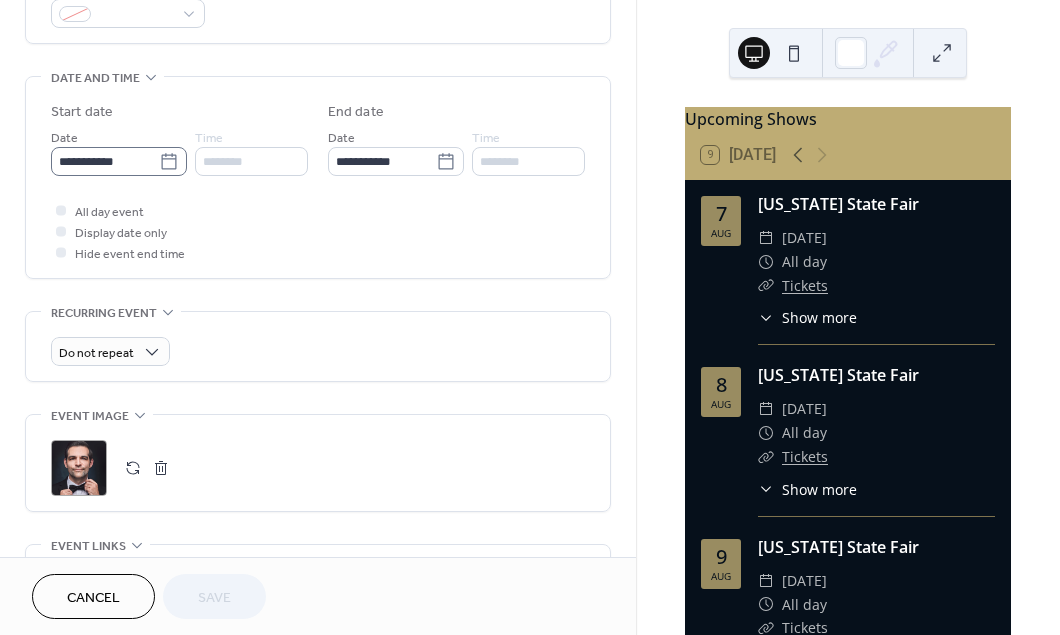click 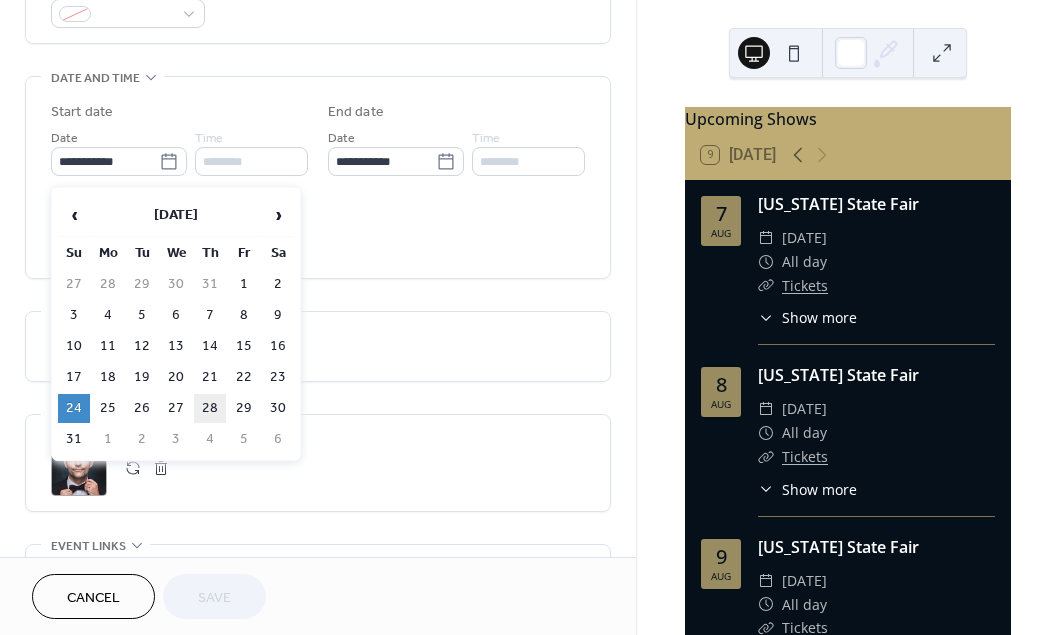 click on "28" at bounding box center [210, 408] 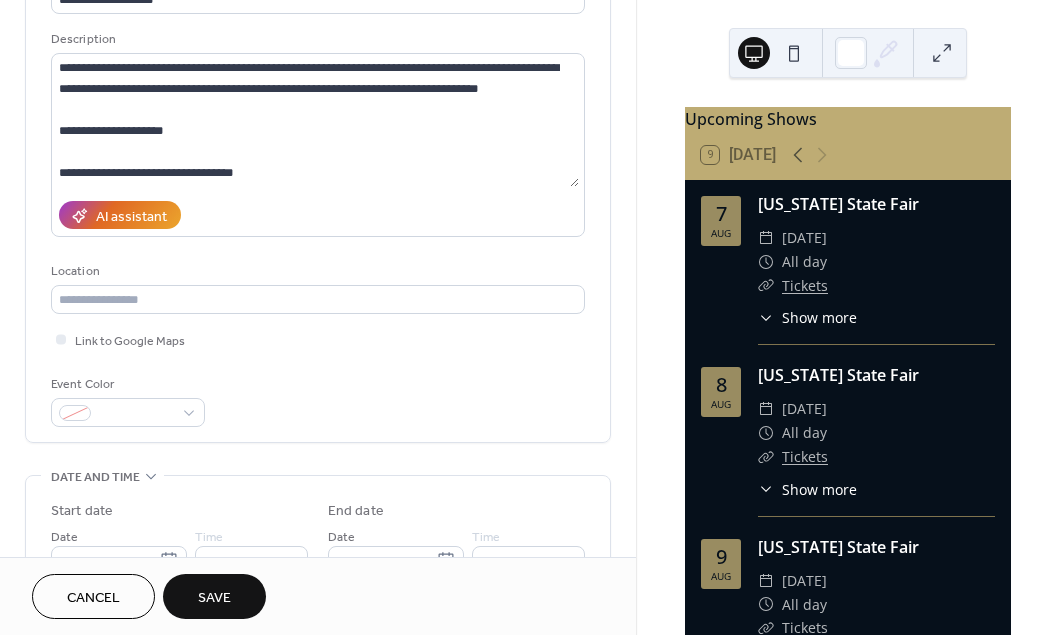 scroll, scrollTop: 94, scrollLeft: 0, axis: vertical 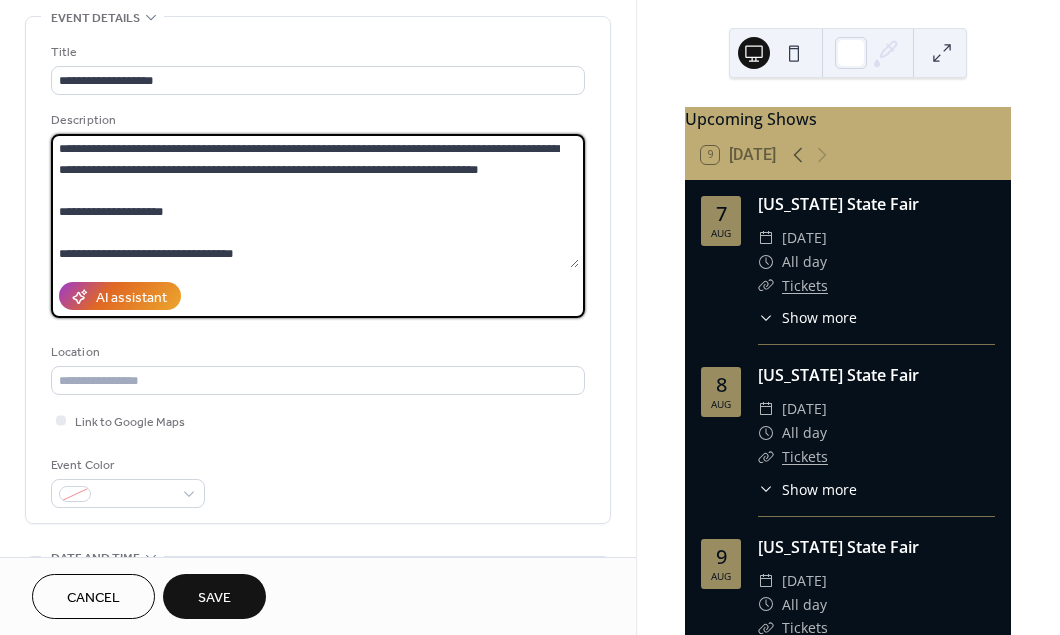 drag, startPoint x: 228, startPoint y: 257, endPoint x: 130, endPoint y: 261, distance: 98.0816 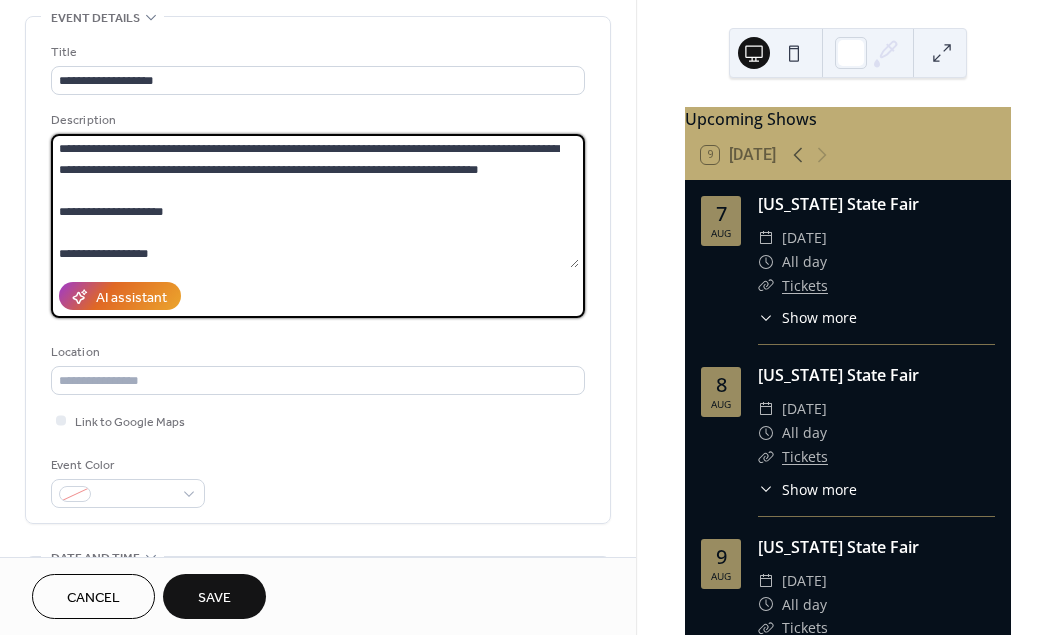 click on "**********" at bounding box center (315, 201) 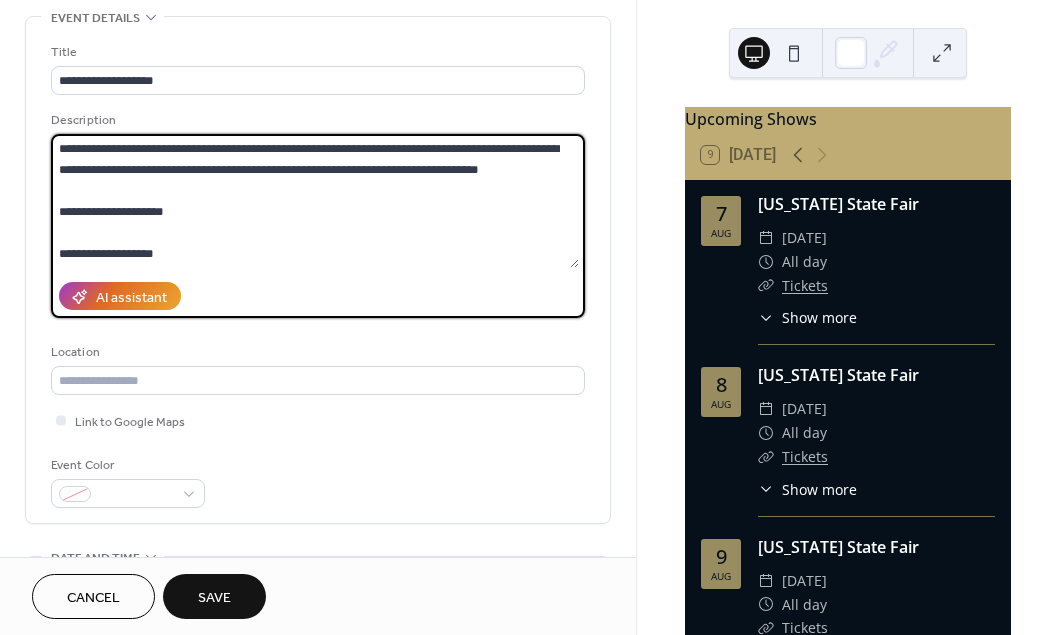 type on "**********" 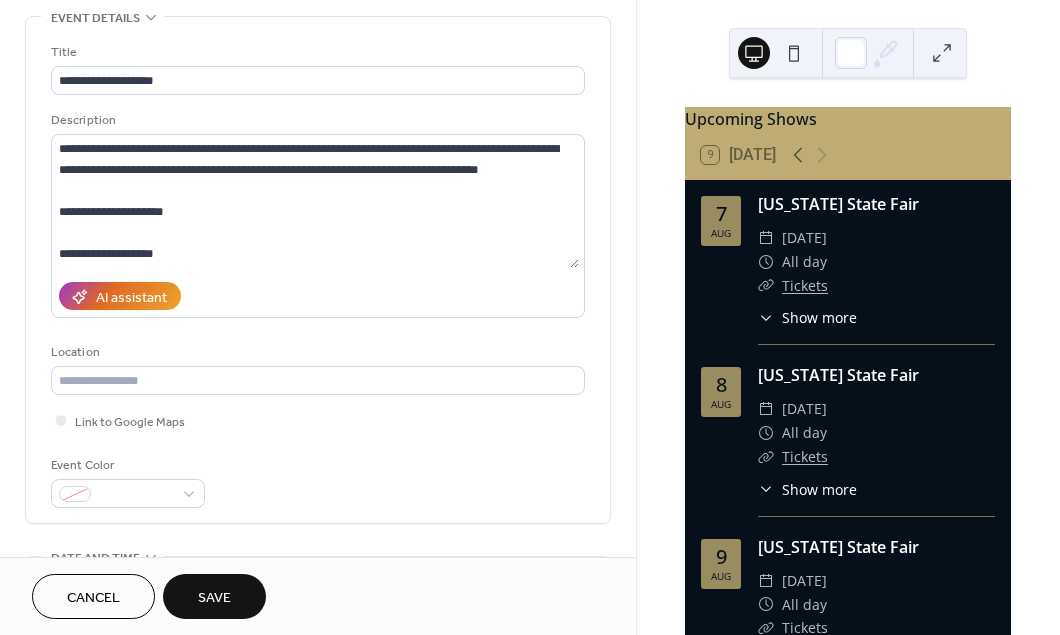 click on "Save" at bounding box center (214, 598) 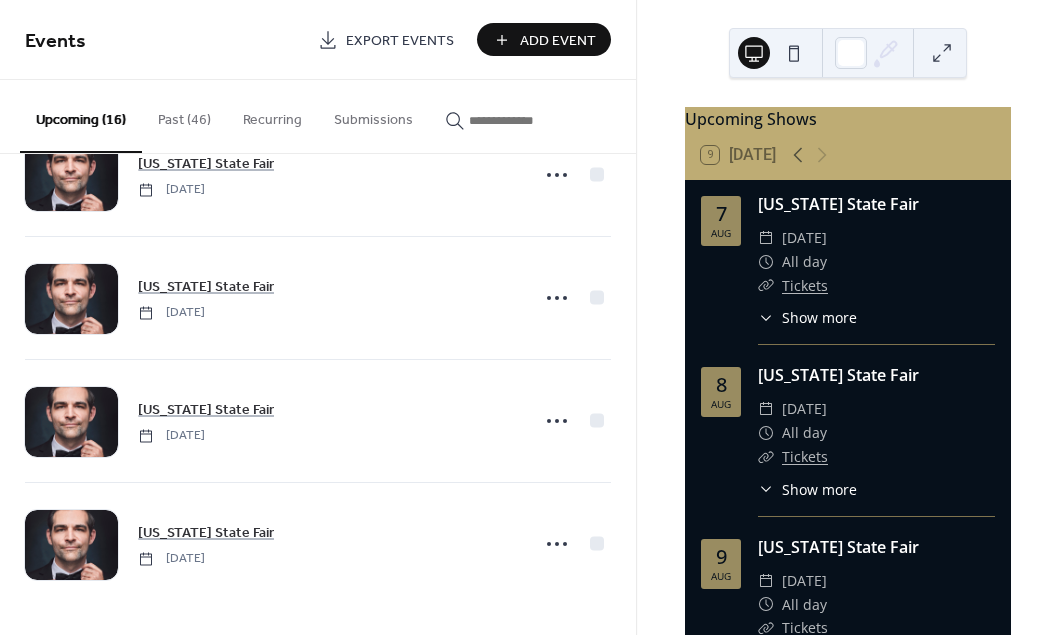 scroll, scrollTop: 1546, scrollLeft: 0, axis: vertical 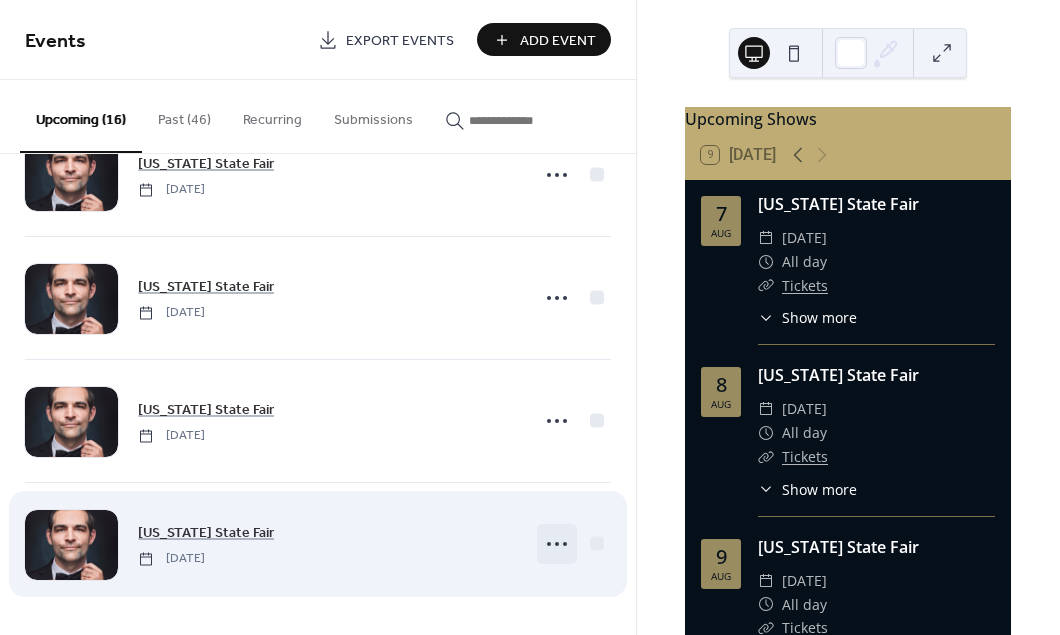 click 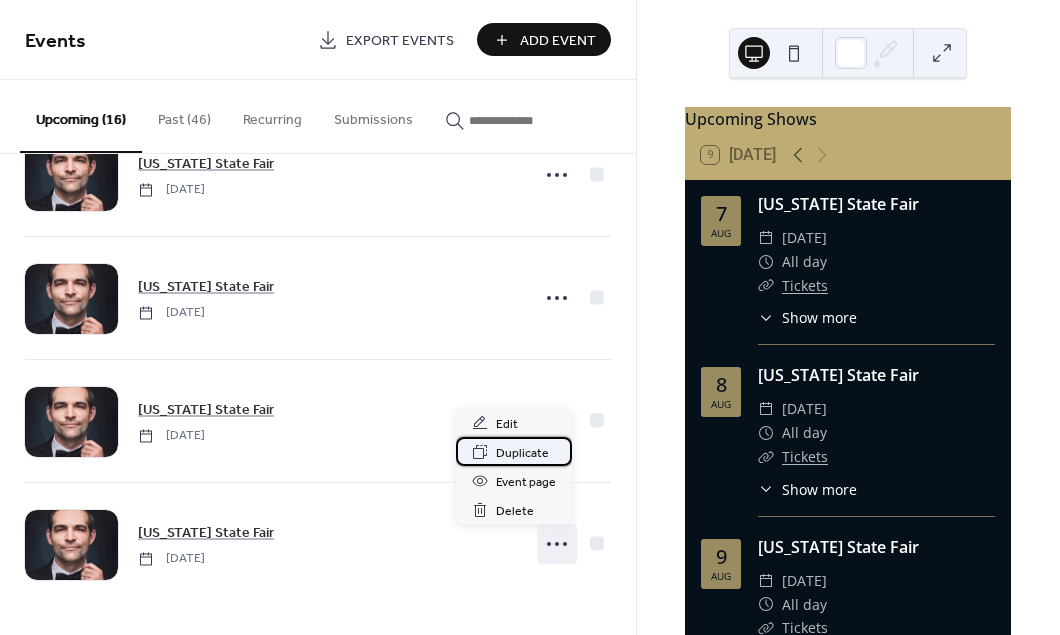 click on "Duplicate" at bounding box center [522, 453] 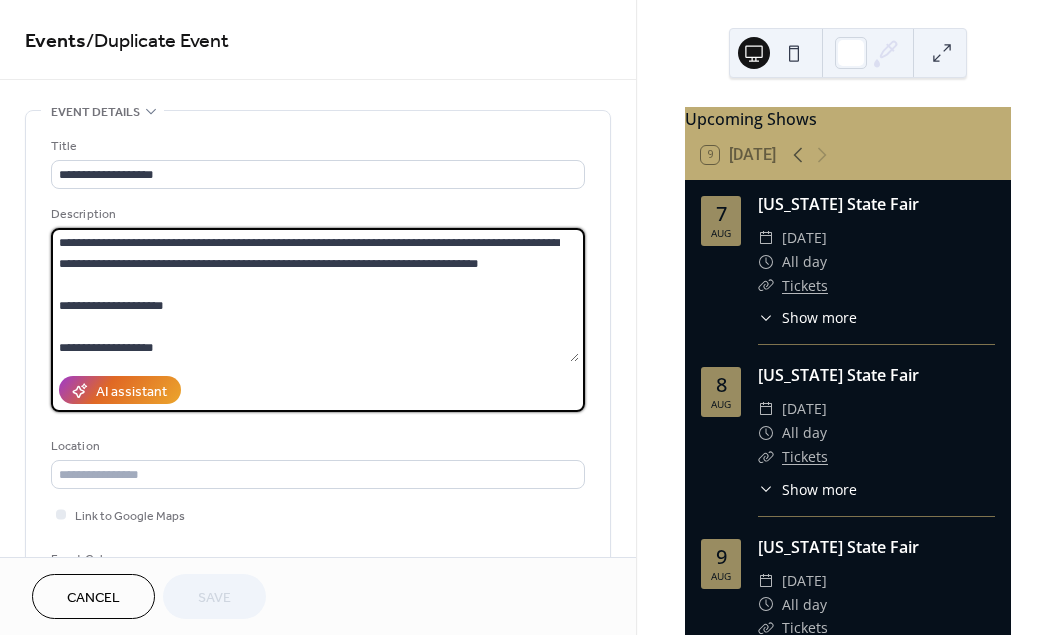 drag, startPoint x: 61, startPoint y: 347, endPoint x: 252, endPoint y: 342, distance: 191.06543 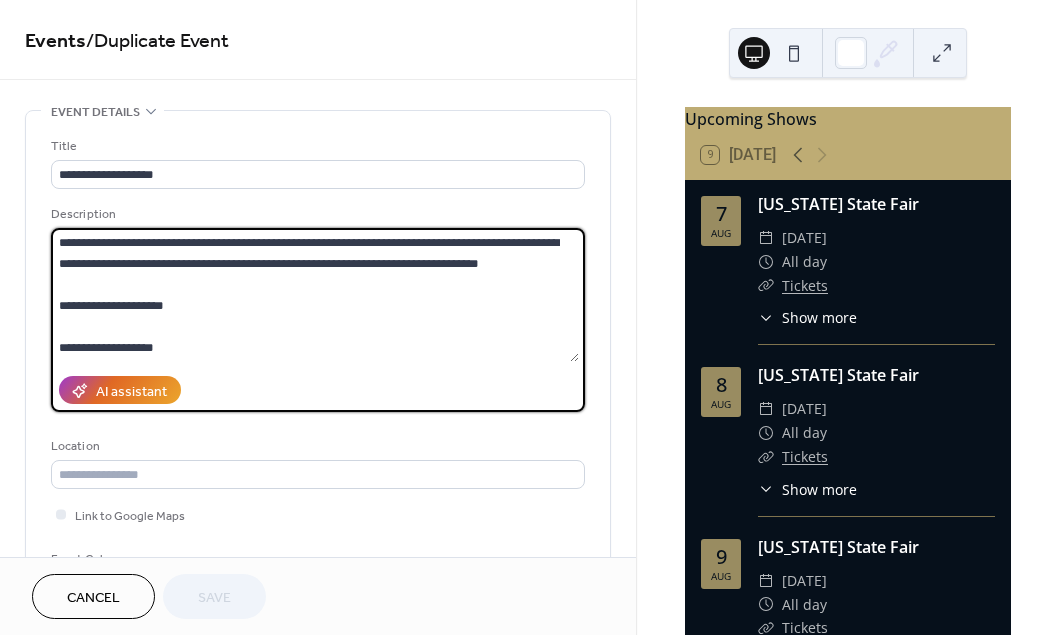 click on "**********" at bounding box center [315, 295] 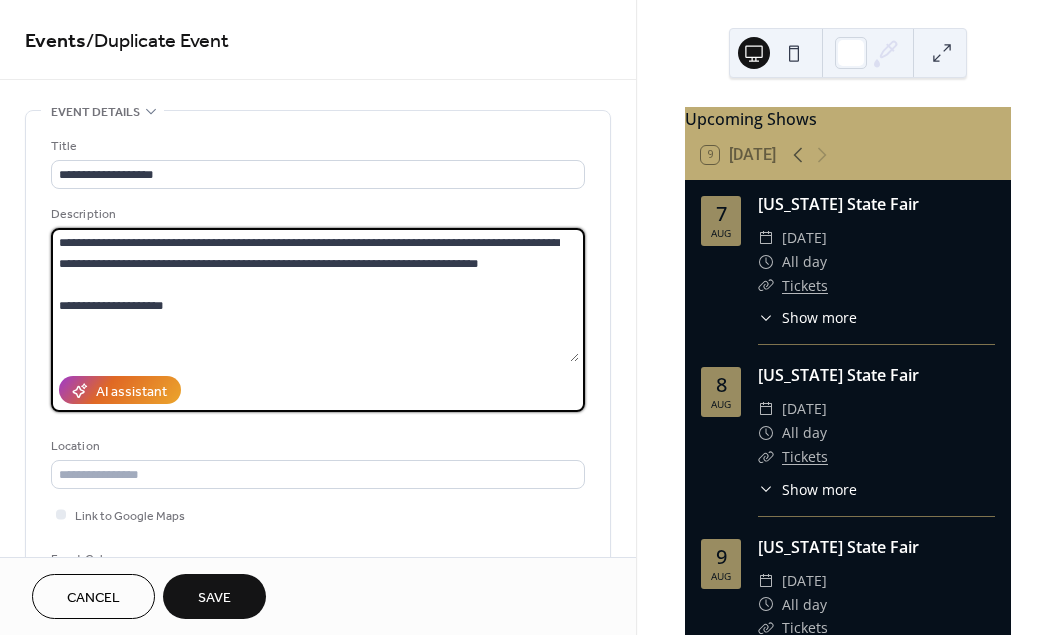 scroll, scrollTop: 18, scrollLeft: 0, axis: vertical 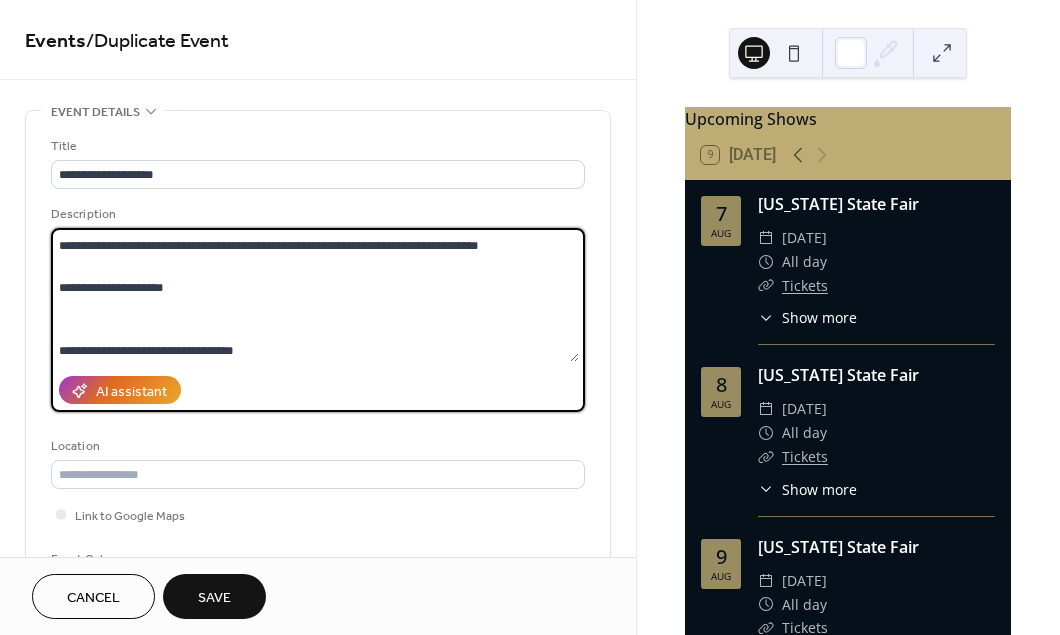 click on "**********" at bounding box center [315, 295] 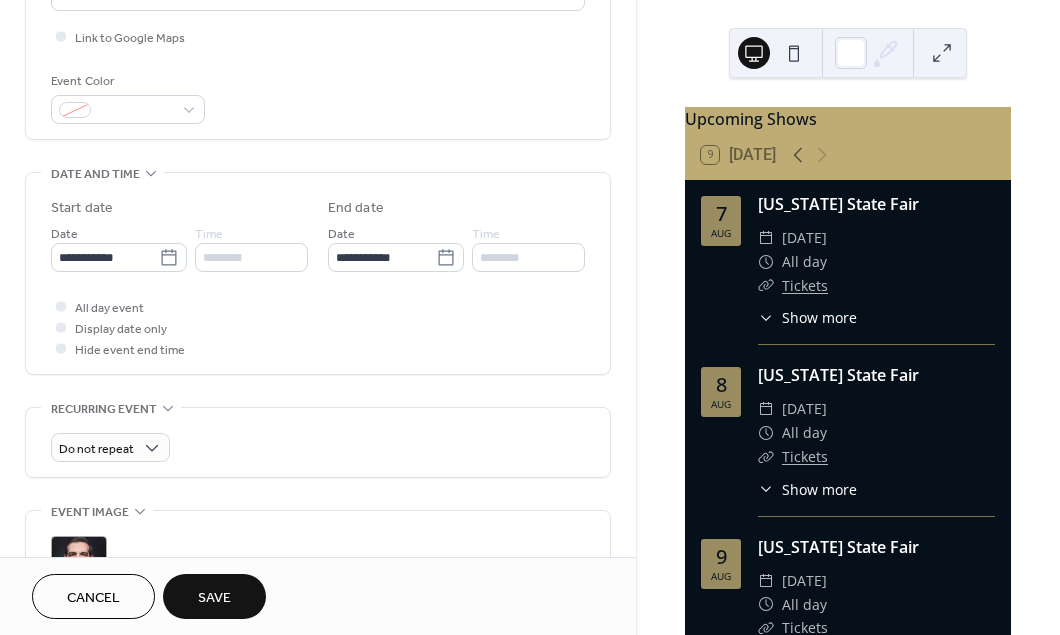 scroll, scrollTop: 624, scrollLeft: 0, axis: vertical 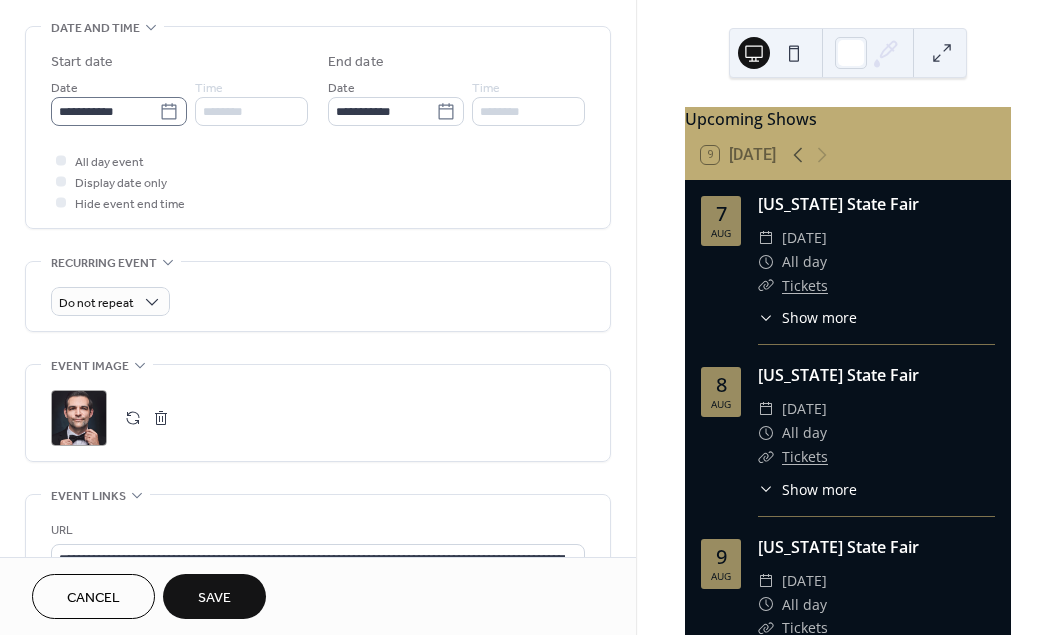 type on "**********" 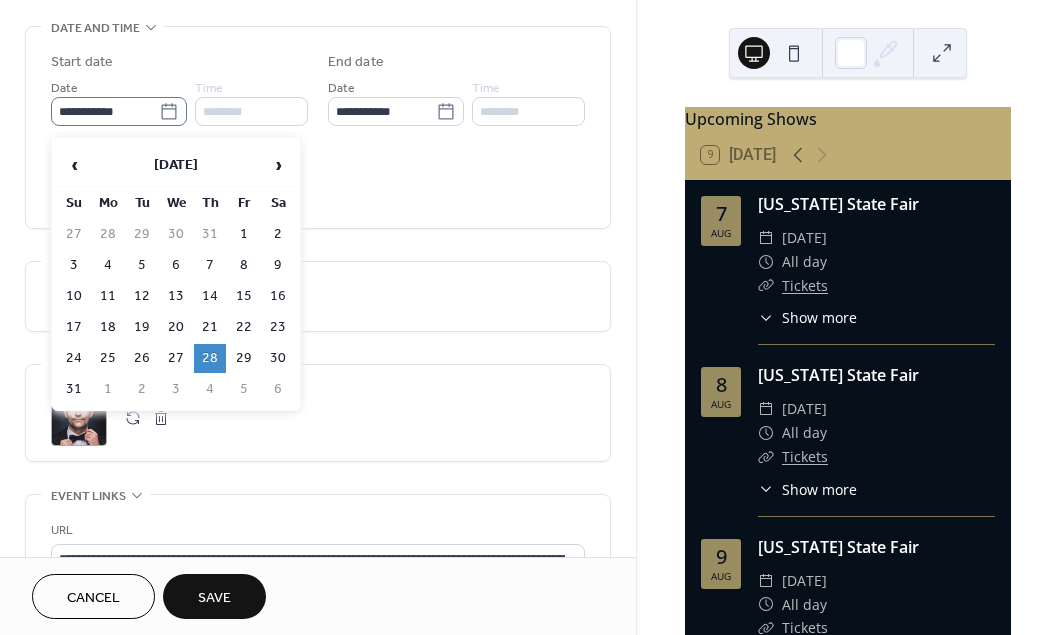 click 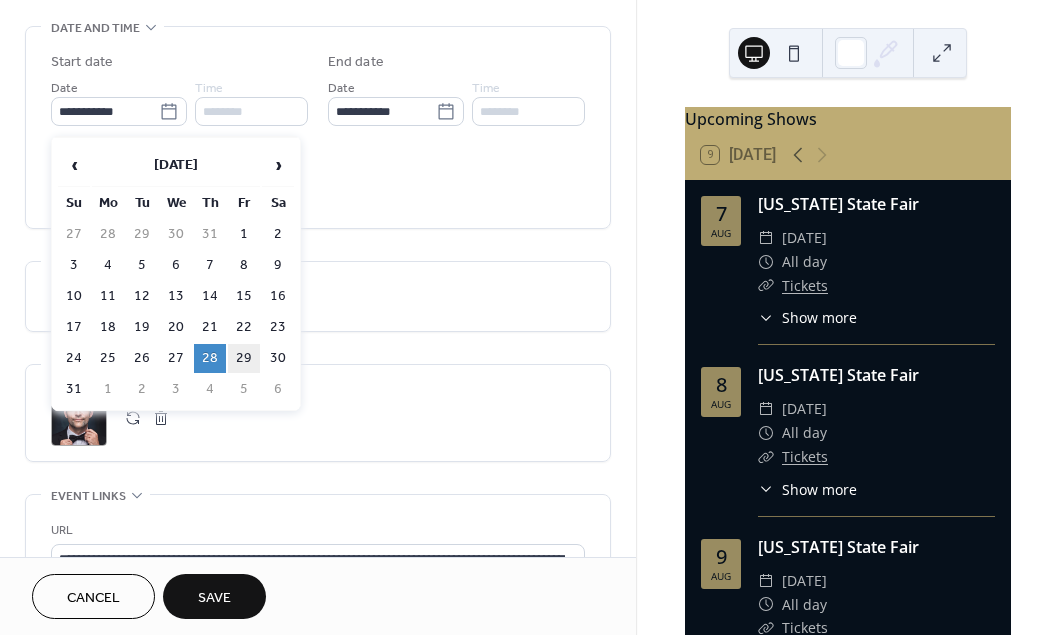 click on "29" at bounding box center (244, 358) 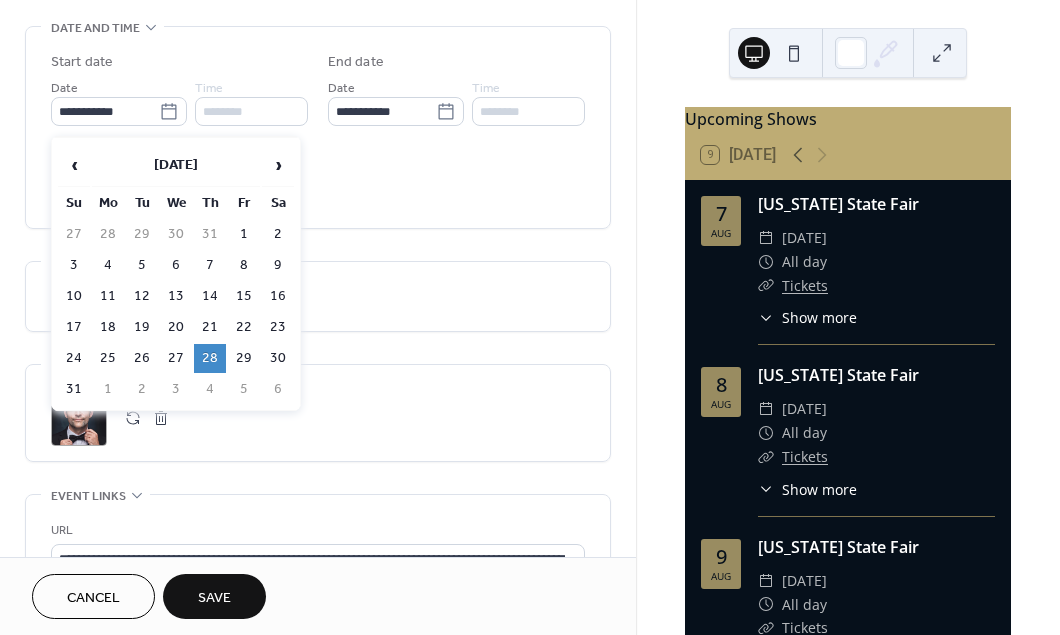type on "**********" 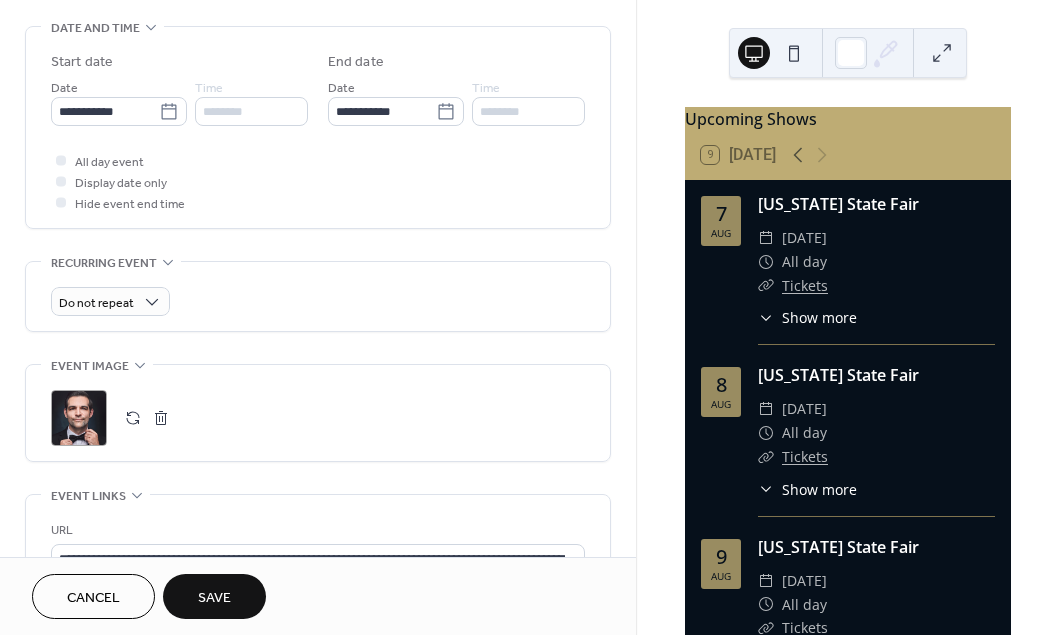 click on "Save" at bounding box center [214, 598] 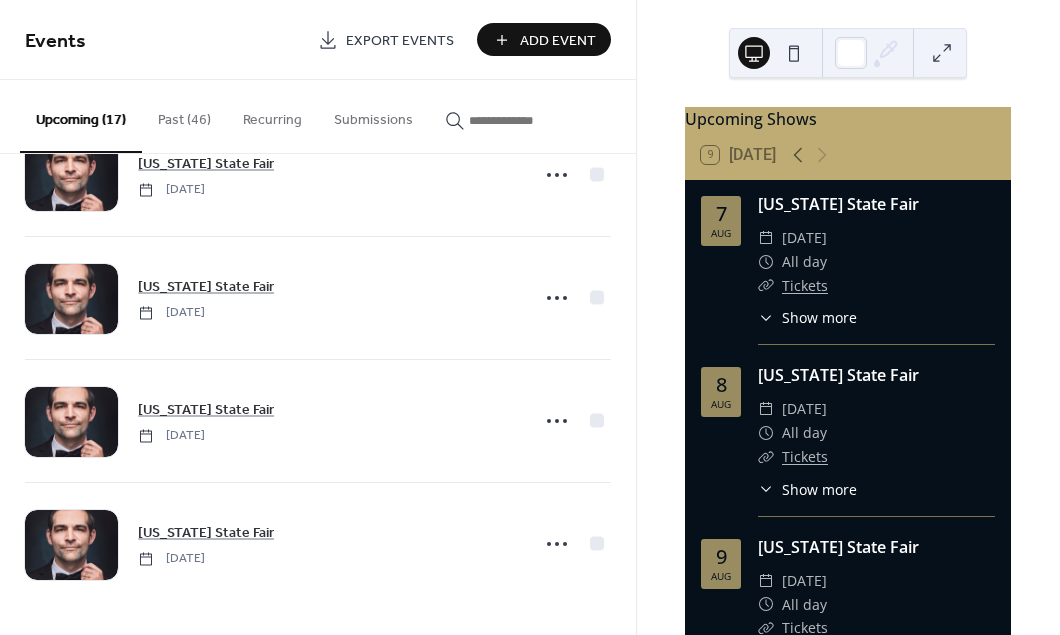 scroll, scrollTop: 1669, scrollLeft: 0, axis: vertical 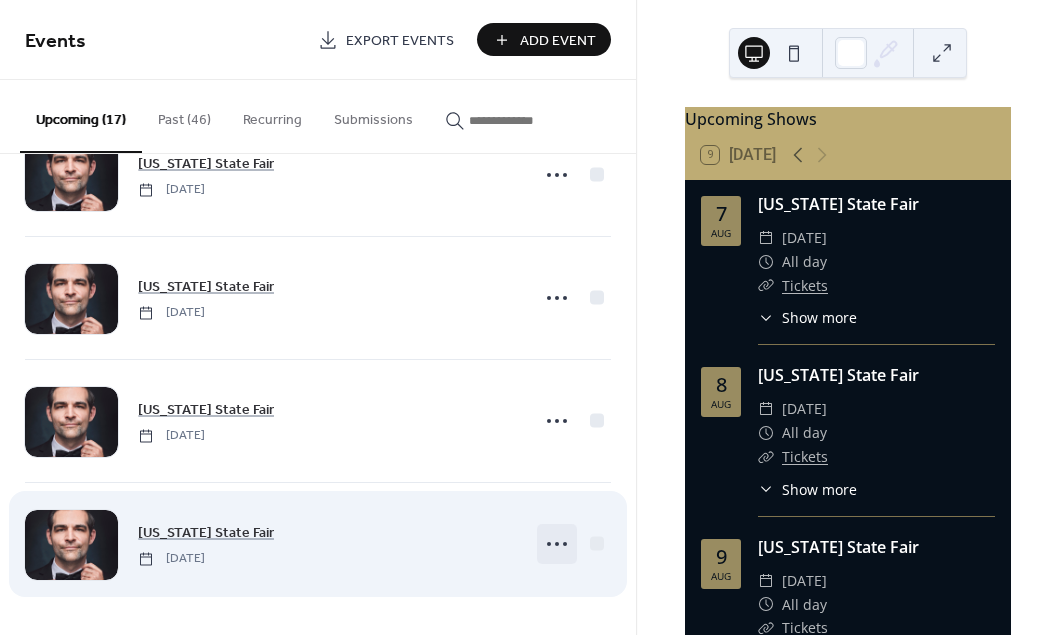click 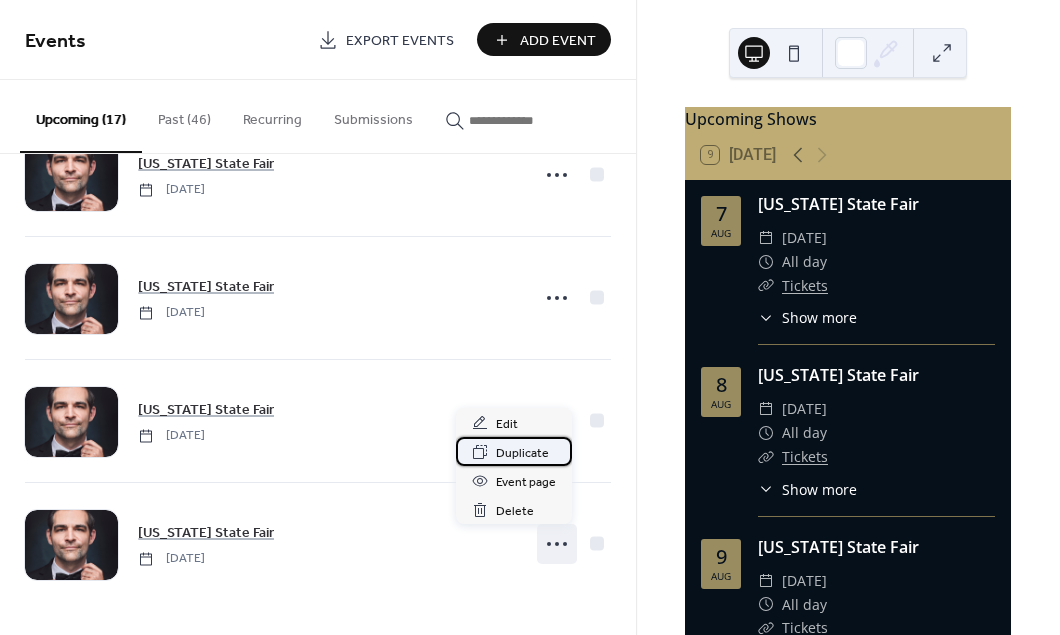 click on "Duplicate" at bounding box center (522, 453) 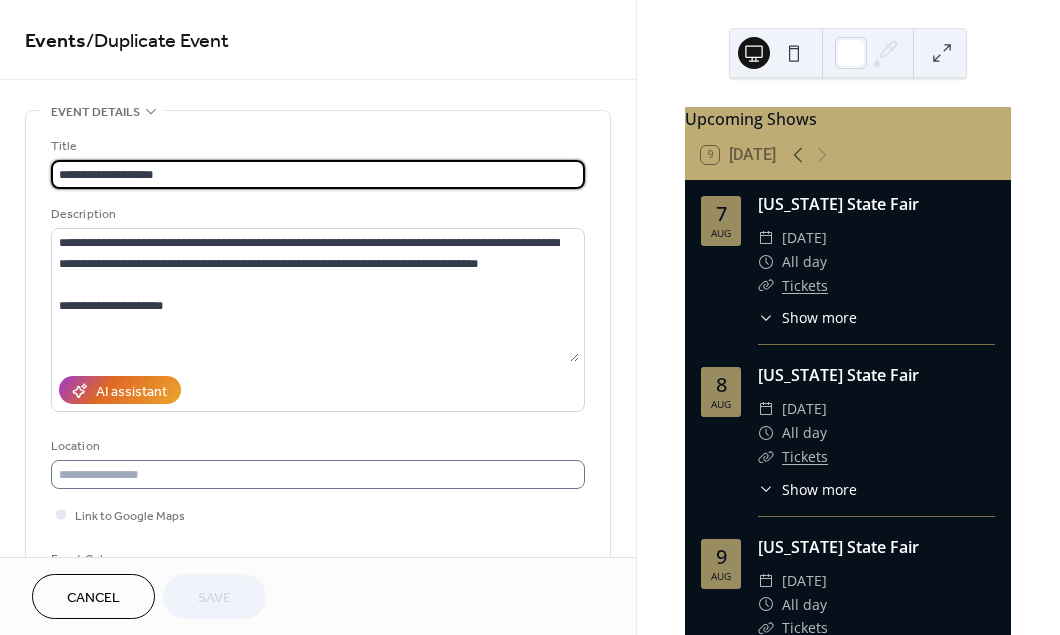 scroll, scrollTop: 625, scrollLeft: 0, axis: vertical 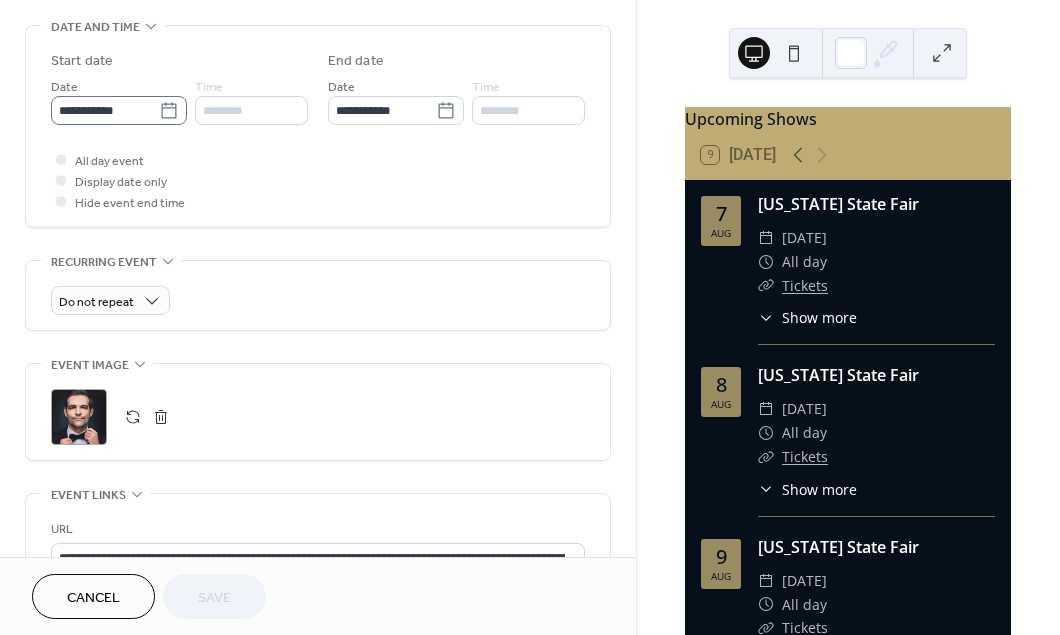 click 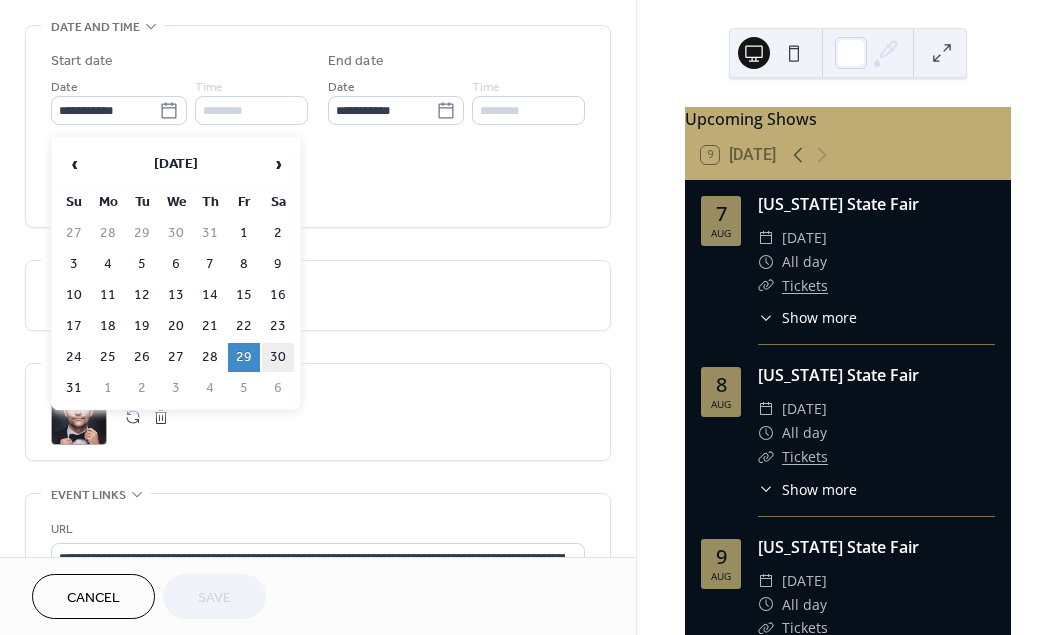 click on "30" at bounding box center (278, 357) 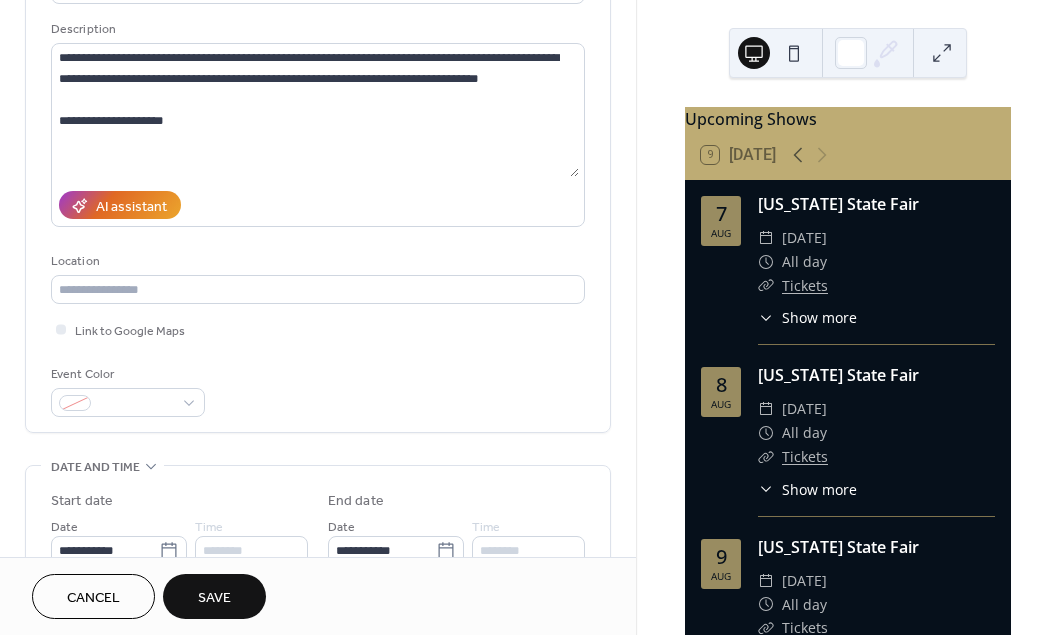scroll, scrollTop: 113, scrollLeft: 0, axis: vertical 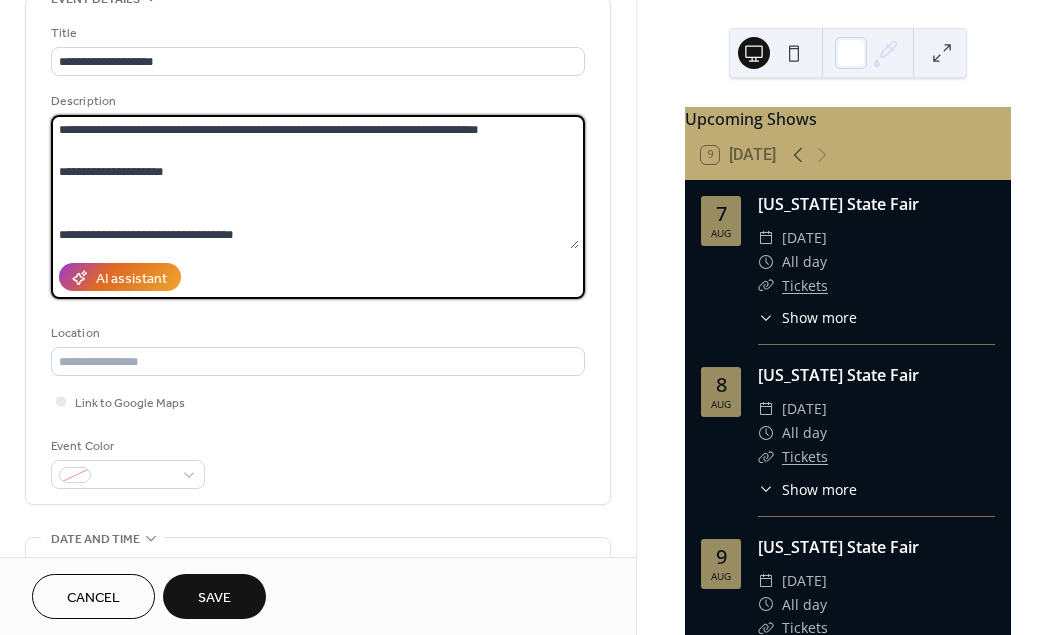 click on "**********" at bounding box center [315, 182] 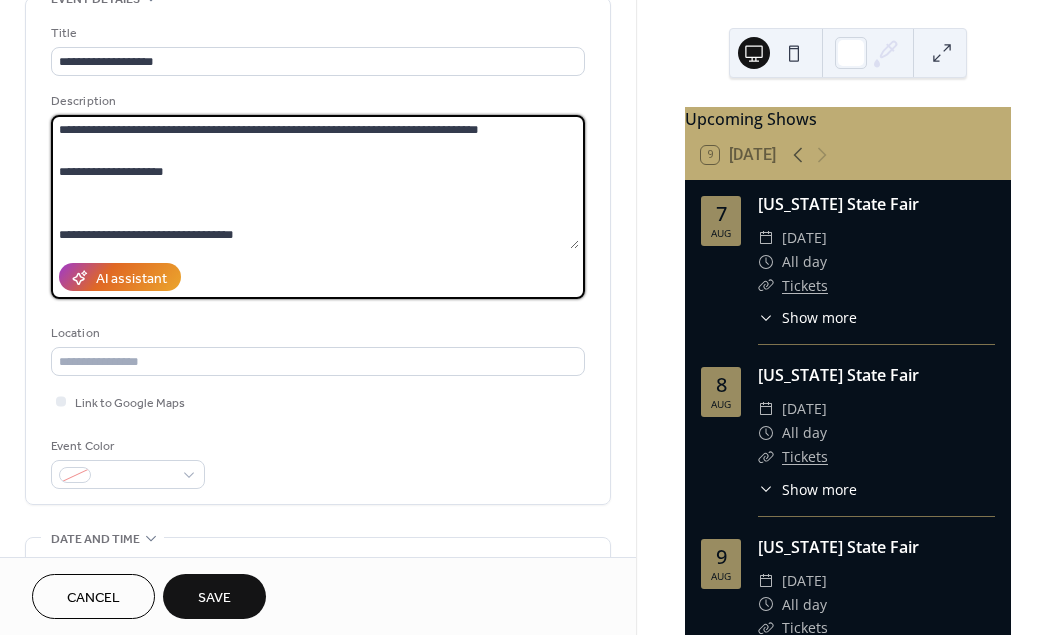 scroll, scrollTop: 544, scrollLeft: 0, axis: vertical 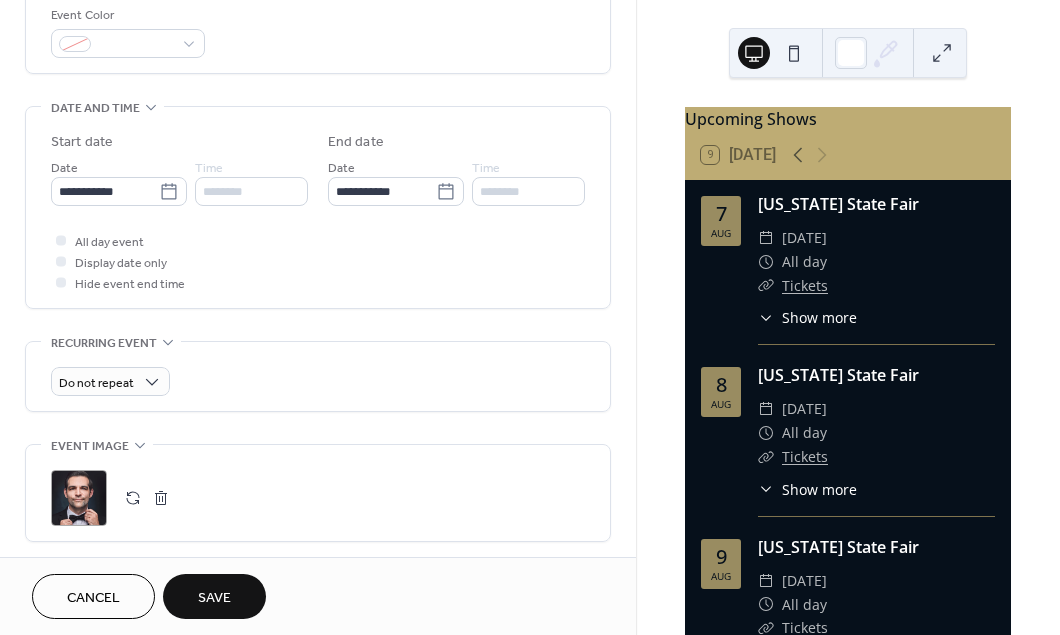 type on "**********" 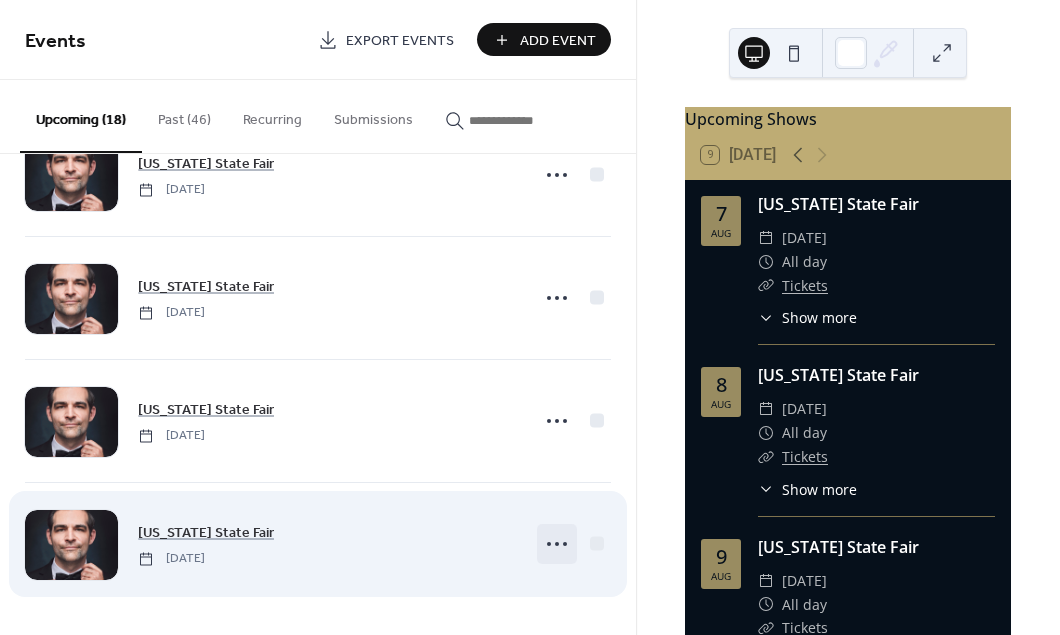 scroll, scrollTop: 1792, scrollLeft: 0, axis: vertical 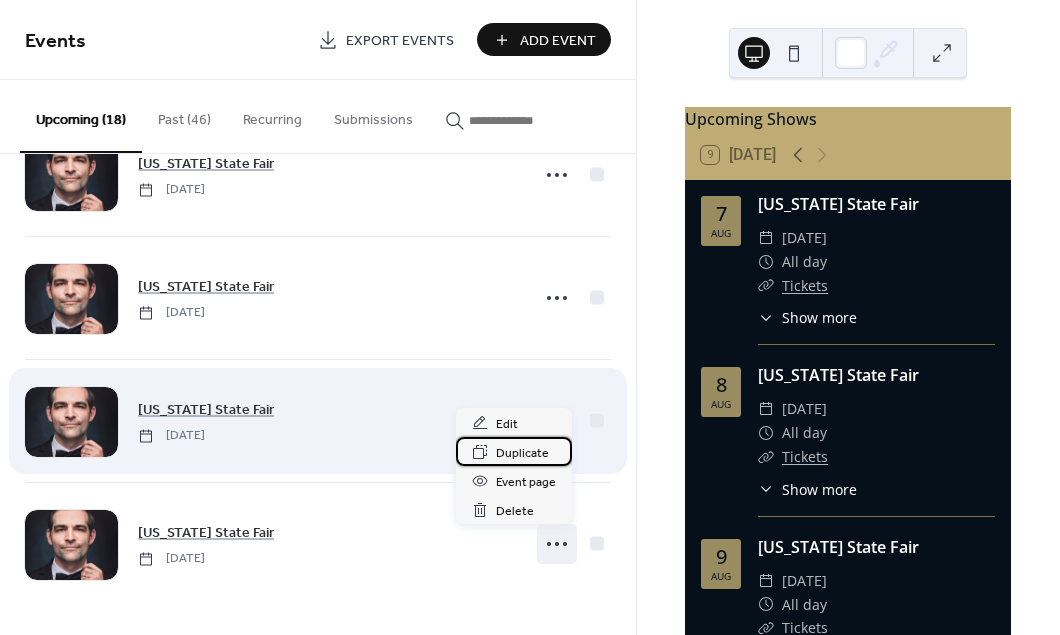 click on "Duplicate" at bounding box center (522, 453) 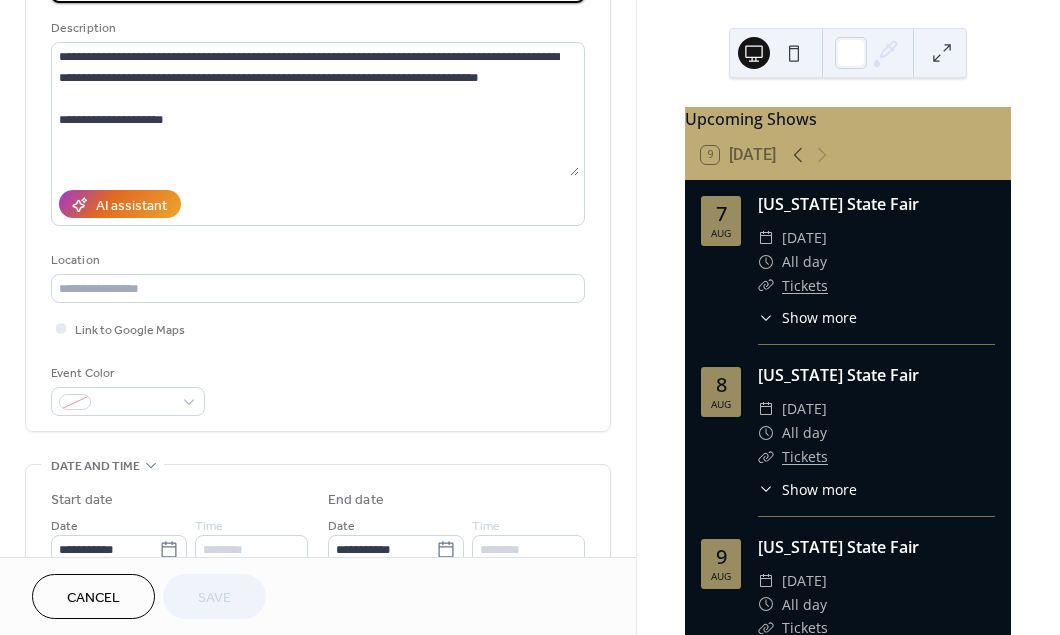 scroll, scrollTop: 357, scrollLeft: 0, axis: vertical 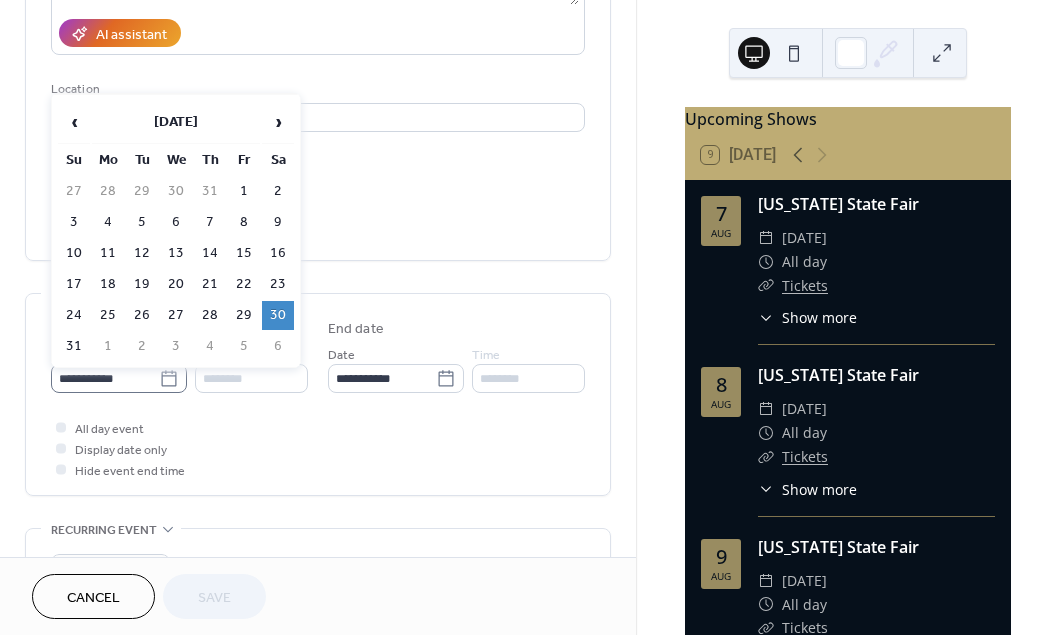 click 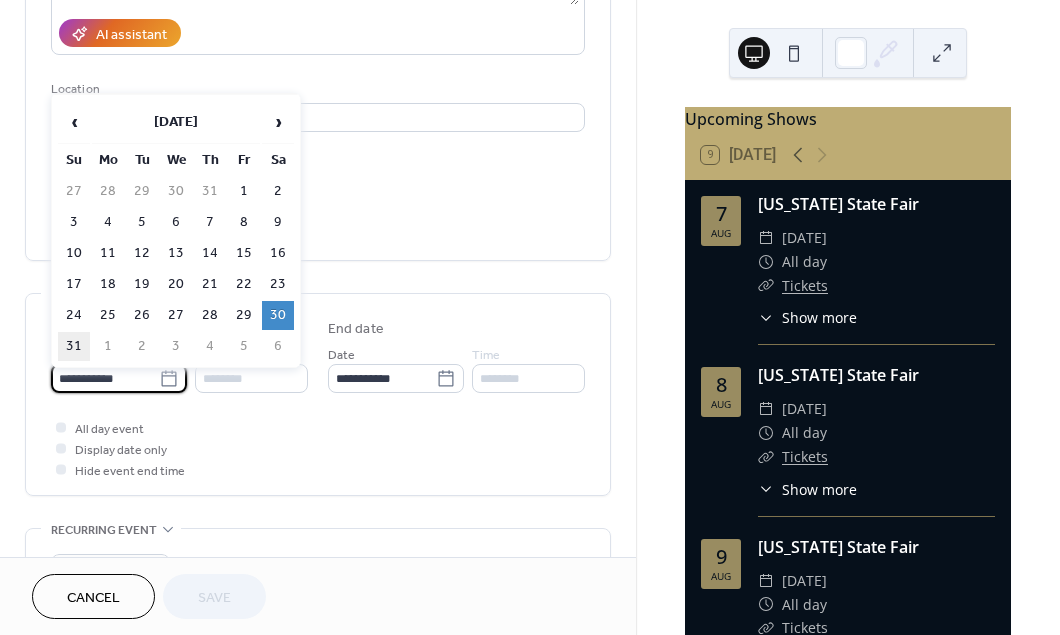 click on "31" at bounding box center (74, 346) 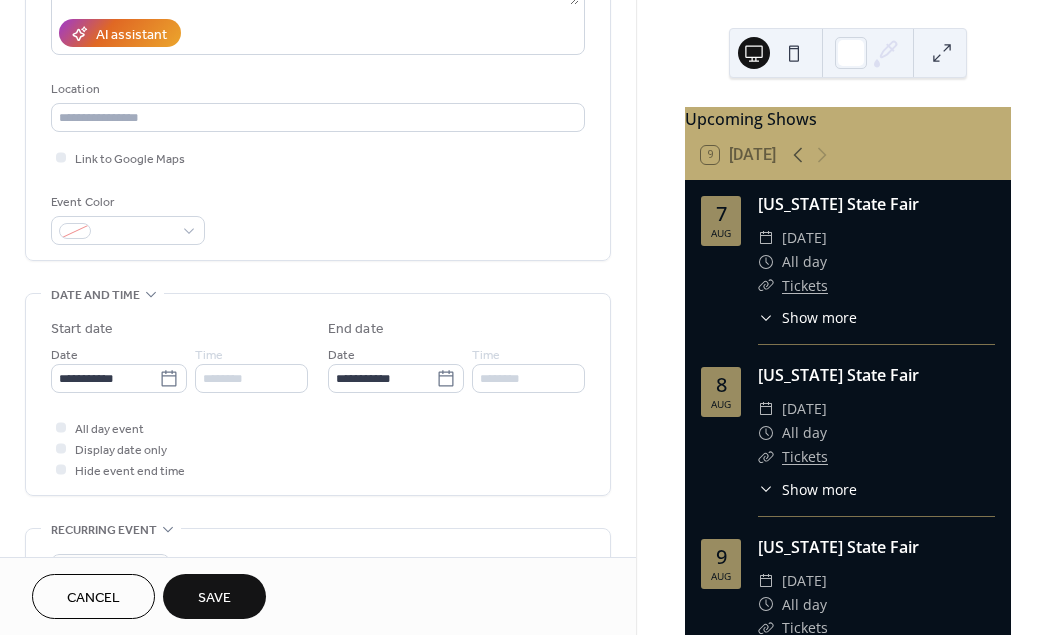 type on "**********" 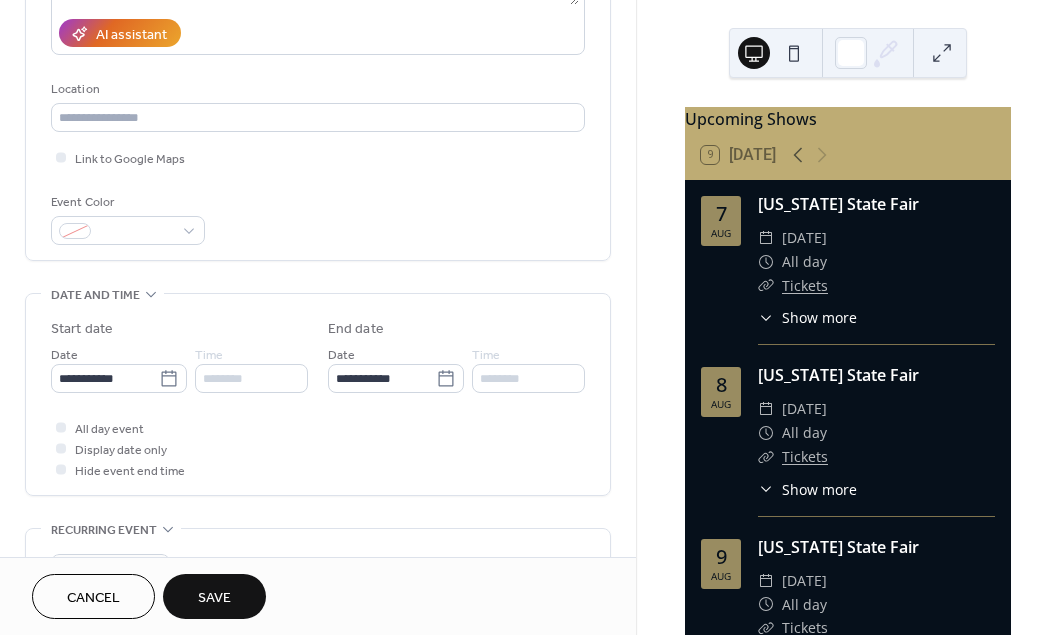 type on "**********" 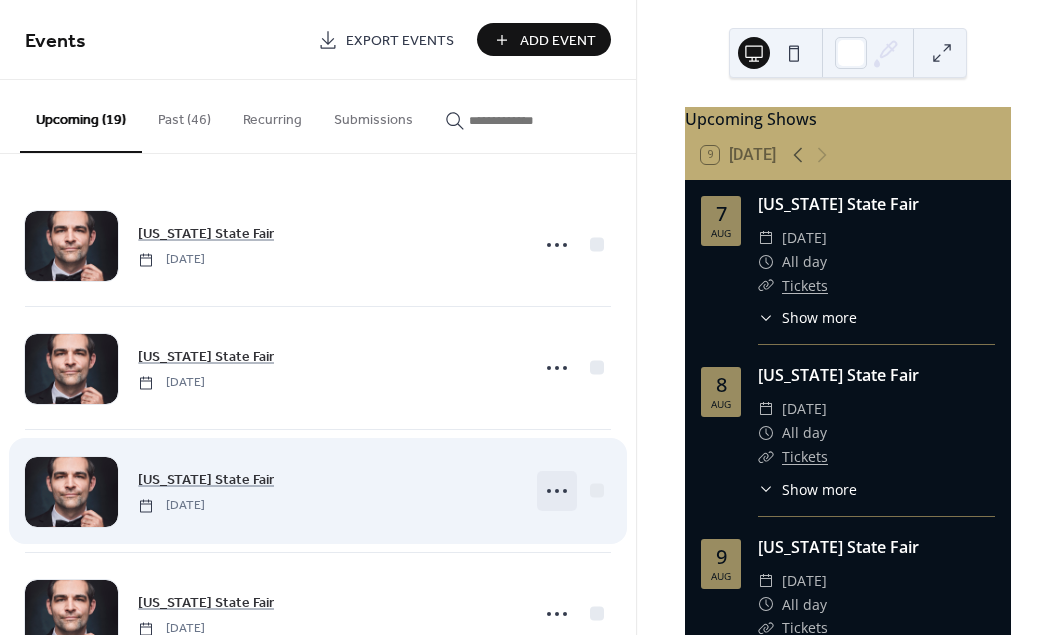 scroll, scrollTop: 1915, scrollLeft: 0, axis: vertical 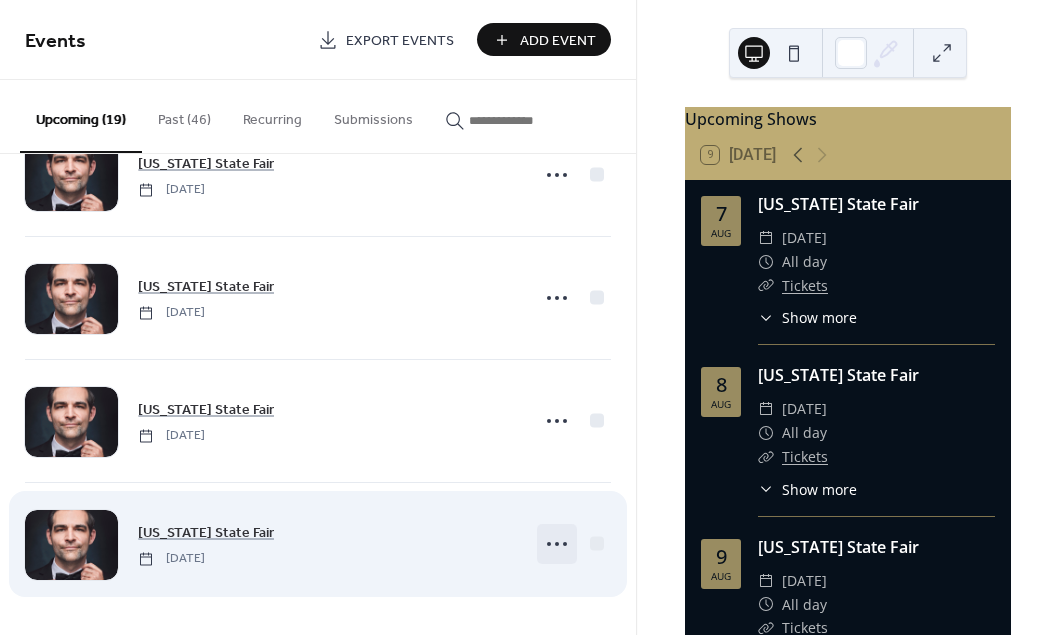 click 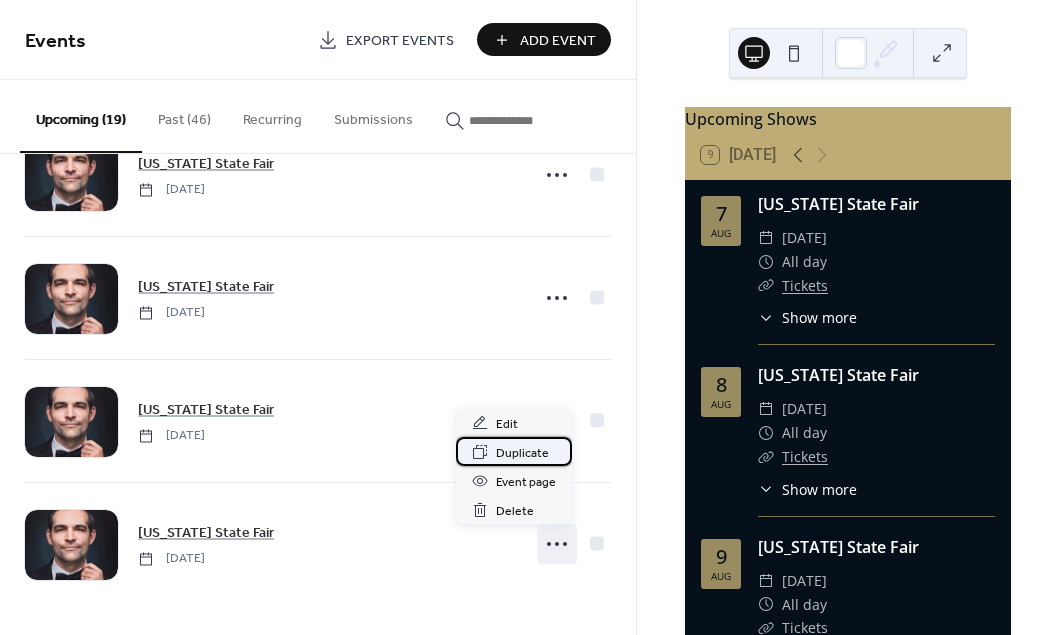 click on "Duplicate" at bounding box center (522, 453) 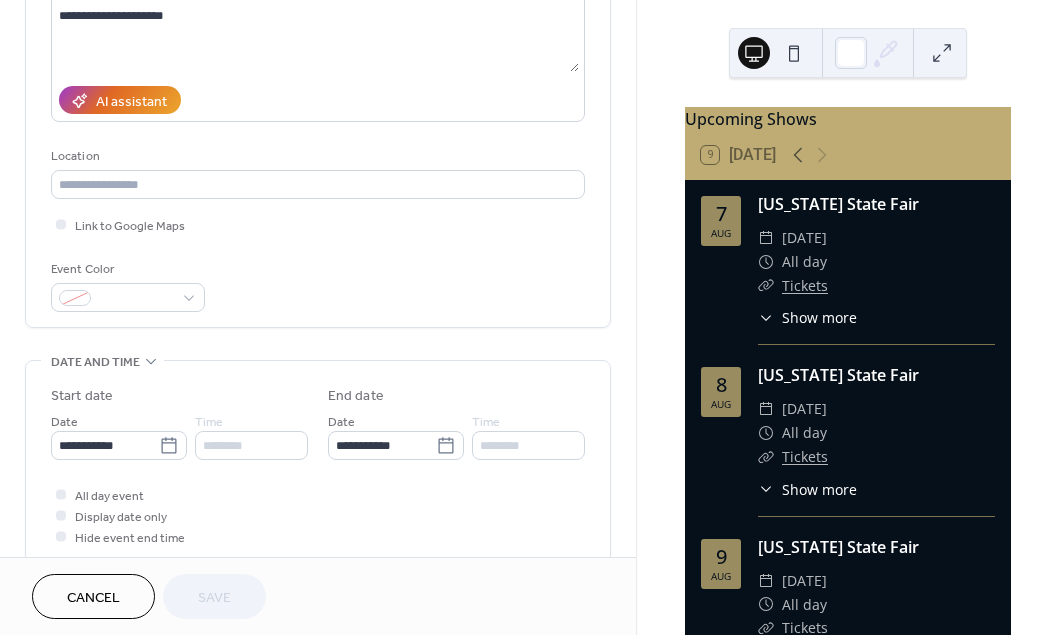 scroll, scrollTop: 464, scrollLeft: 0, axis: vertical 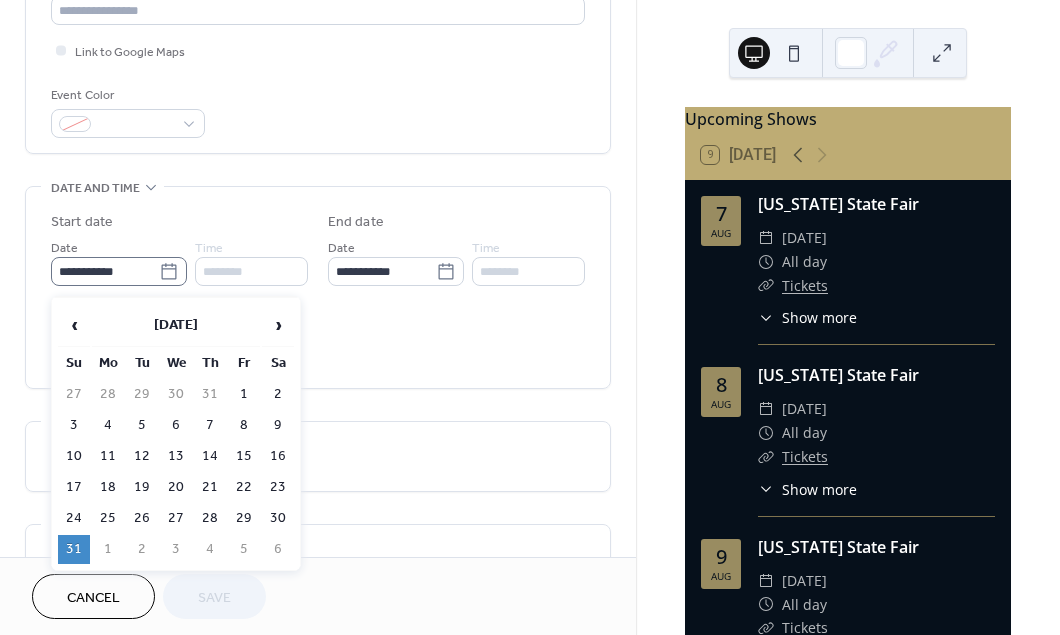 click on "**********" at bounding box center [119, 271] 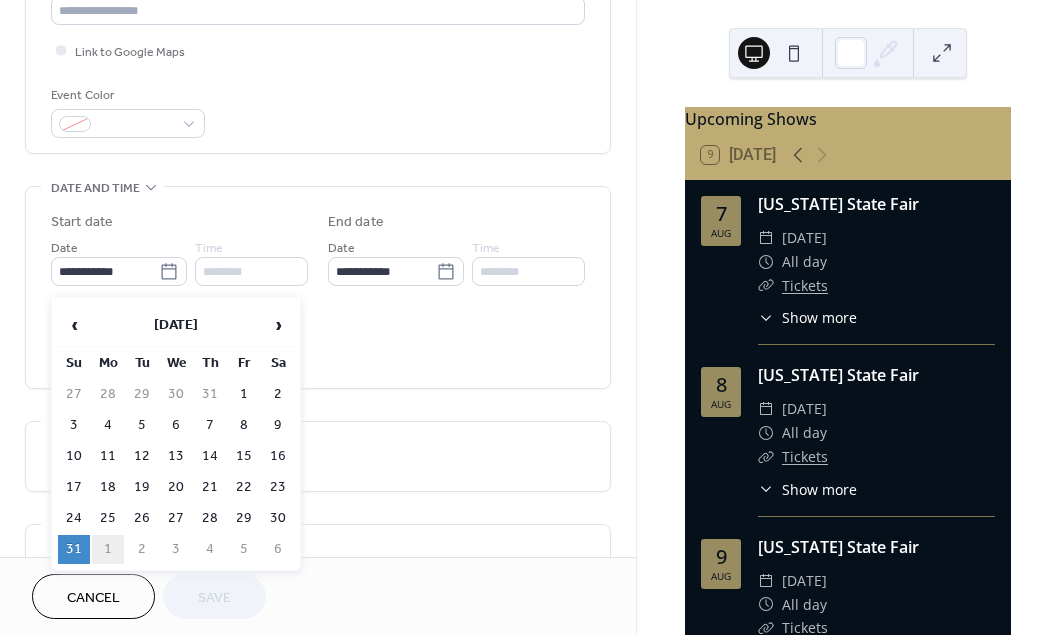click on "1" at bounding box center (108, 549) 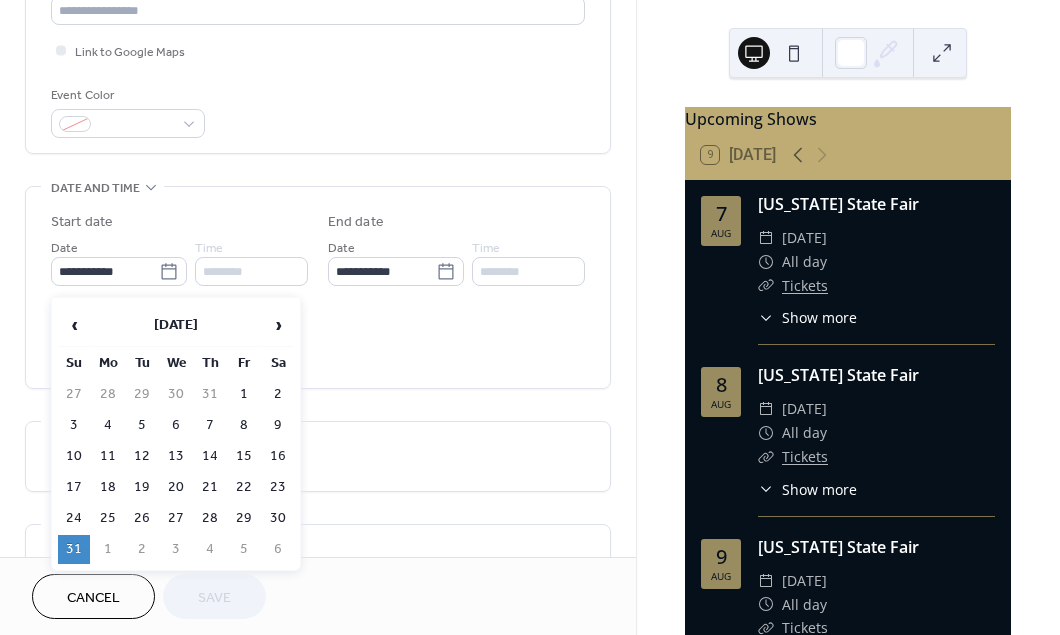 type on "**********" 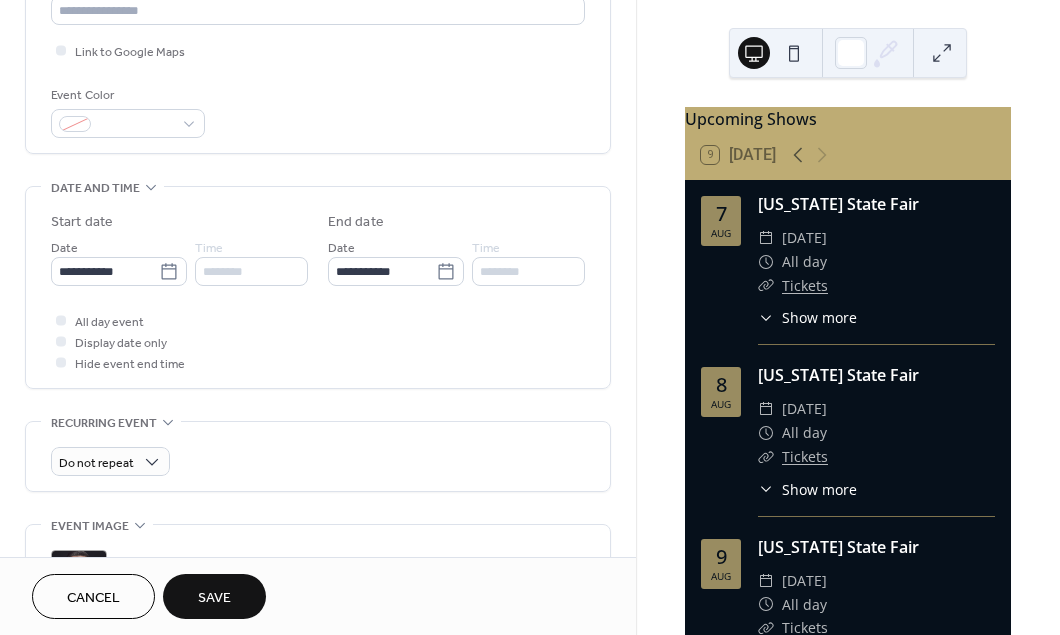 click on "Save" at bounding box center [214, 596] 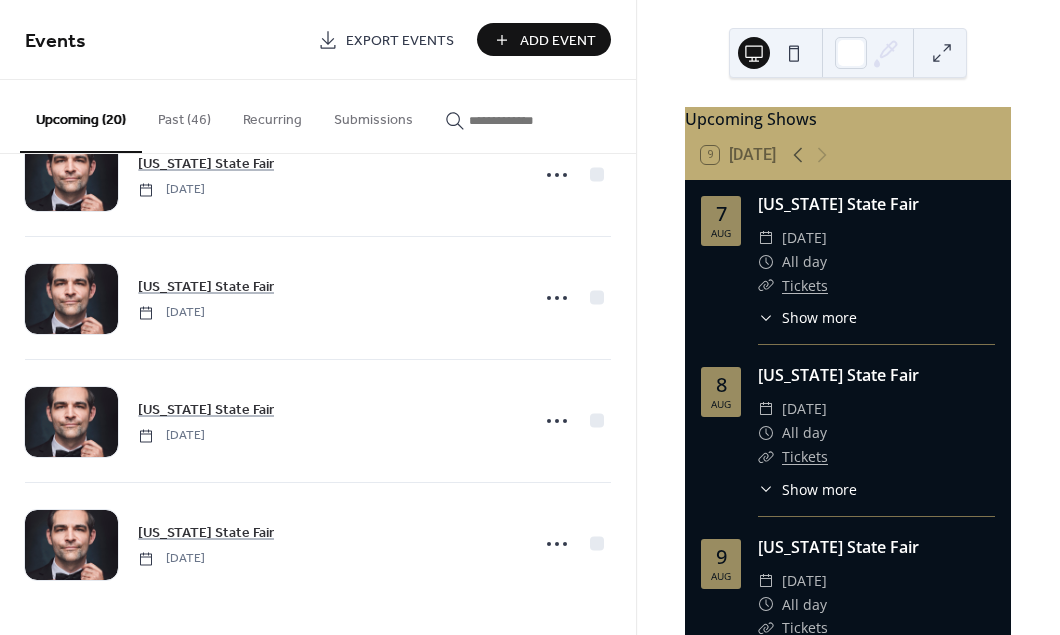 scroll, scrollTop: 2038, scrollLeft: 0, axis: vertical 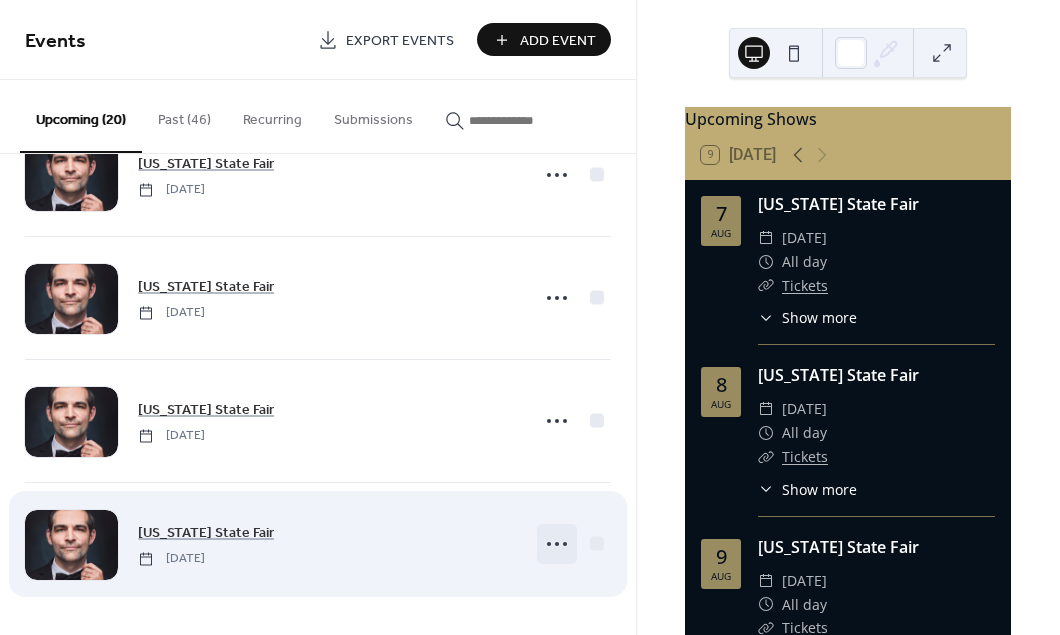 click 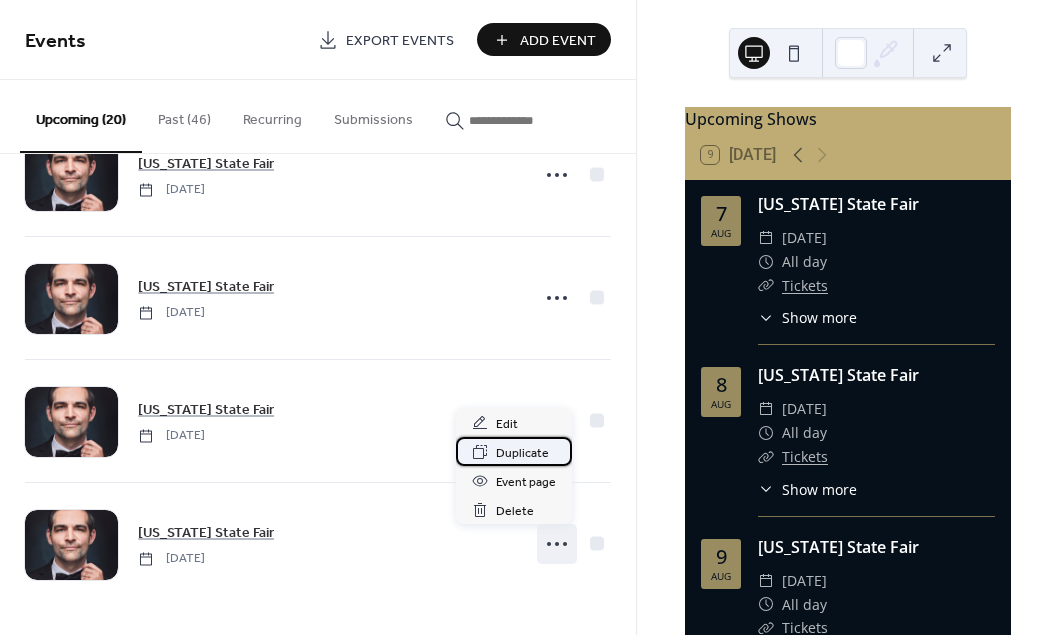 click on "Duplicate" at bounding box center (522, 453) 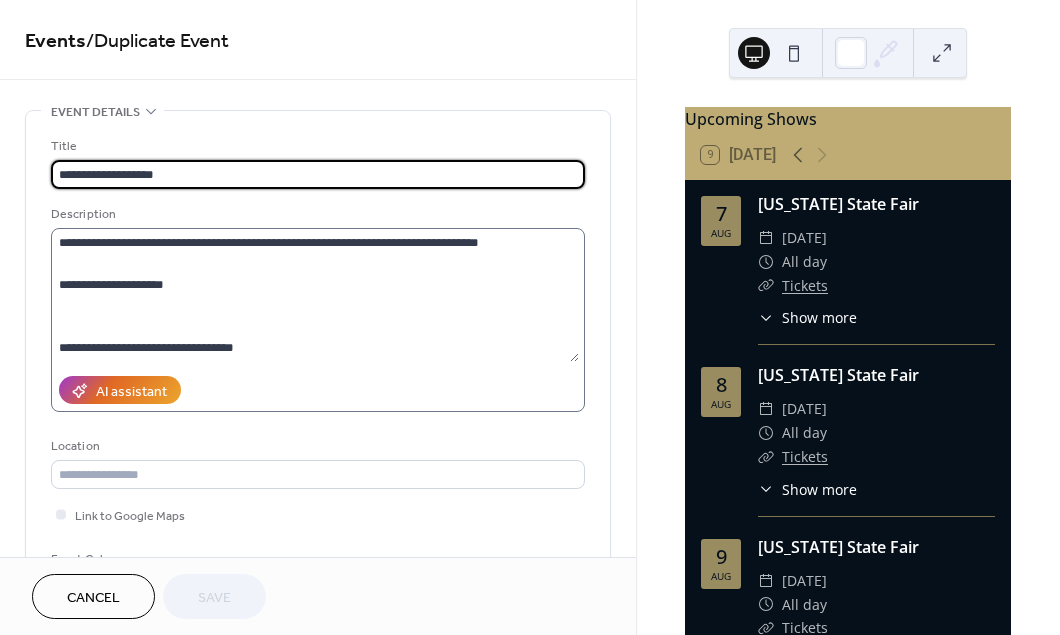 scroll, scrollTop: 21, scrollLeft: 0, axis: vertical 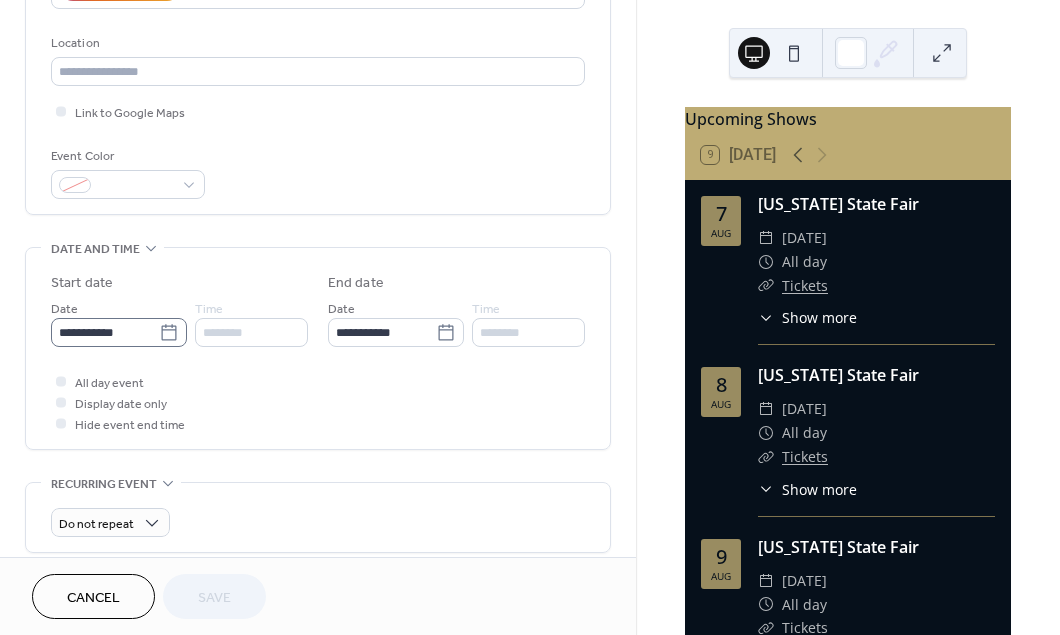 click 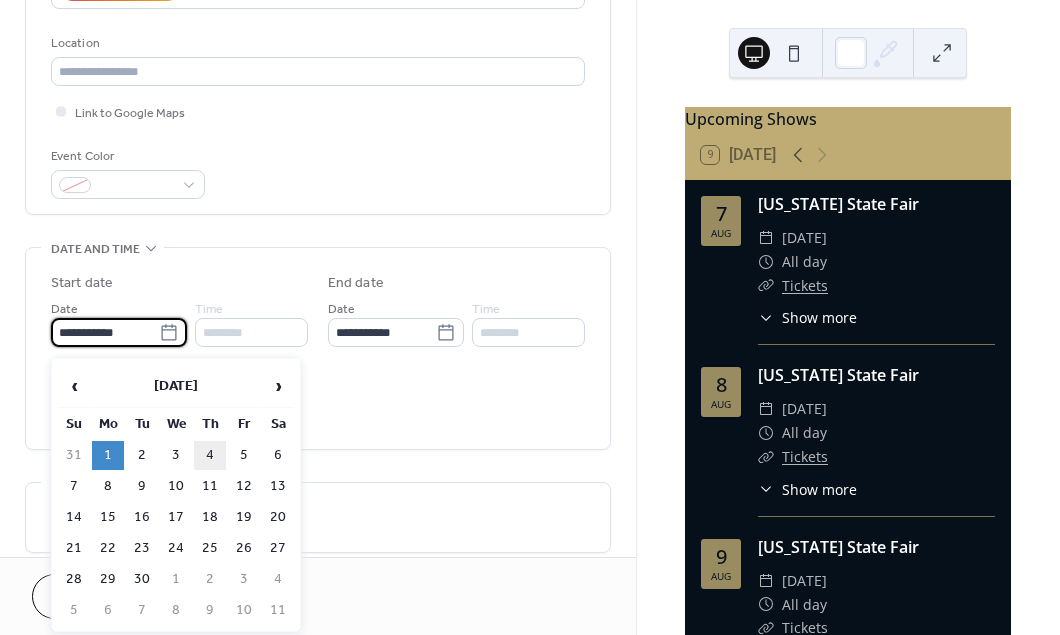 click on "4" at bounding box center [210, 455] 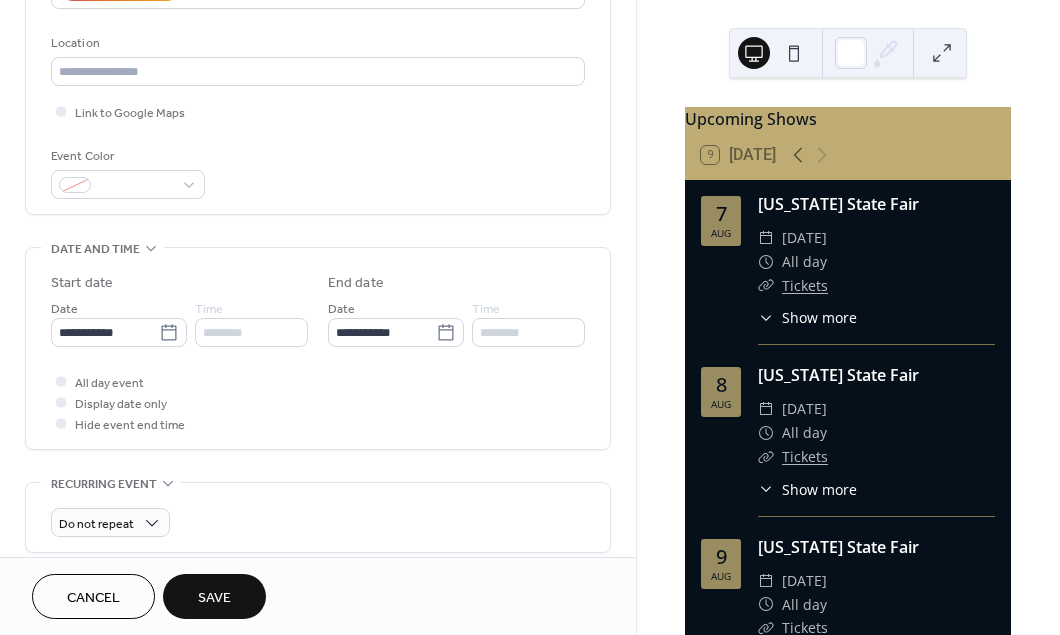 type on "**********" 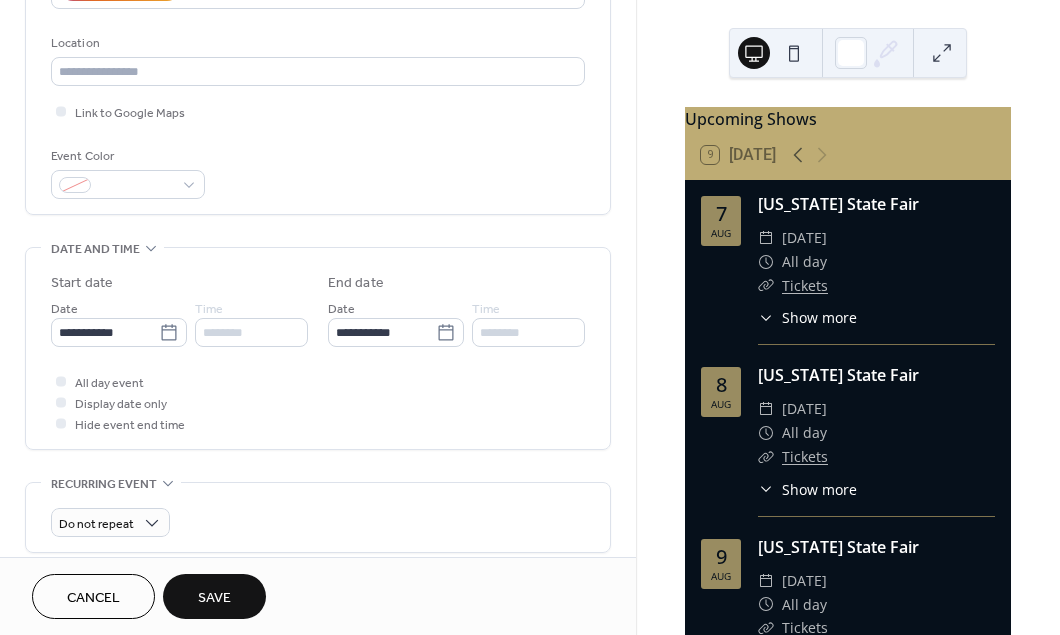 type on "**********" 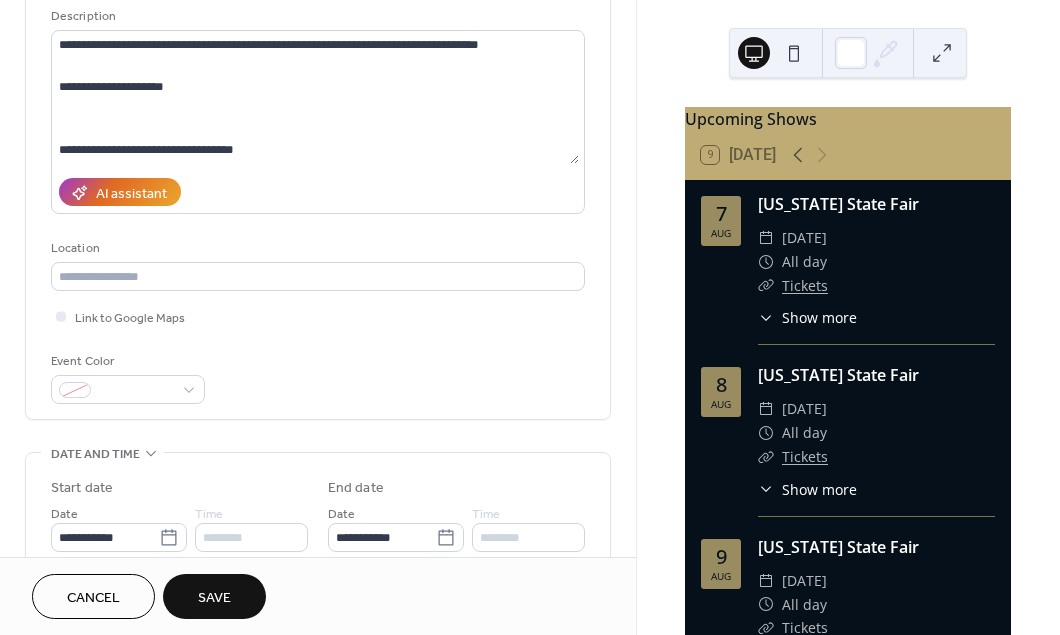 scroll, scrollTop: 159, scrollLeft: 0, axis: vertical 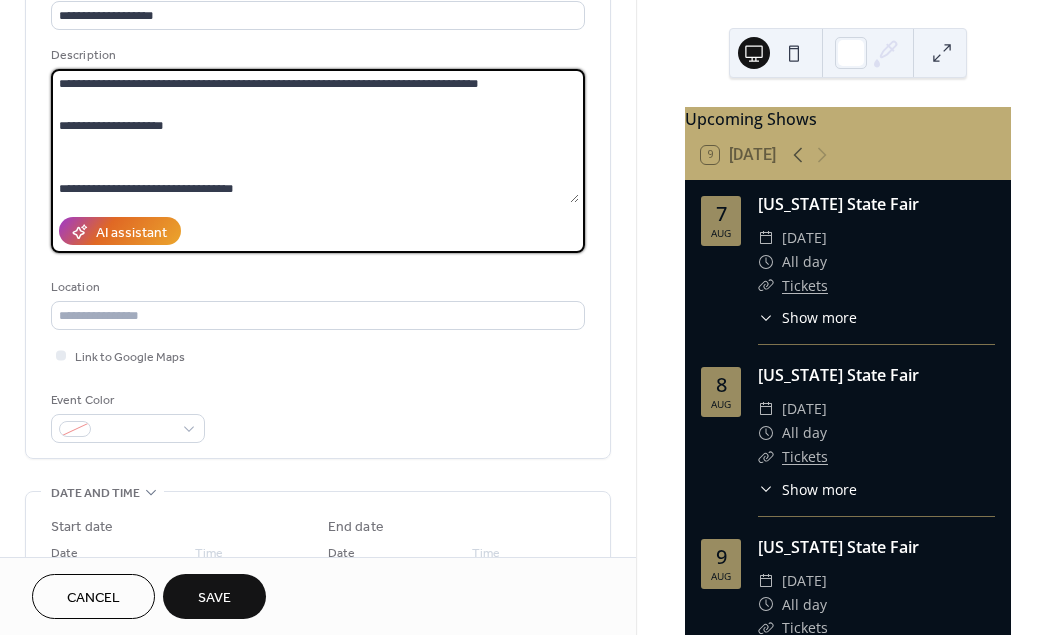drag, startPoint x: 228, startPoint y: 189, endPoint x: 133, endPoint y: 191, distance: 95.02105 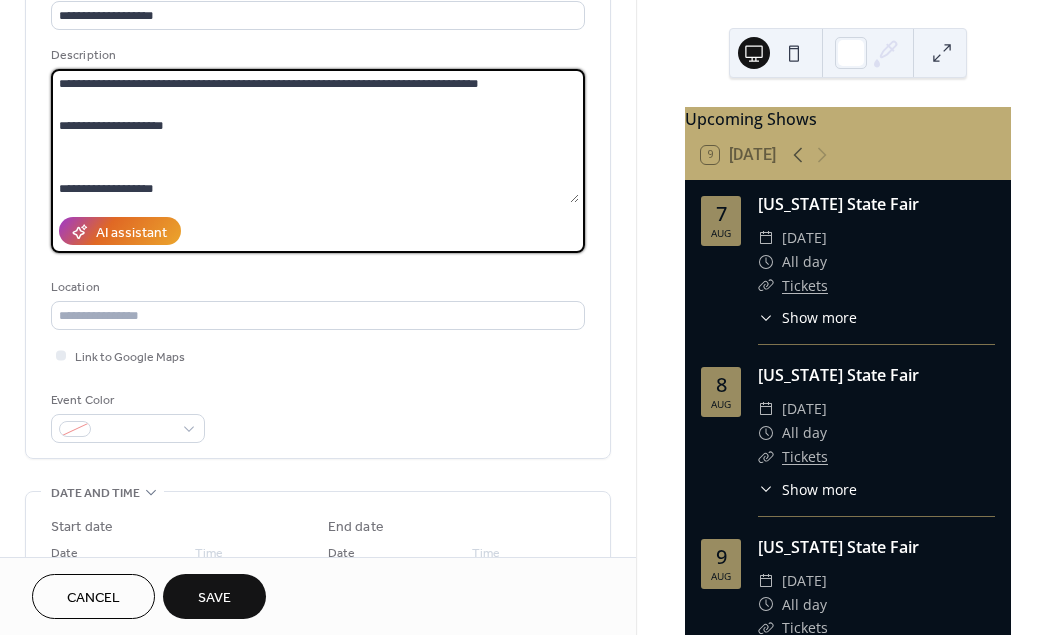type on "**********" 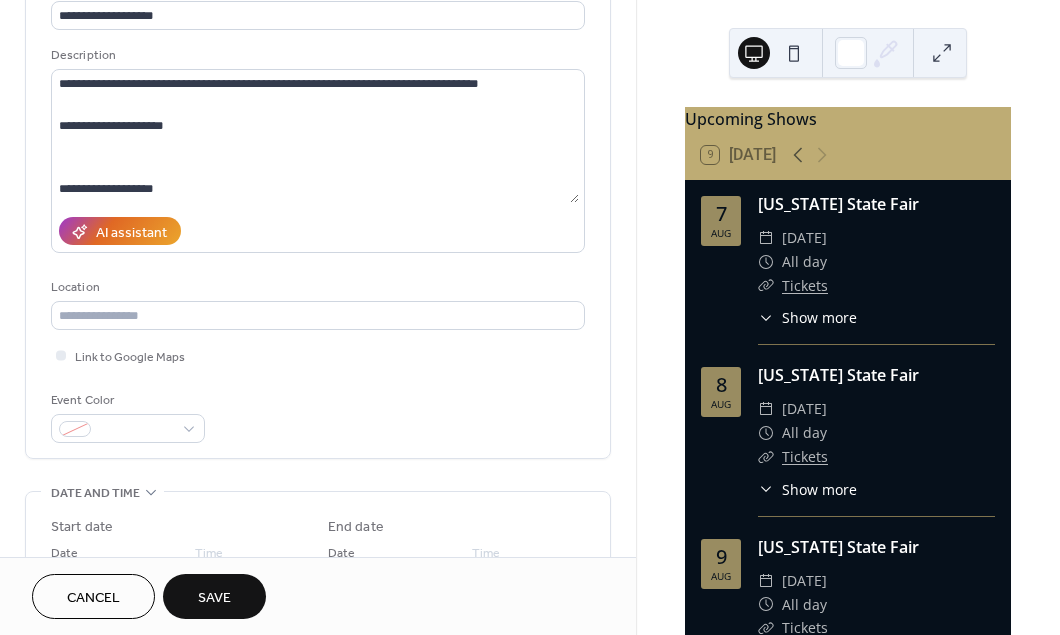 click on "Save" at bounding box center (214, 596) 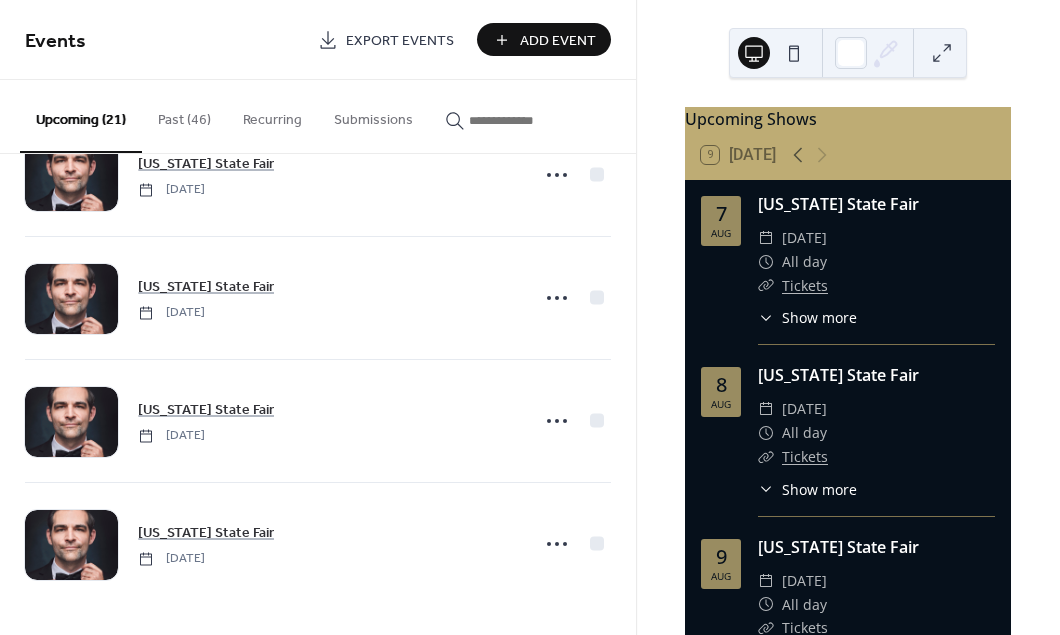 scroll, scrollTop: 2161, scrollLeft: 0, axis: vertical 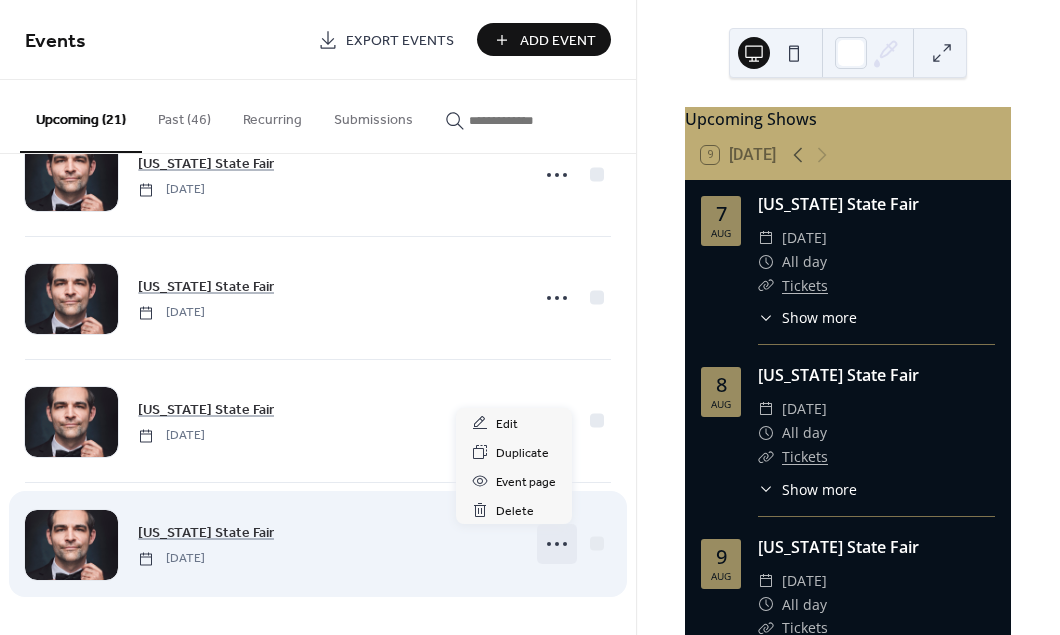 click 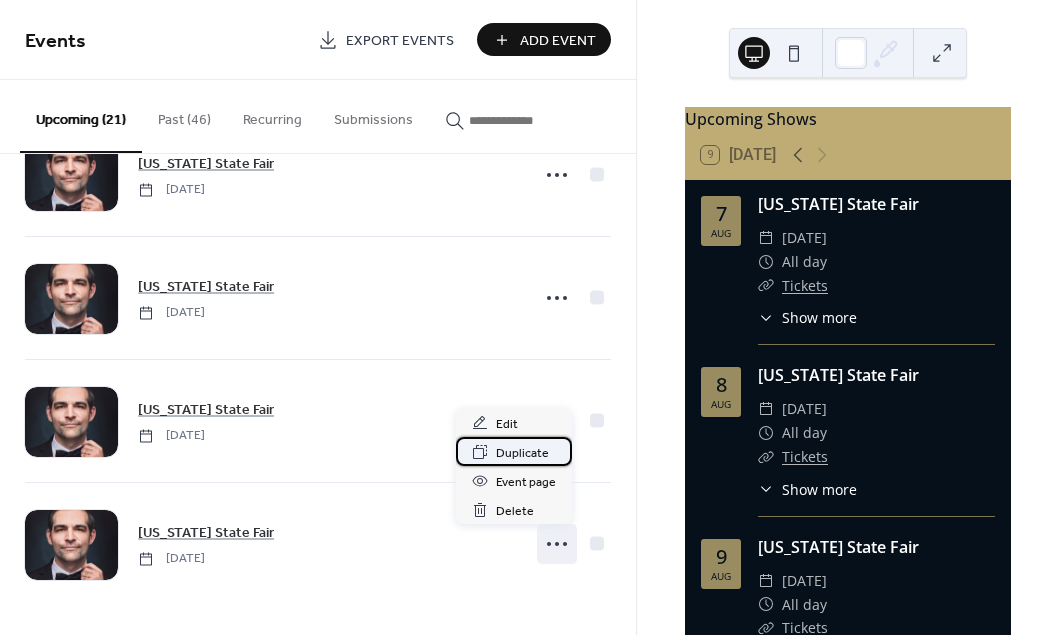 click on "Duplicate" at bounding box center [522, 453] 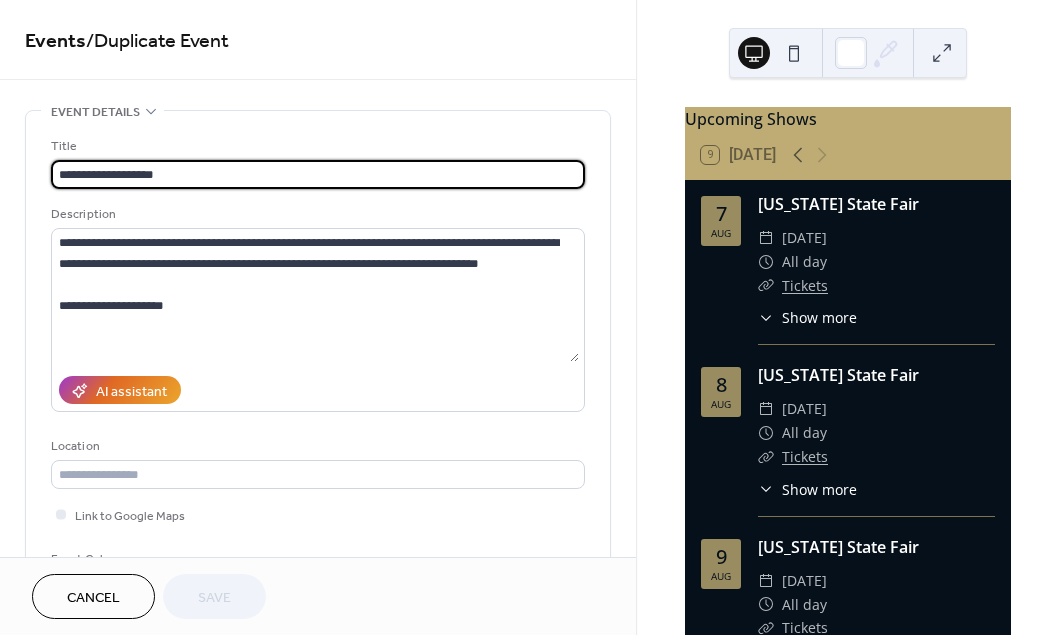 scroll, scrollTop: 505, scrollLeft: 0, axis: vertical 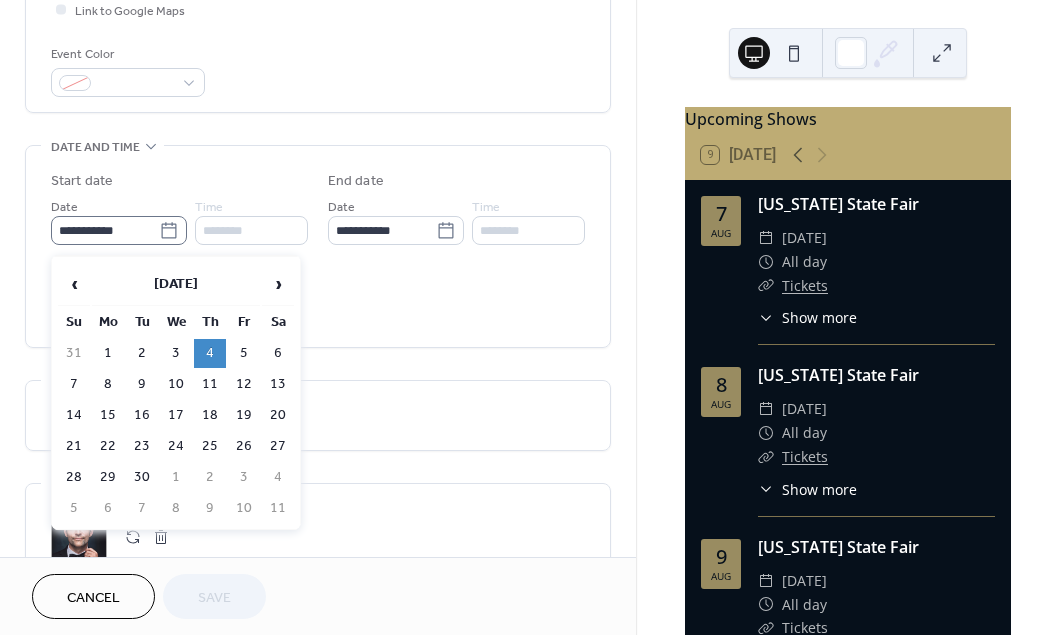 click on "**********" at bounding box center [119, 230] 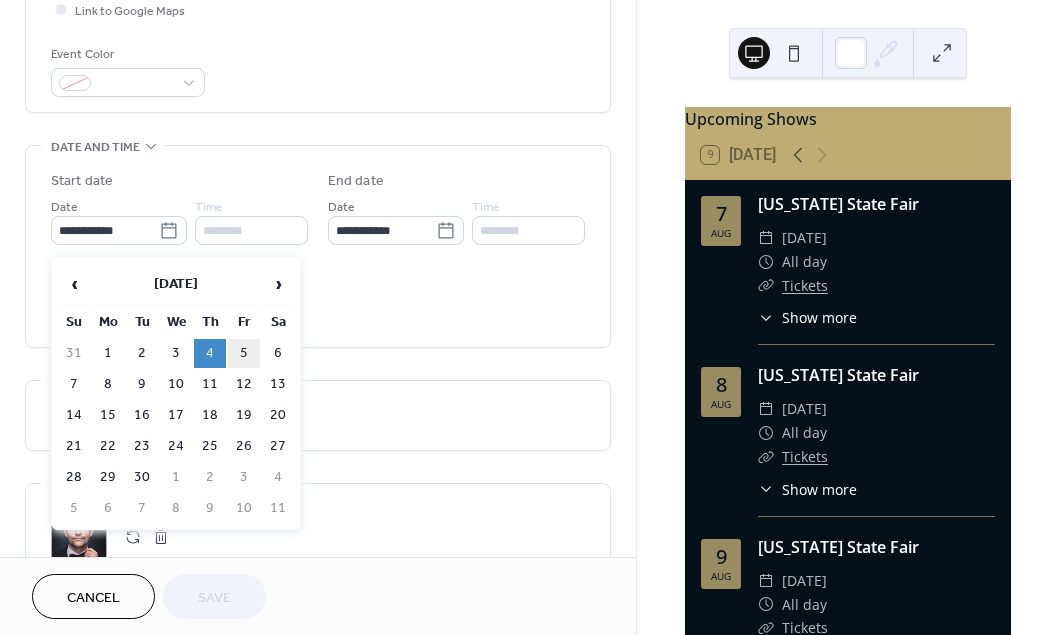 click on "5" at bounding box center [244, 353] 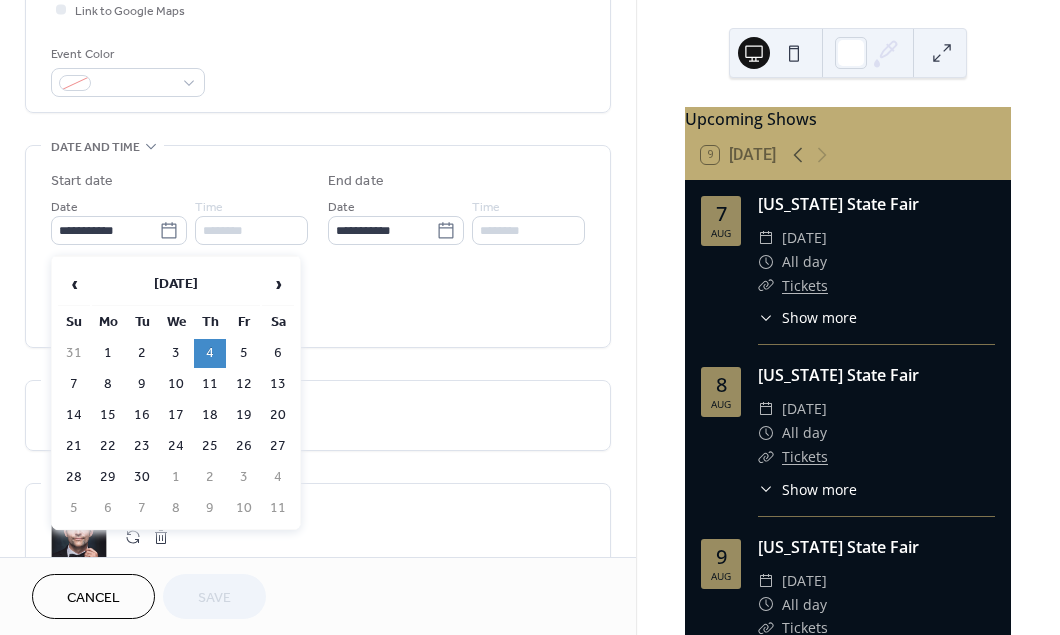 type on "**********" 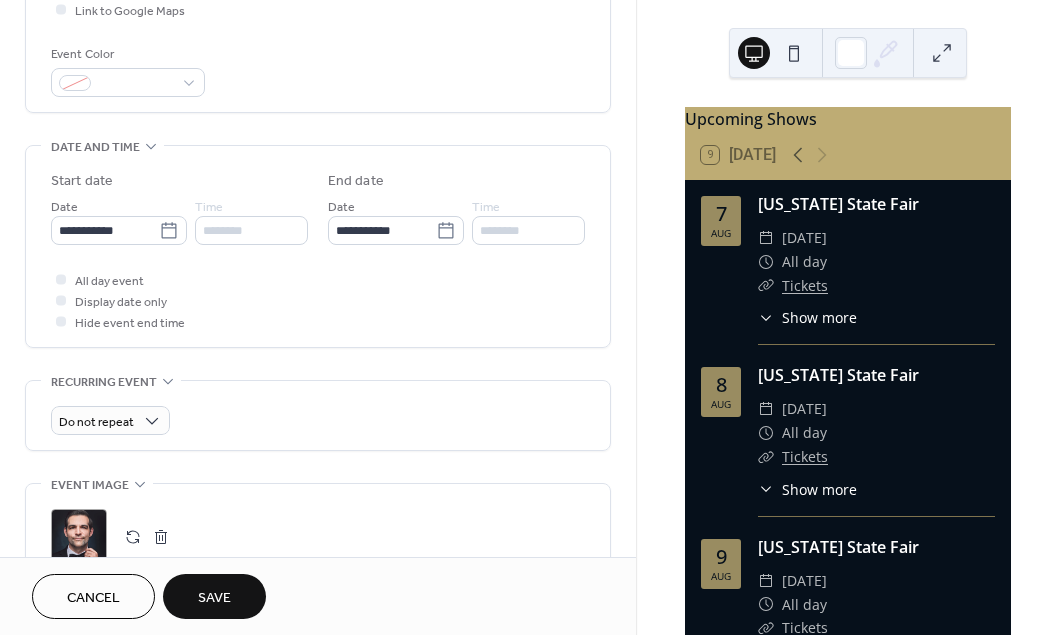 click on "Save" at bounding box center [214, 598] 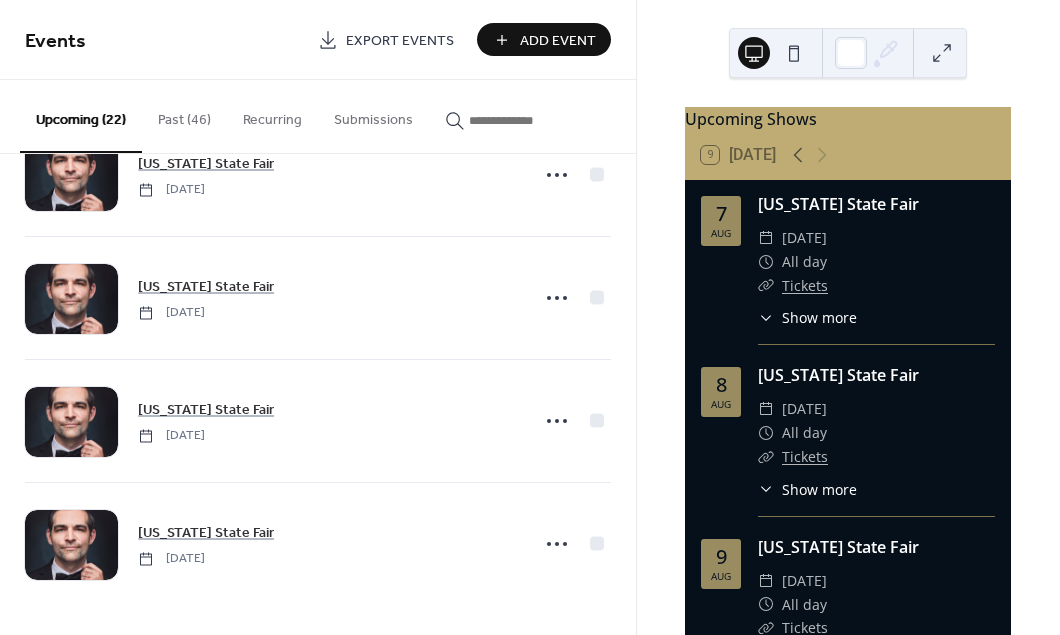scroll, scrollTop: 2284, scrollLeft: 0, axis: vertical 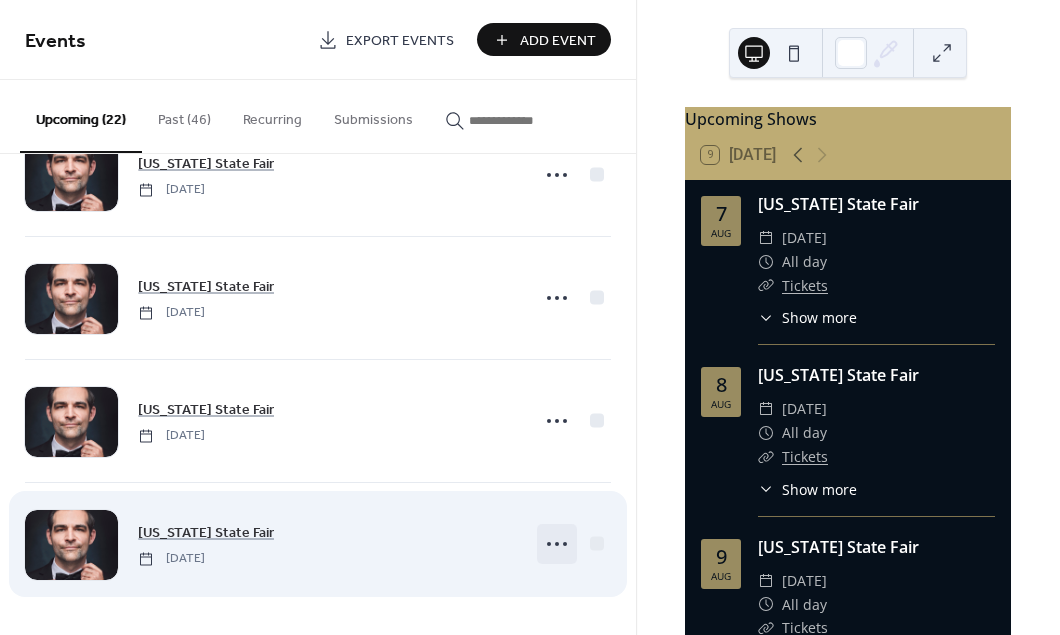 click 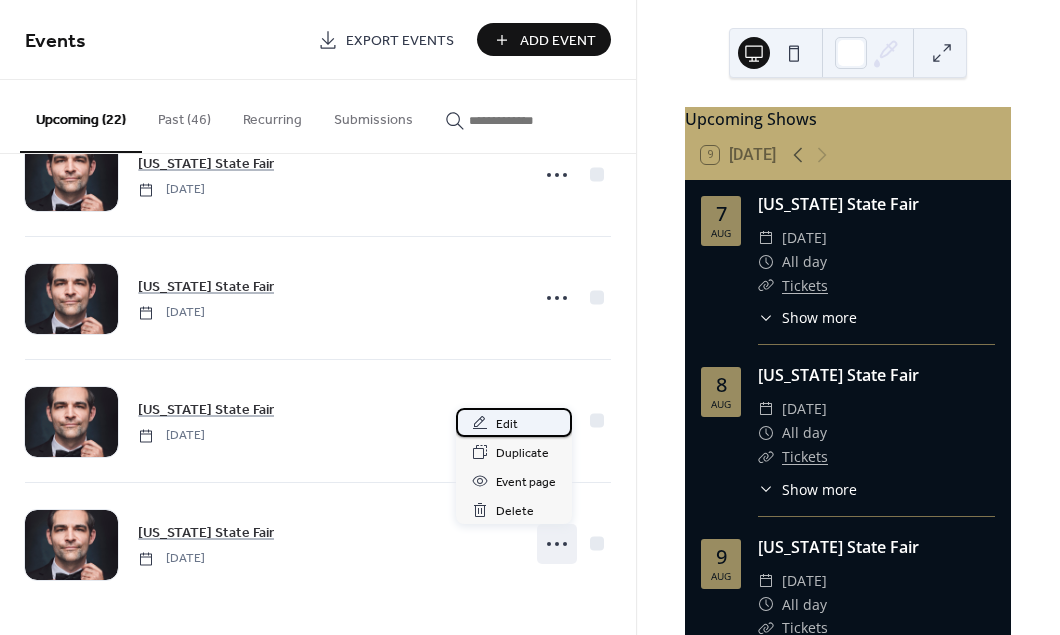click on "Edit" at bounding box center (507, 424) 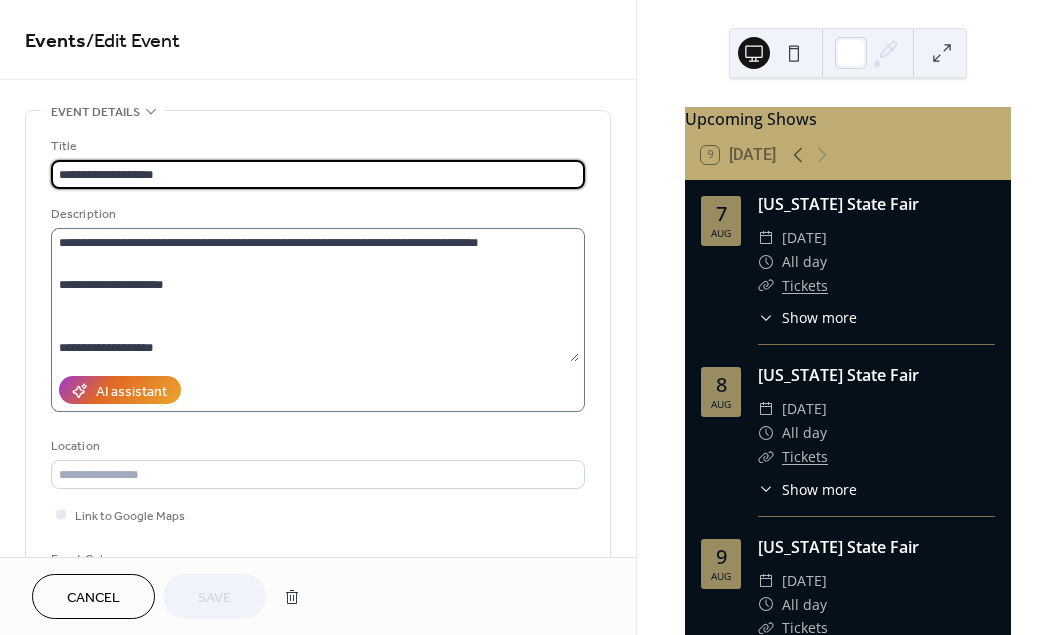 scroll, scrollTop: 21, scrollLeft: 0, axis: vertical 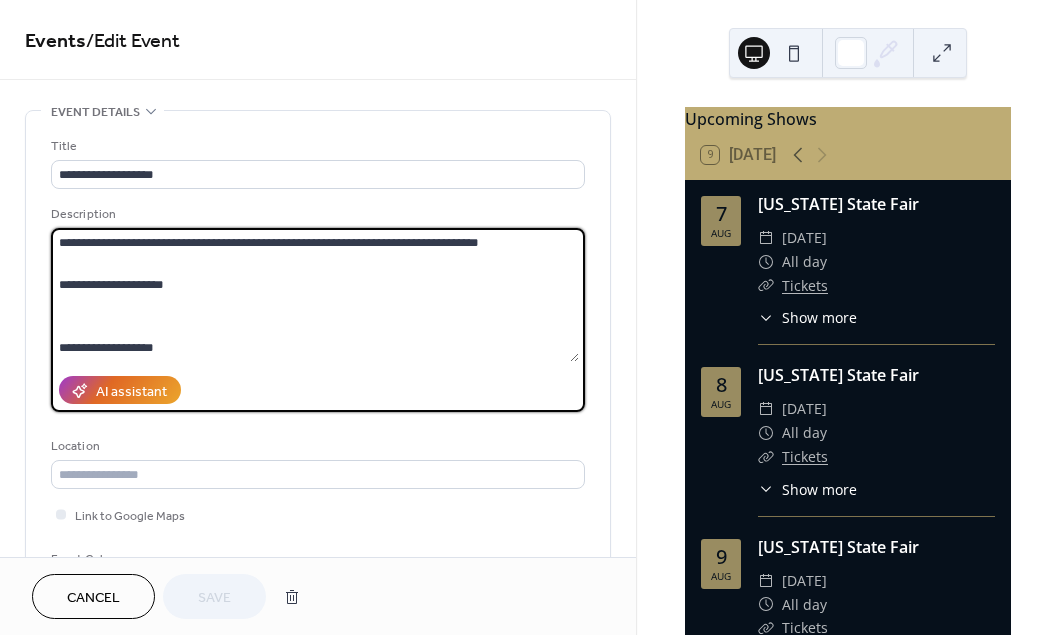 drag, startPoint x: 176, startPoint y: 350, endPoint x: 129, endPoint y: 350, distance: 47 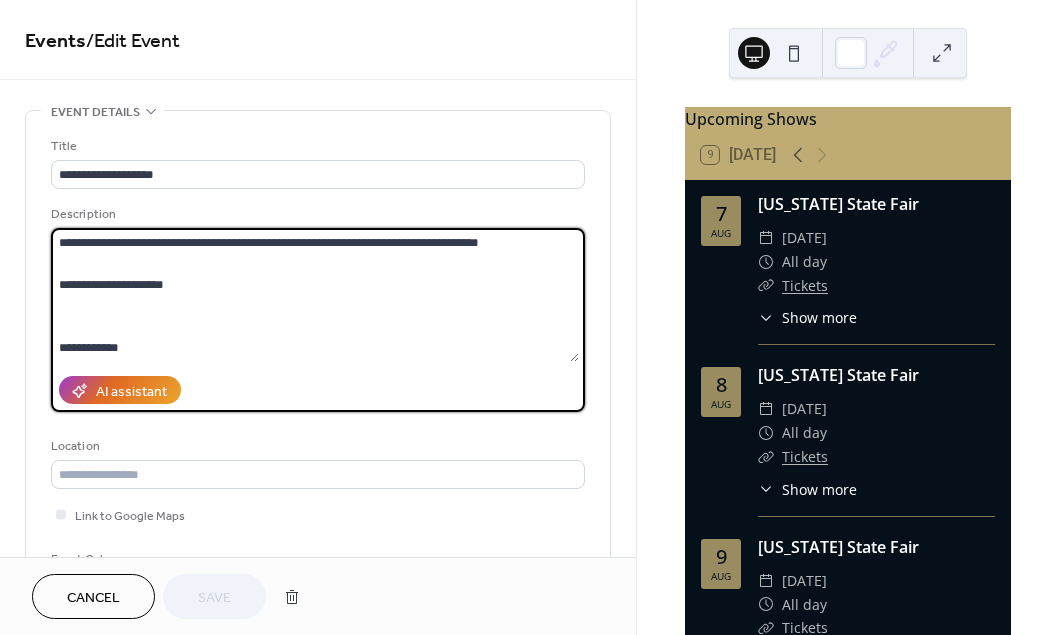 scroll, scrollTop: 39, scrollLeft: 0, axis: vertical 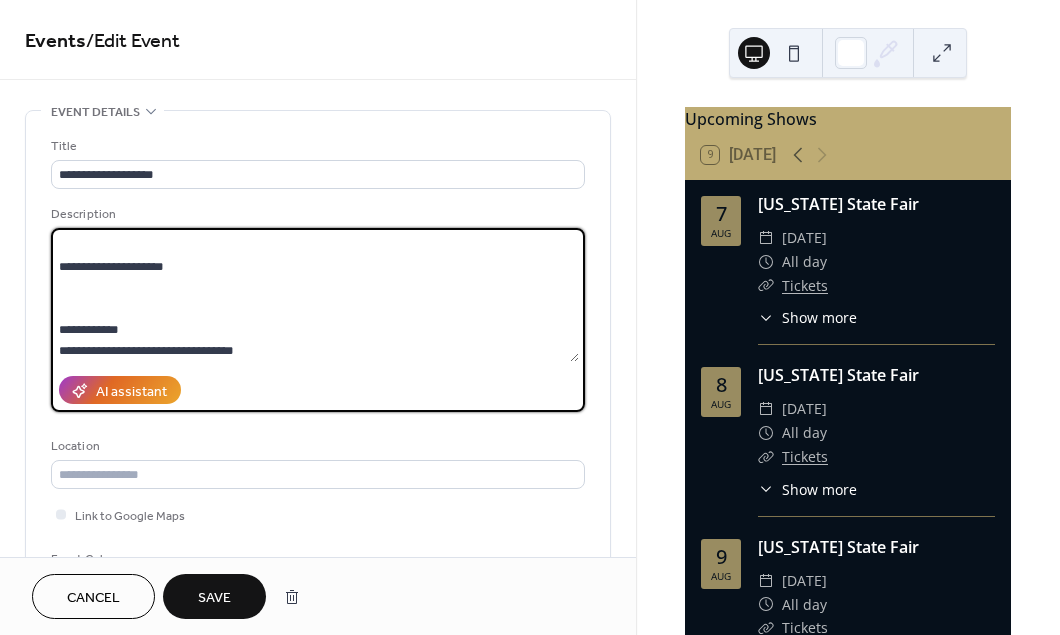 drag, startPoint x: 151, startPoint y: 339, endPoint x: 31, endPoint y: 322, distance: 121.19818 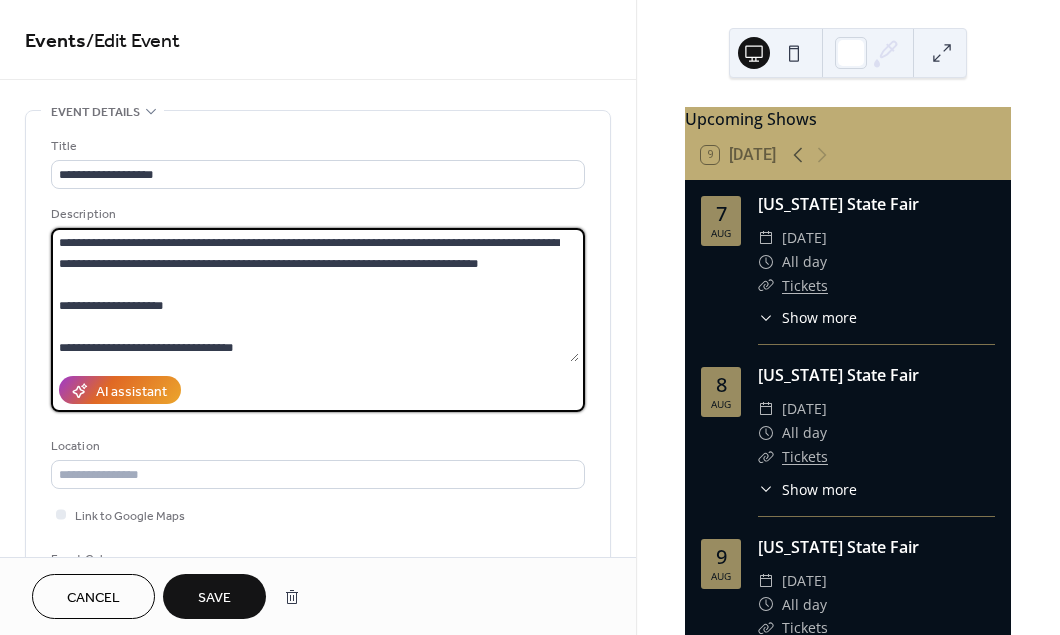 scroll, scrollTop: 0, scrollLeft: 0, axis: both 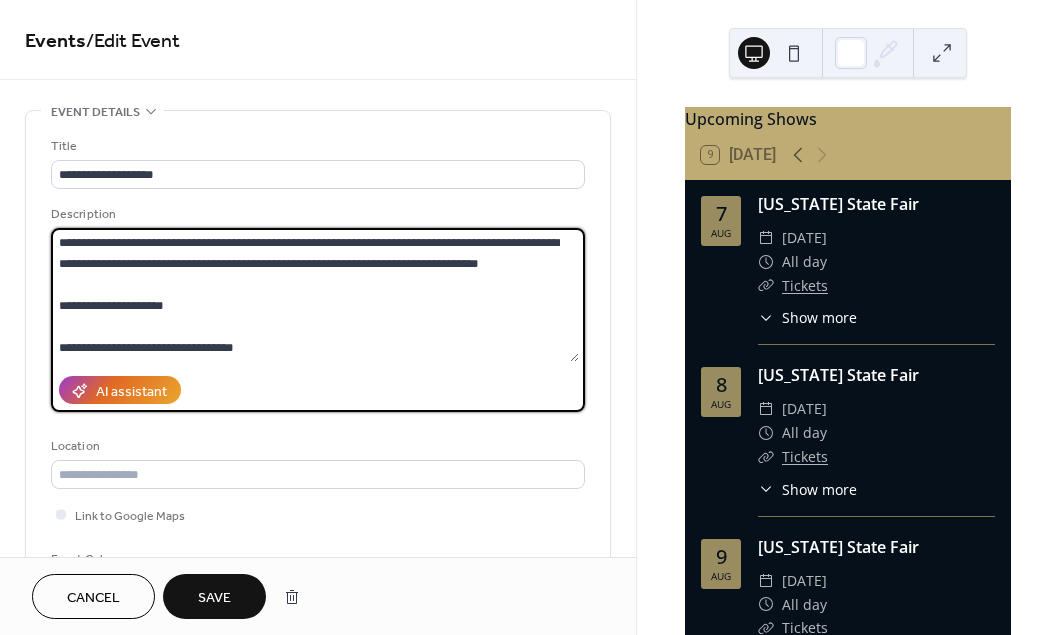 click on "Save" at bounding box center [214, 598] 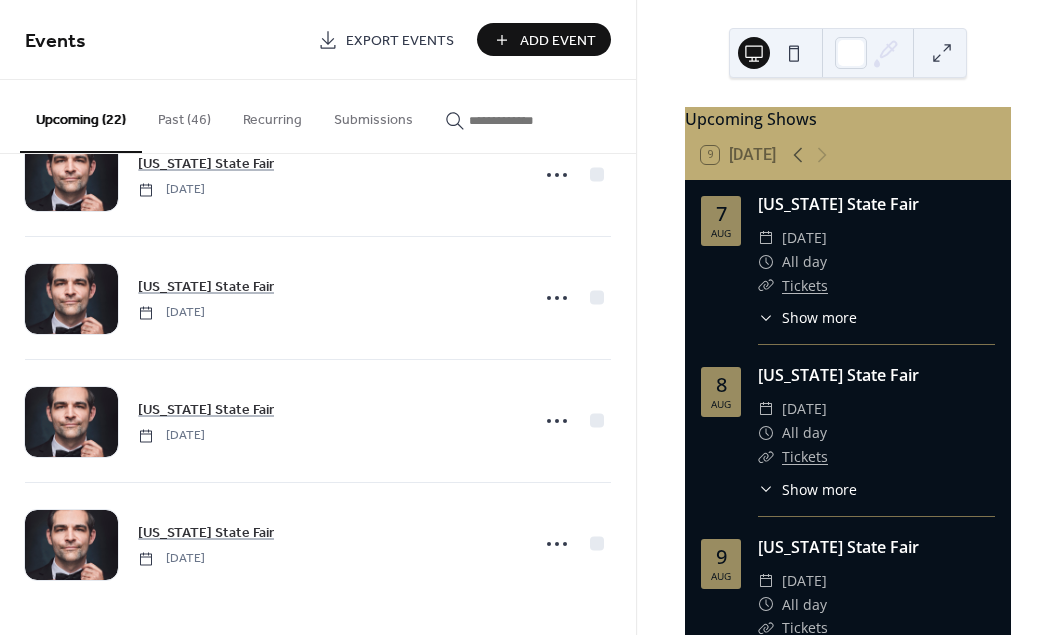 scroll, scrollTop: 2284, scrollLeft: 0, axis: vertical 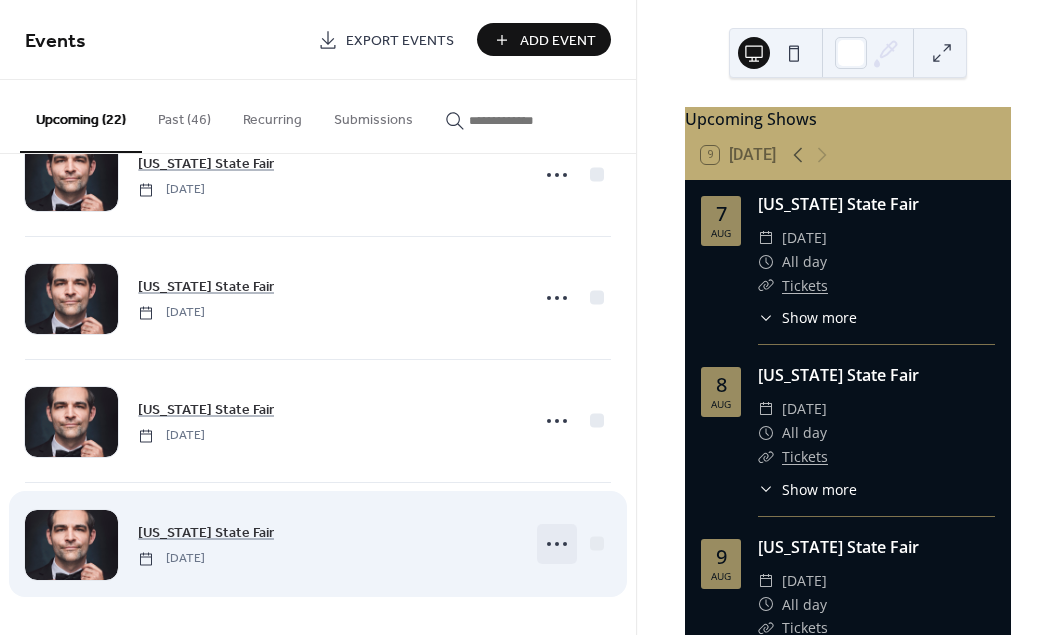 click 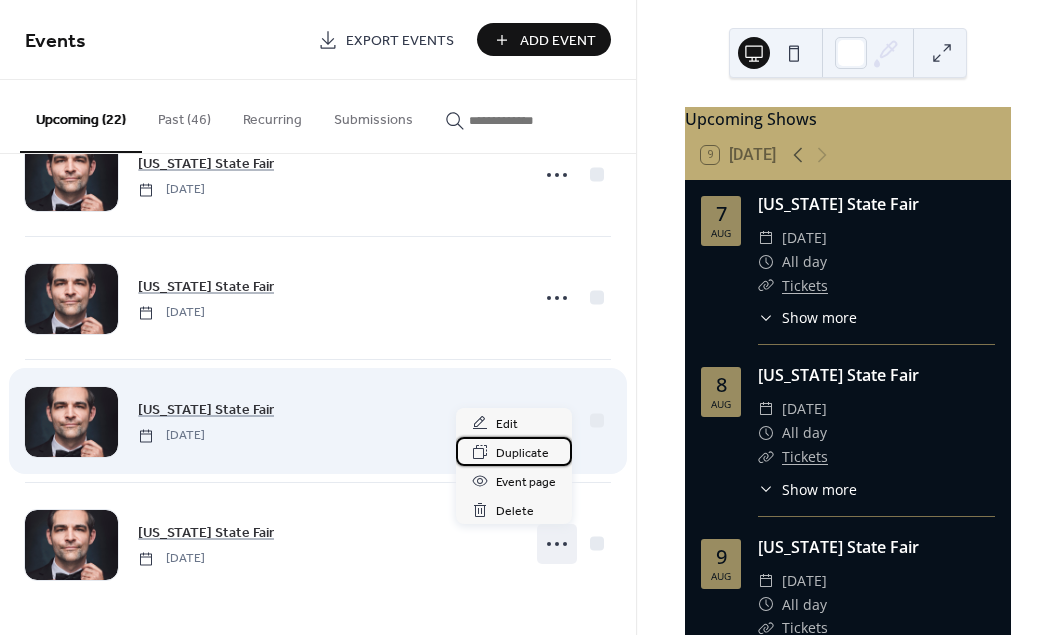 click on "Duplicate" at bounding box center (522, 453) 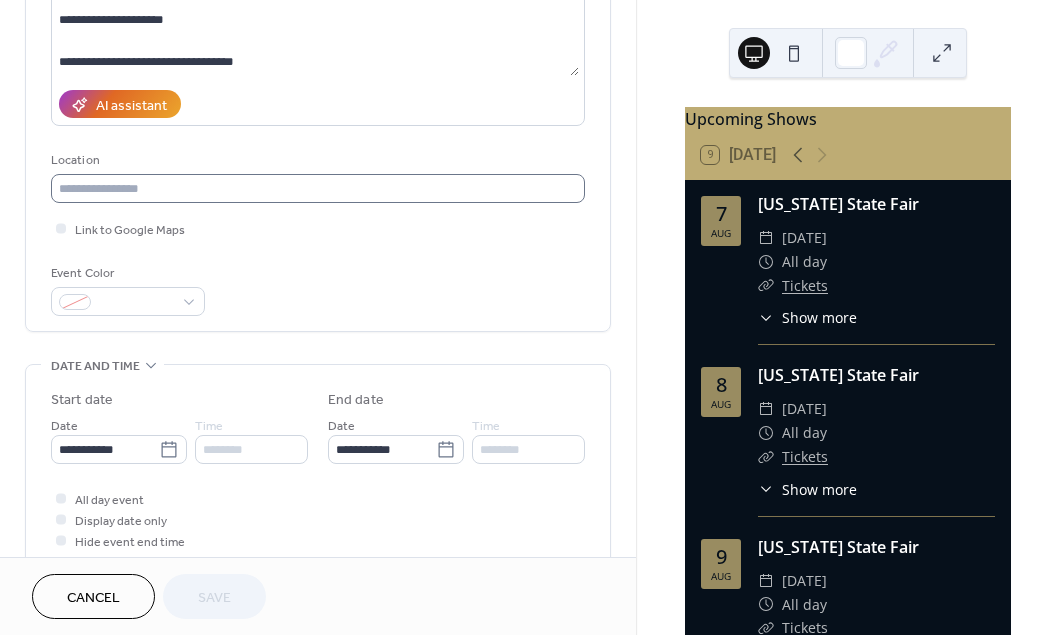 scroll, scrollTop: 519, scrollLeft: 0, axis: vertical 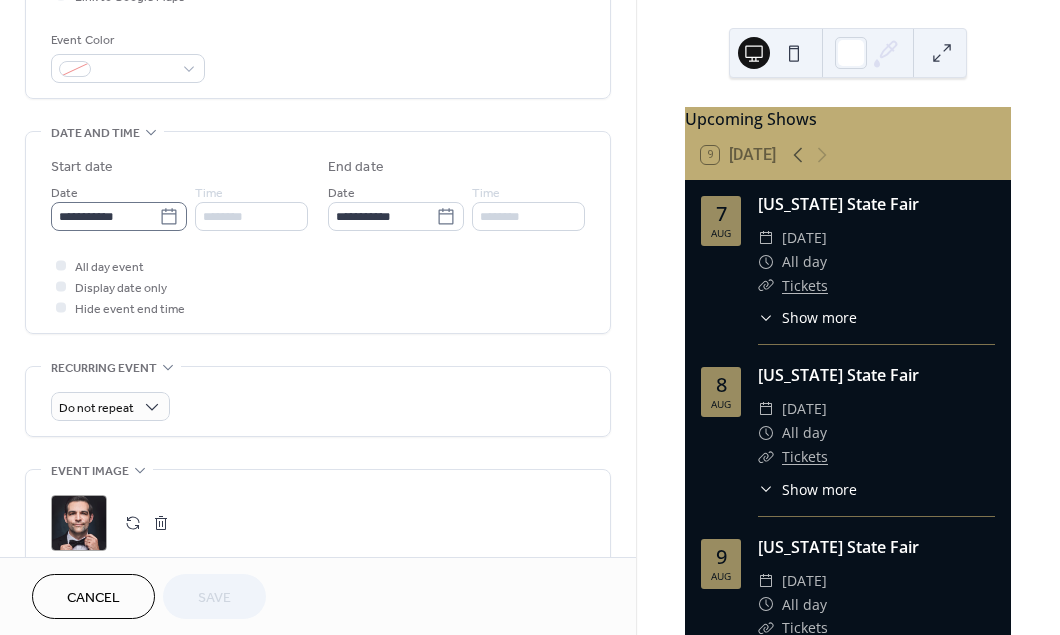 click 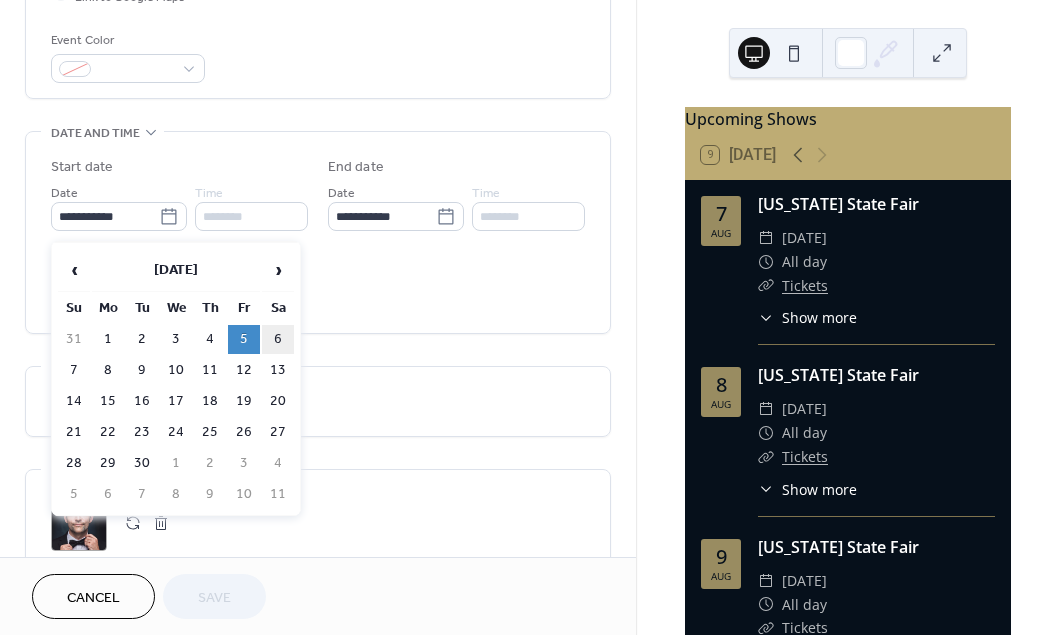 click on "6" at bounding box center [278, 339] 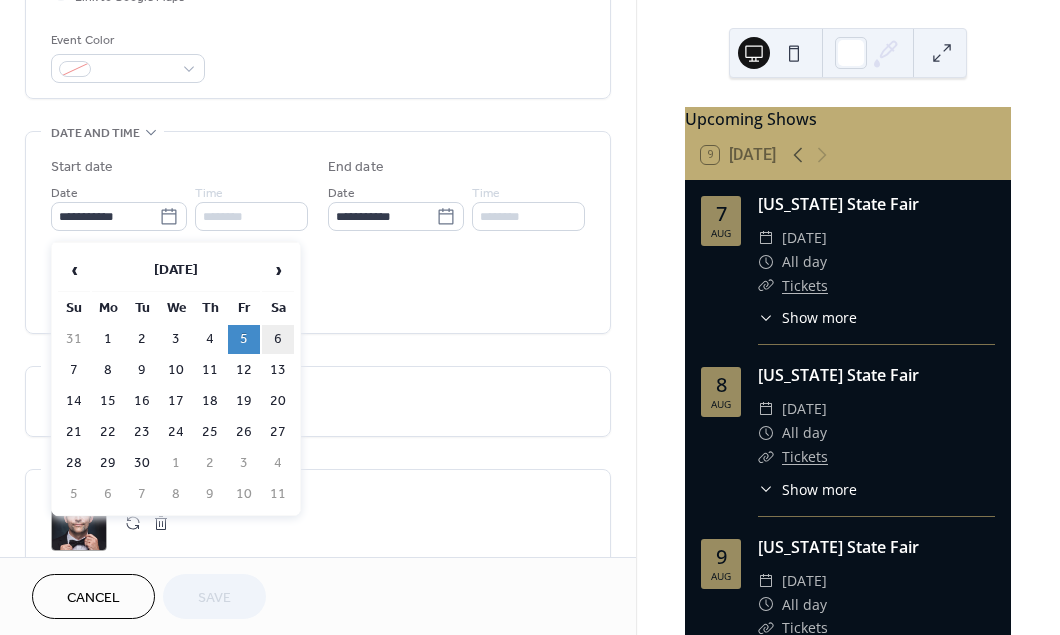 type on "**********" 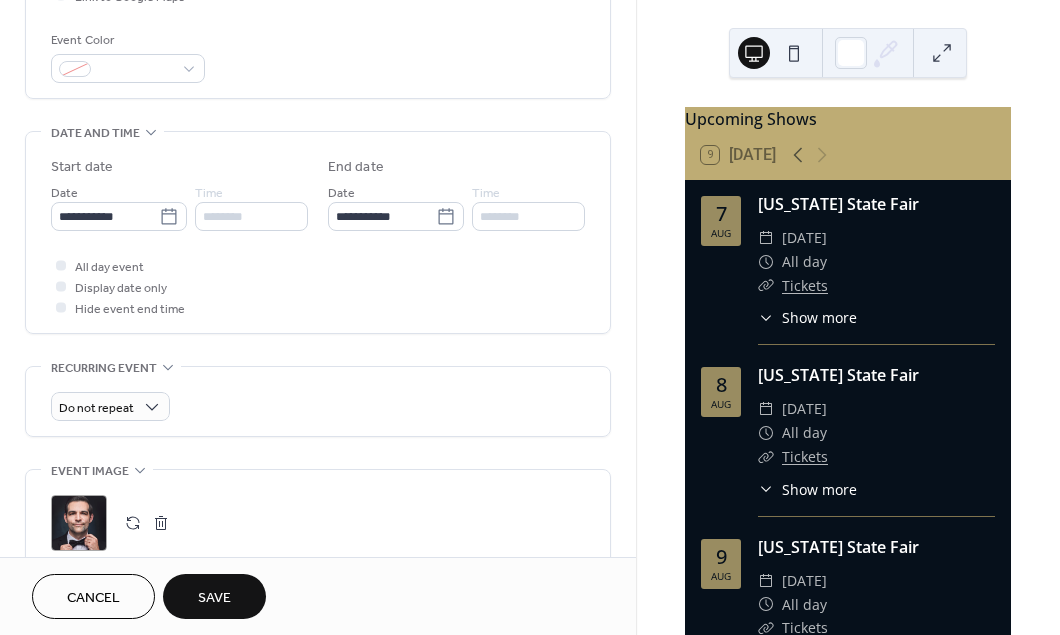 click on "Save" at bounding box center [214, 598] 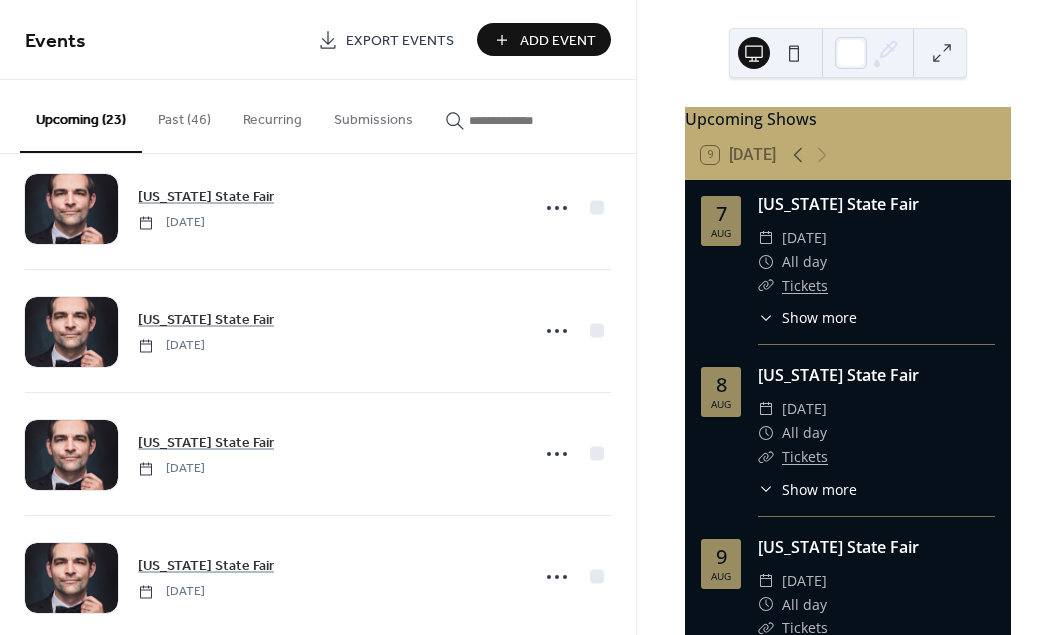 scroll, scrollTop: 2407, scrollLeft: 0, axis: vertical 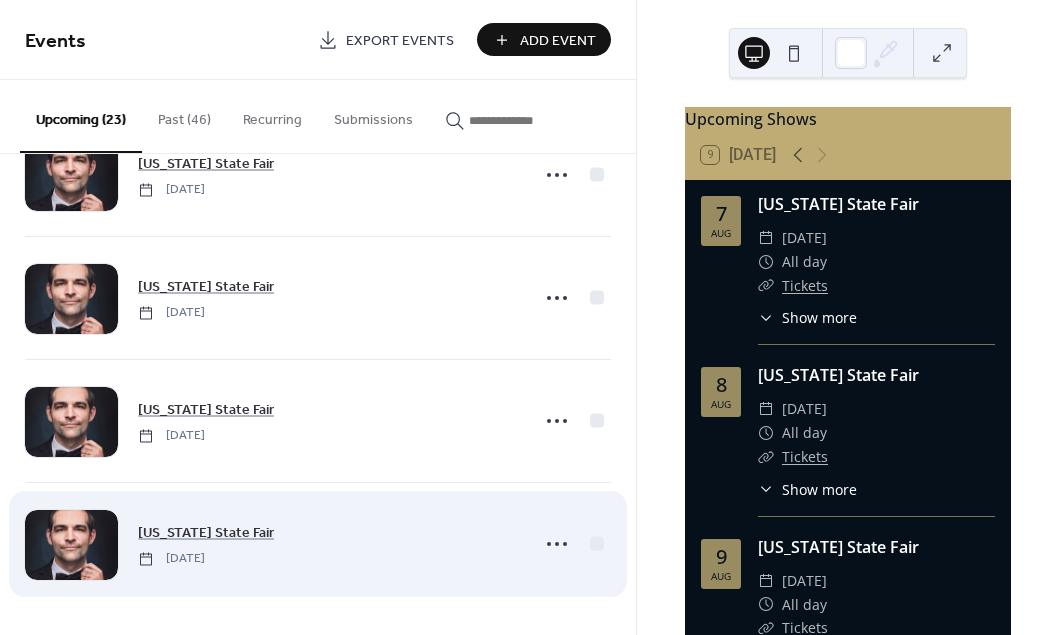 click on "Maryland State Fair Saturday, September 6, 2025" at bounding box center (318, 544) 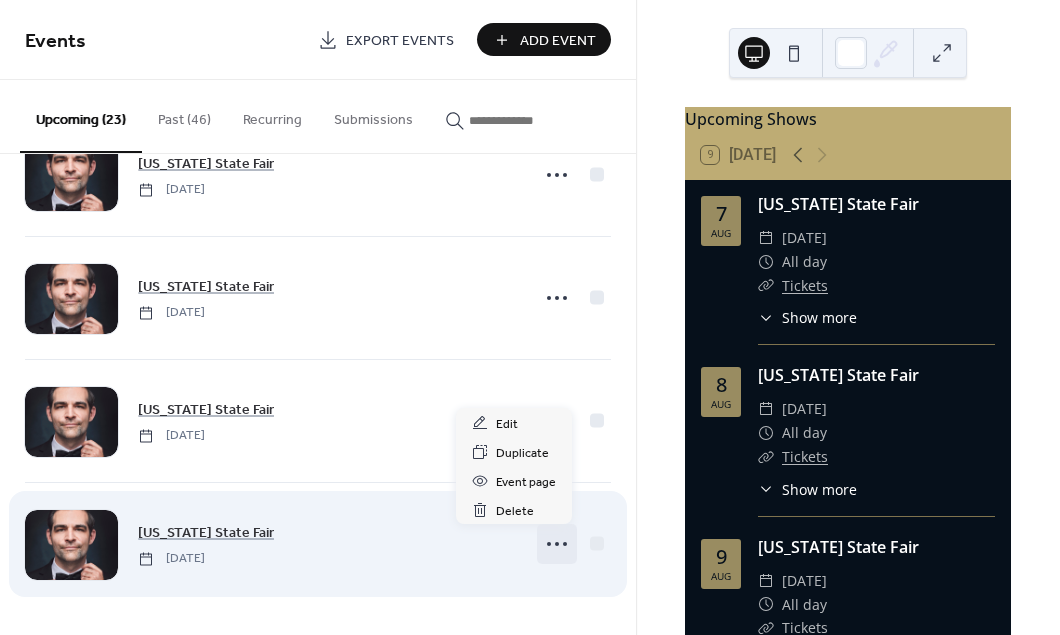 click 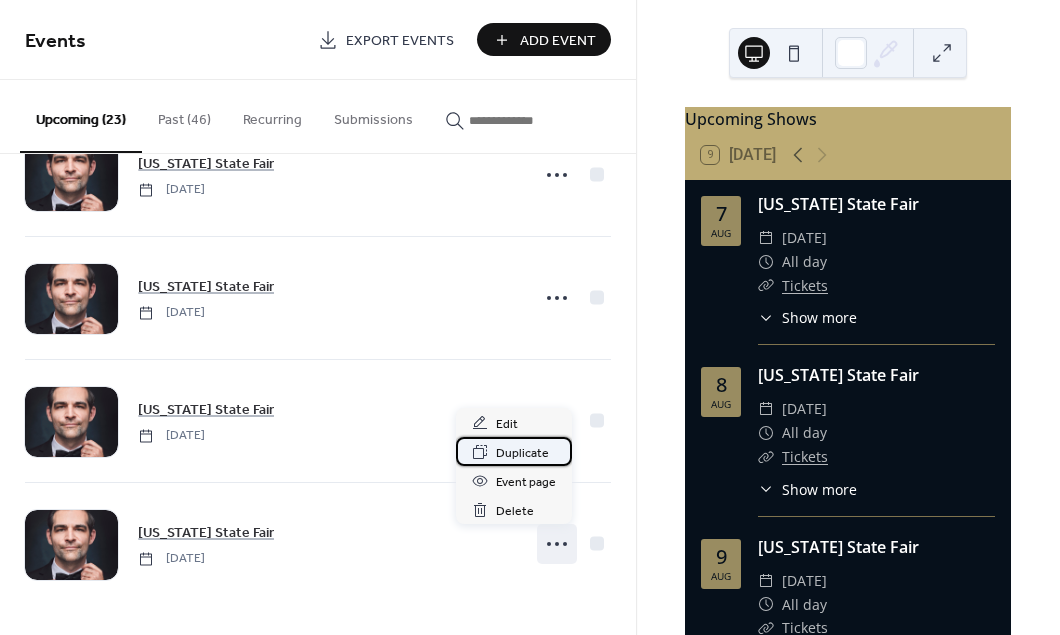 click on "Duplicate" at bounding box center (522, 453) 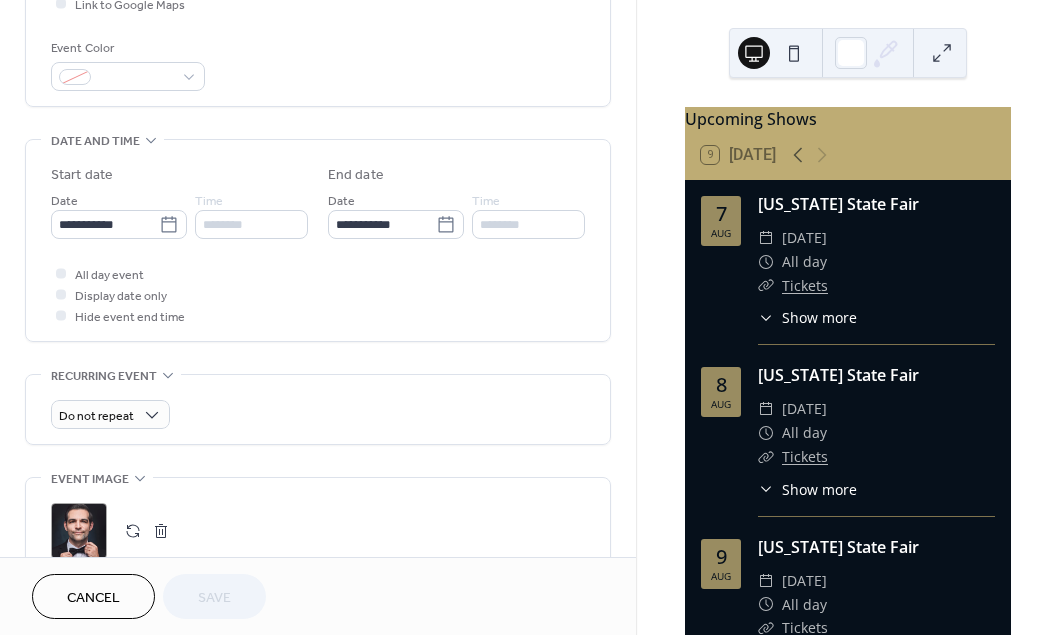 scroll, scrollTop: 476, scrollLeft: 0, axis: vertical 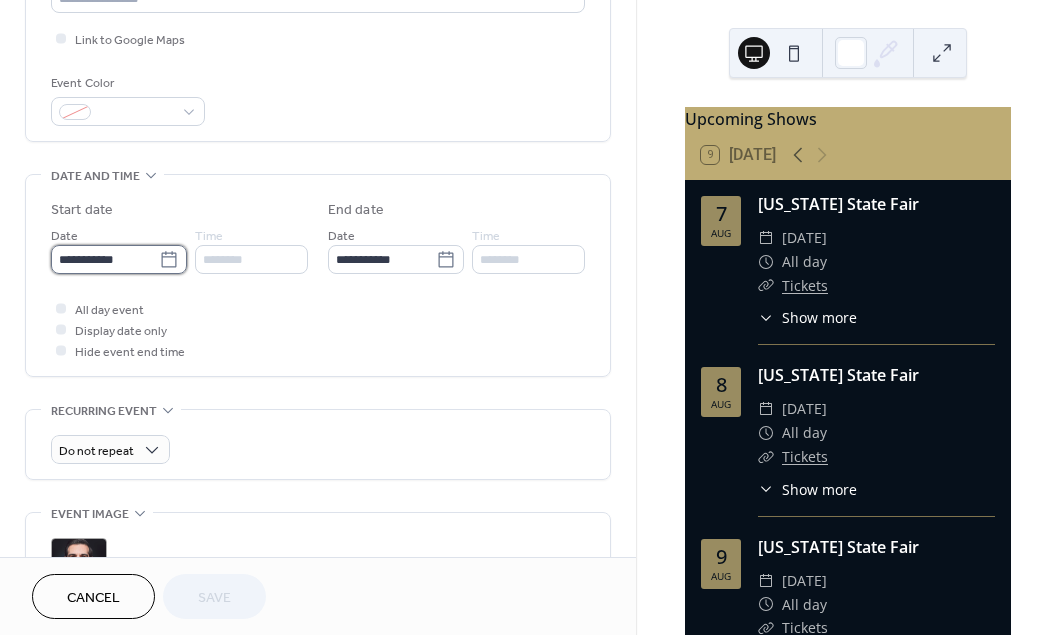 click on "**********" at bounding box center (105, 259) 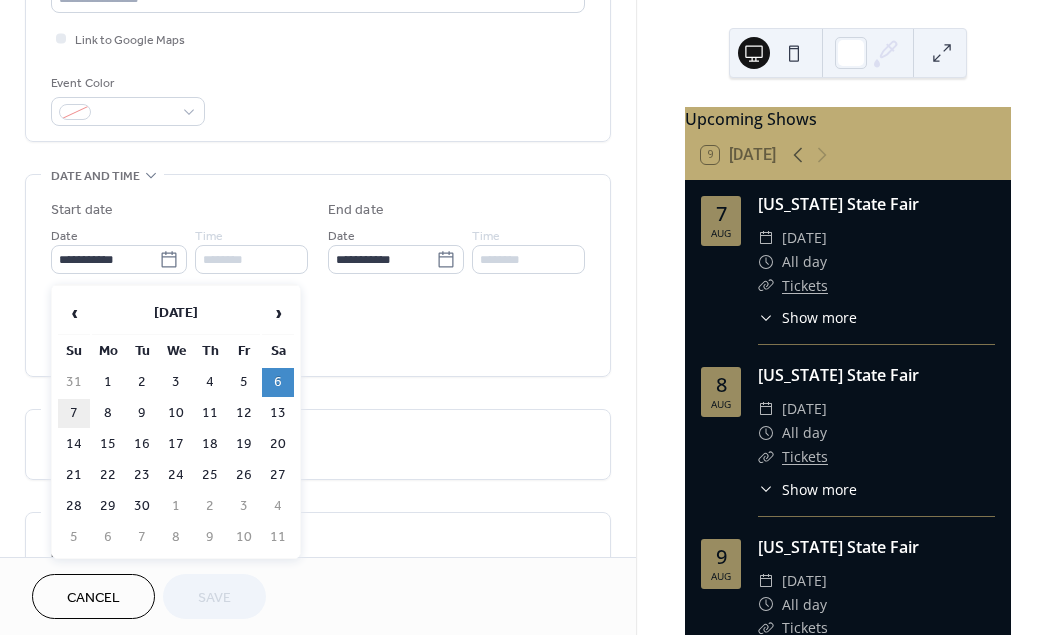 click on "7" at bounding box center [74, 413] 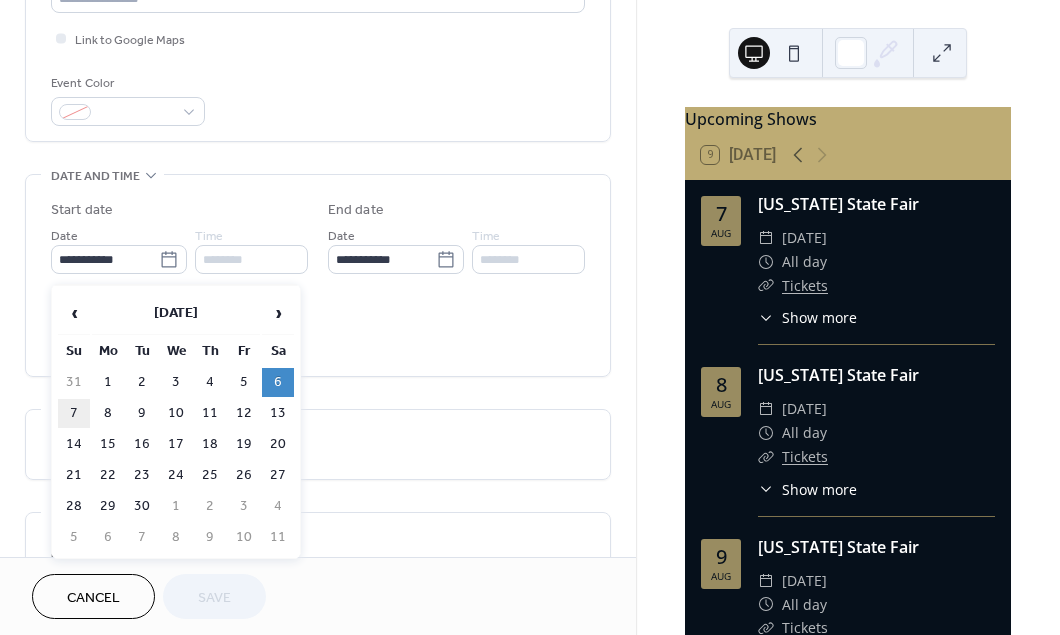 type on "**********" 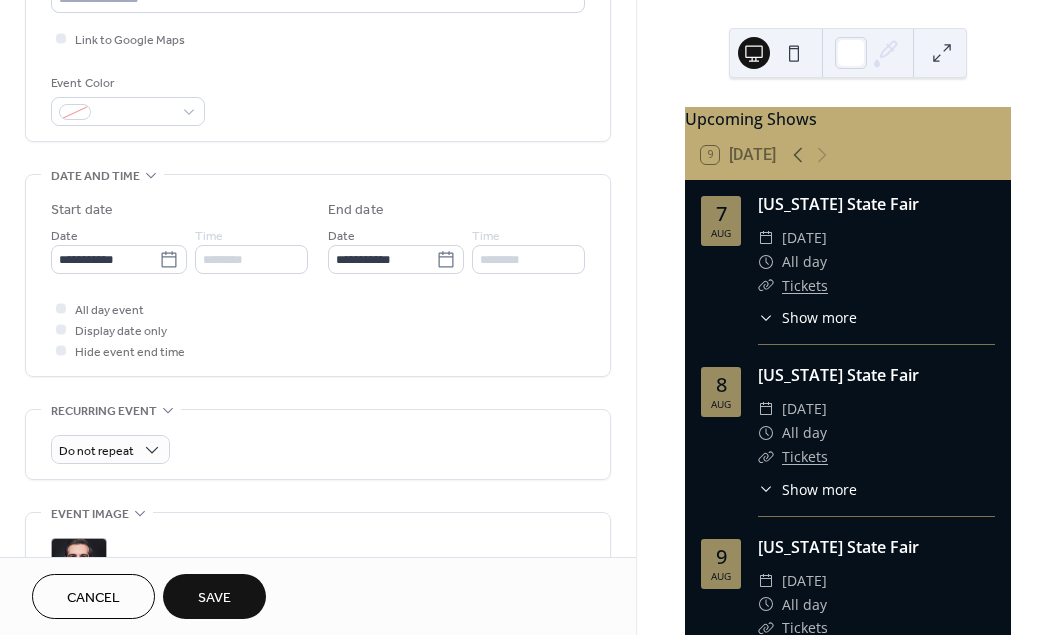 click on "Save" at bounding box center [214, 598] 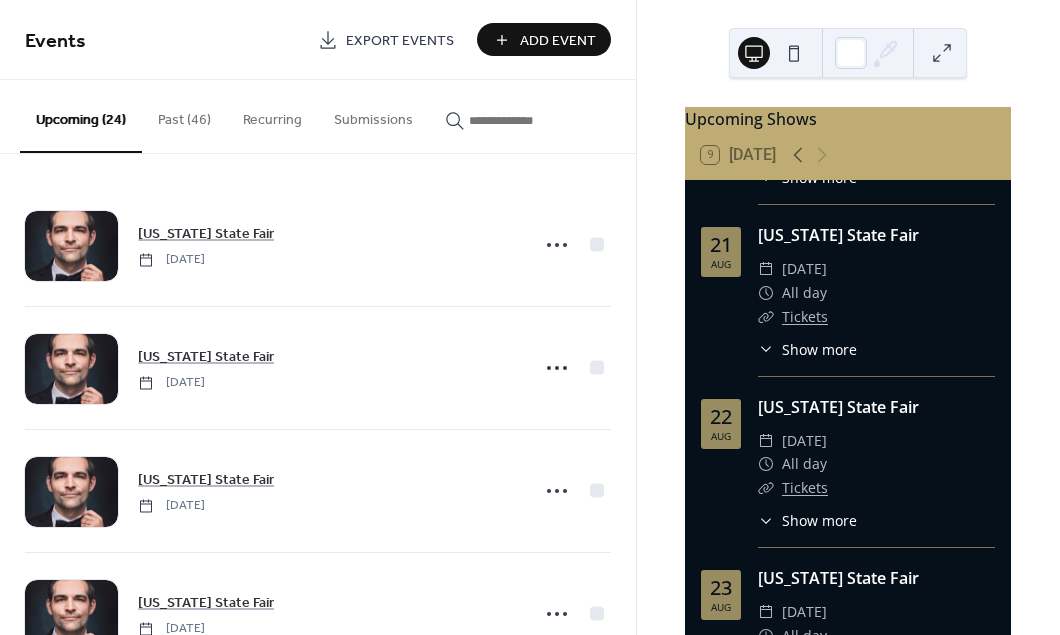 scroll, scrollTop: 2099, scrollLeft: 0, axis: vertical 